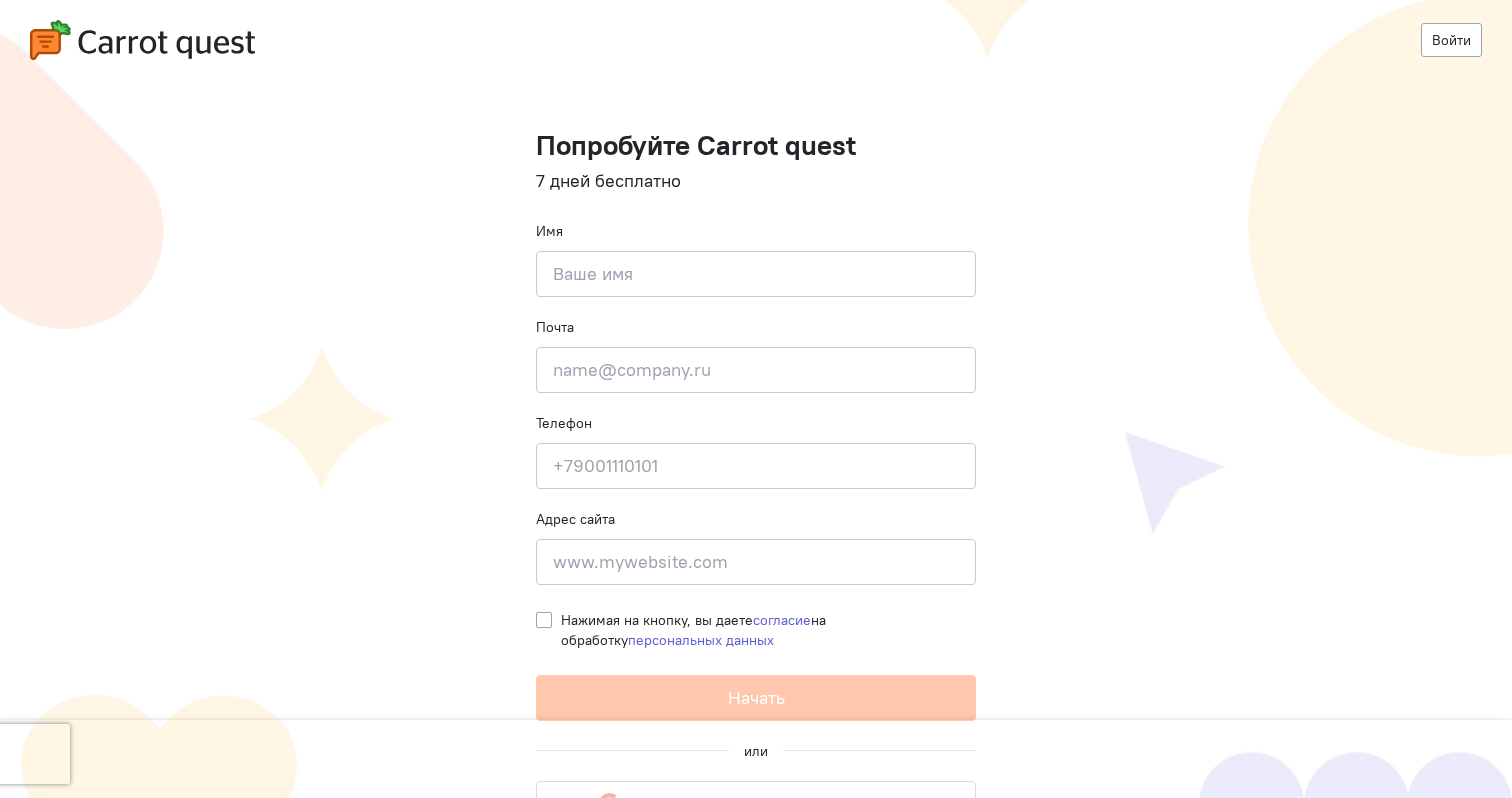 scroll, scrollTop: 0, scrollLeft: 0, axis: both 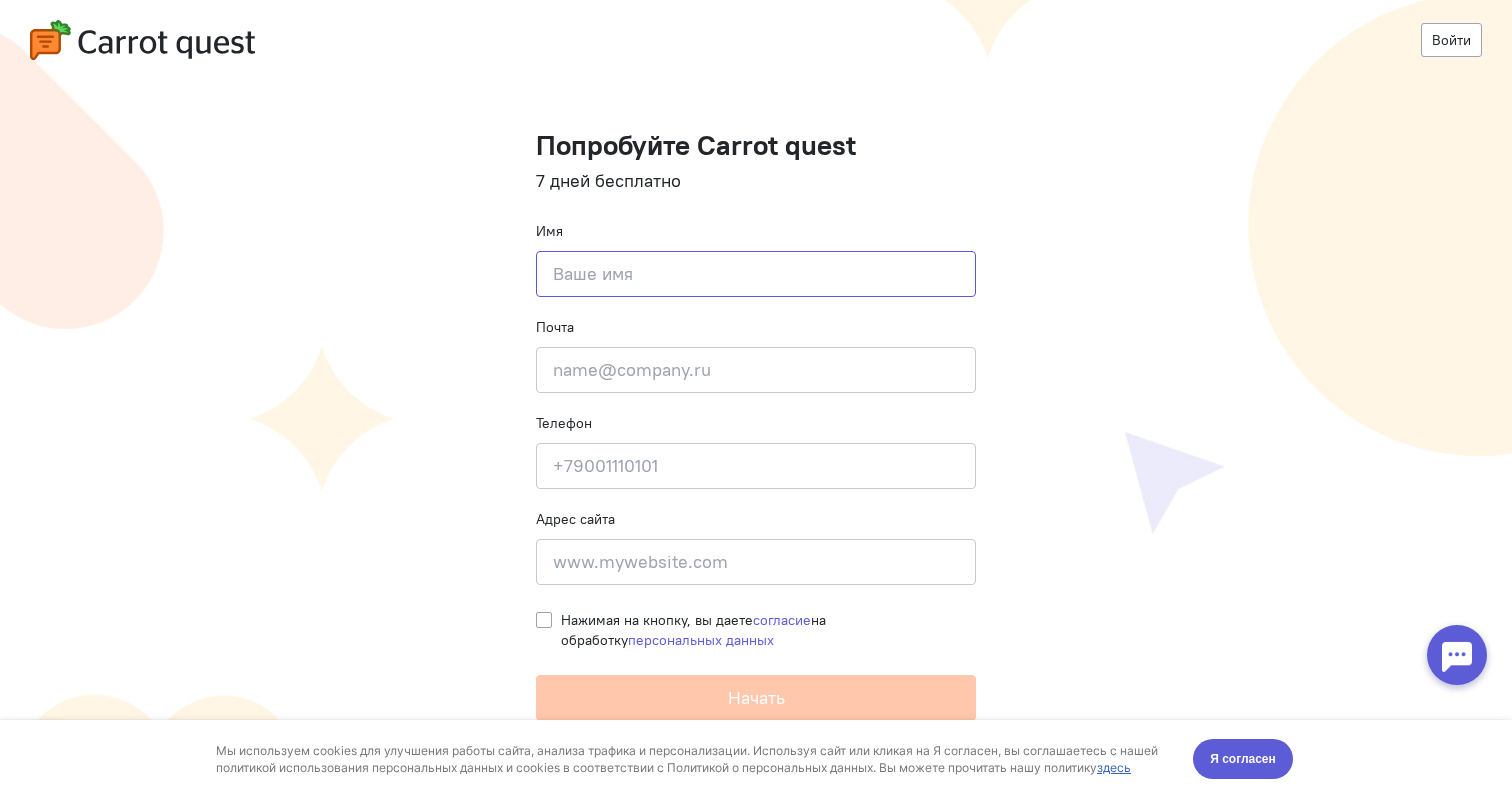 click at bounding box center (756, 274) 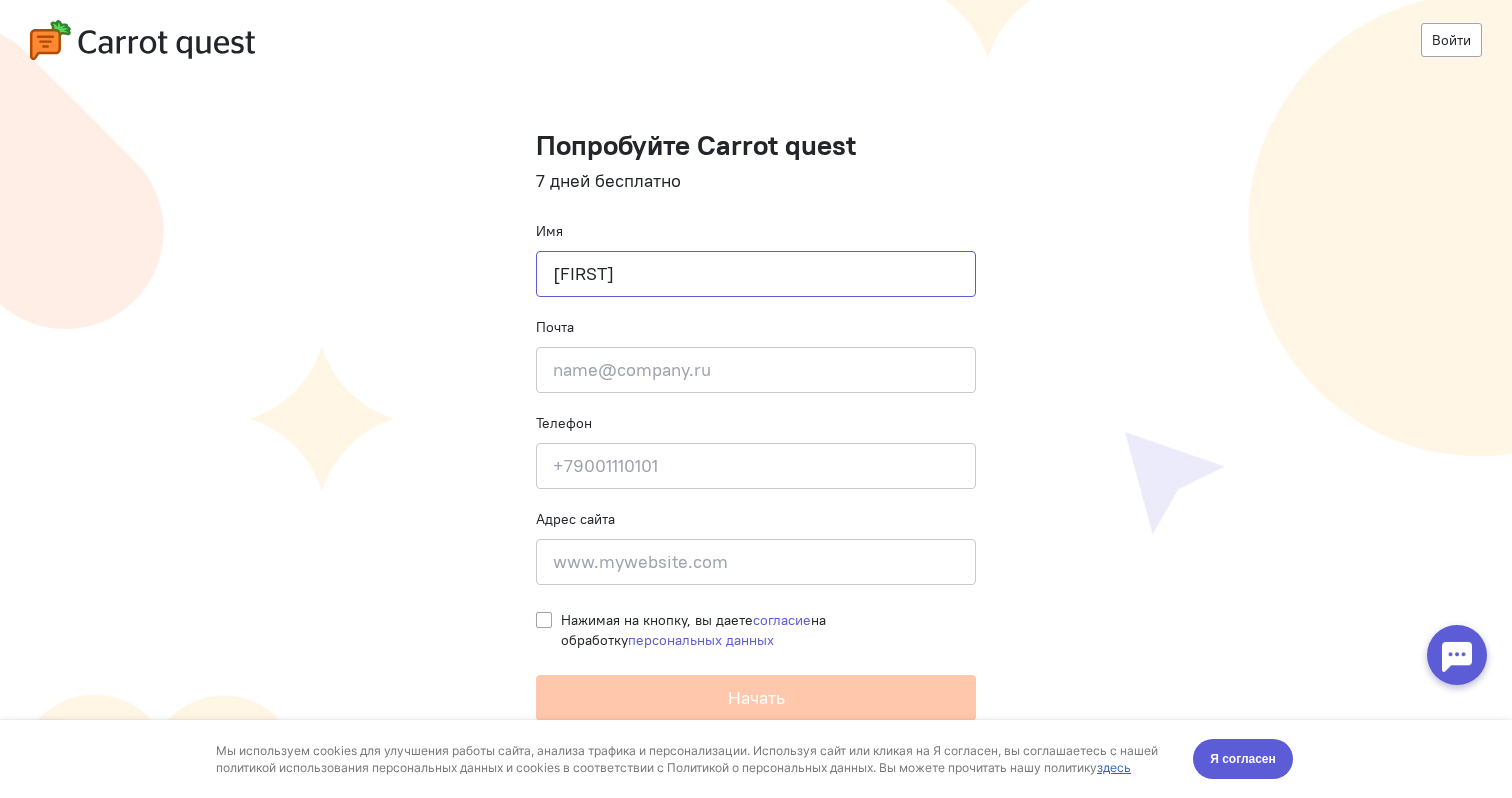 type on "Fynjy" 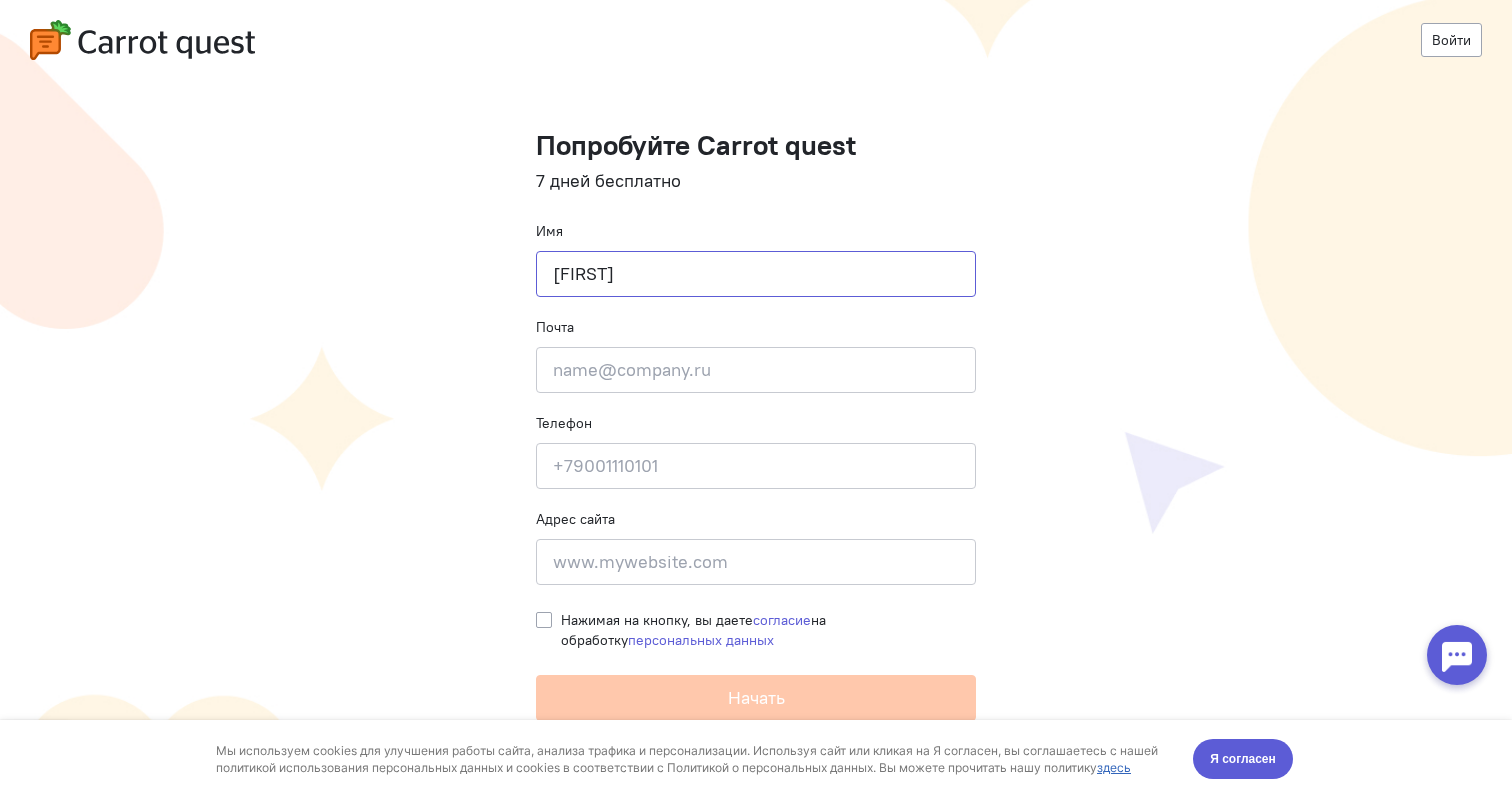 type on "[FIRST]" 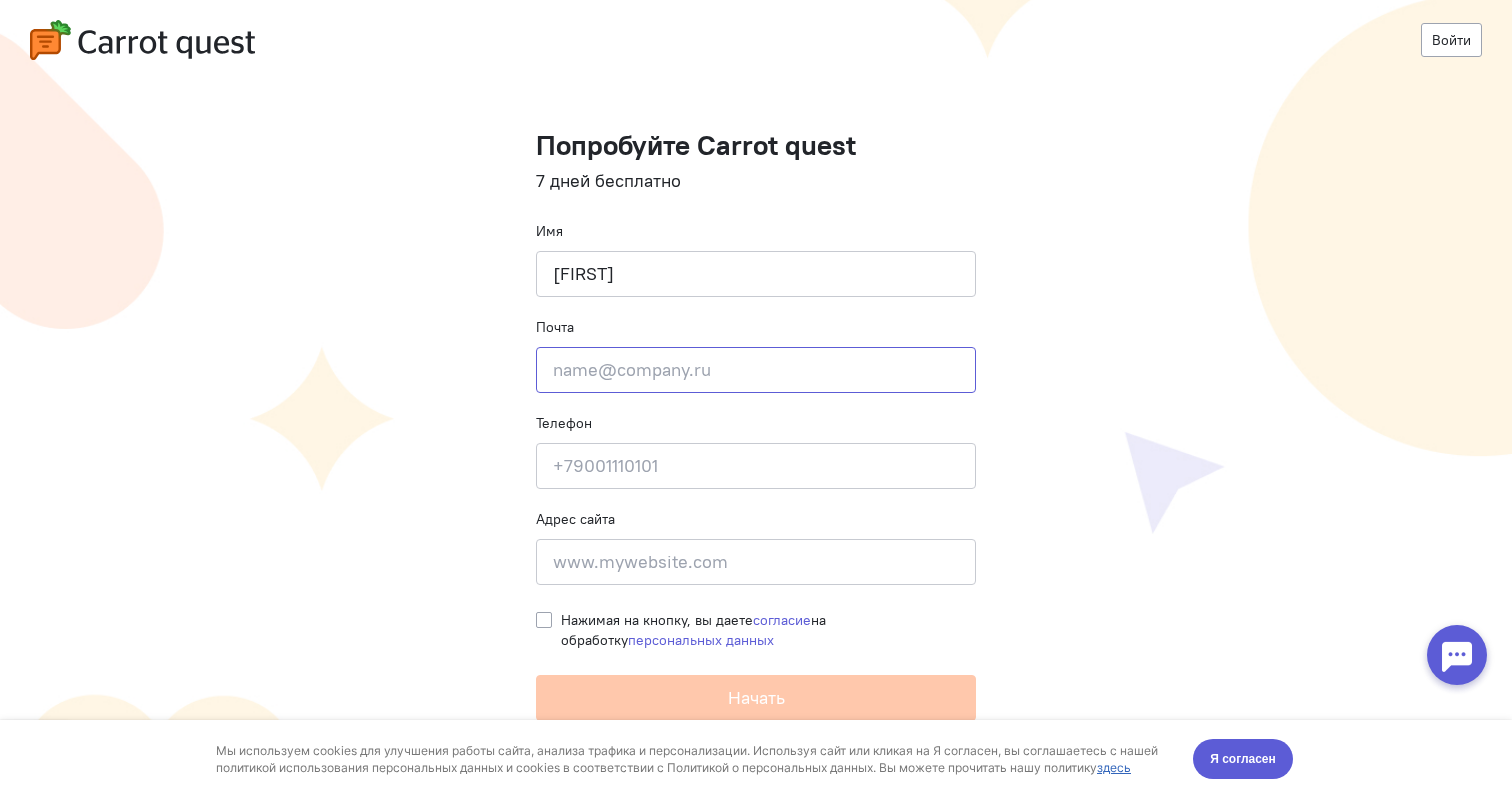 type on "ф" 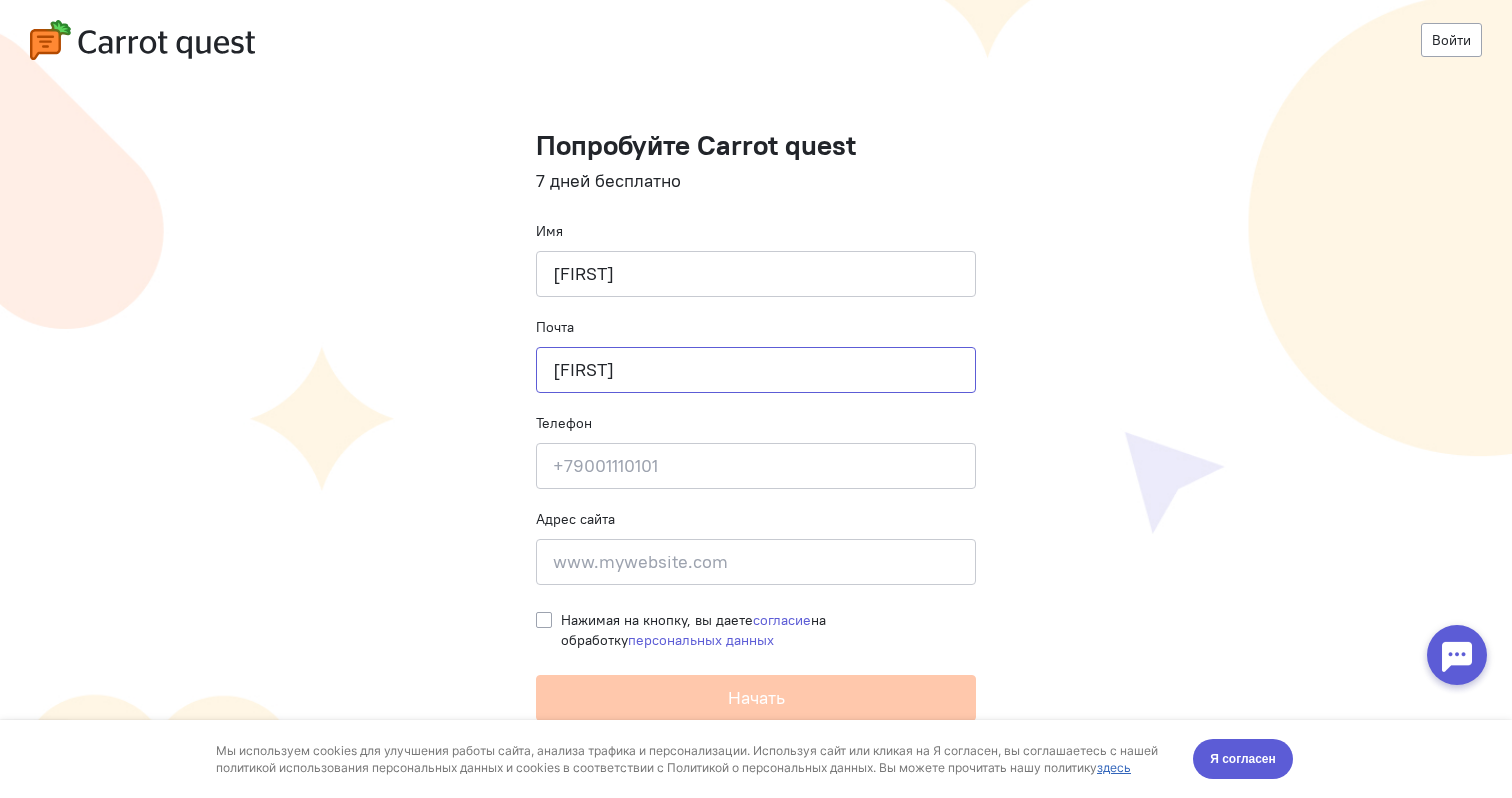 type on "anton" 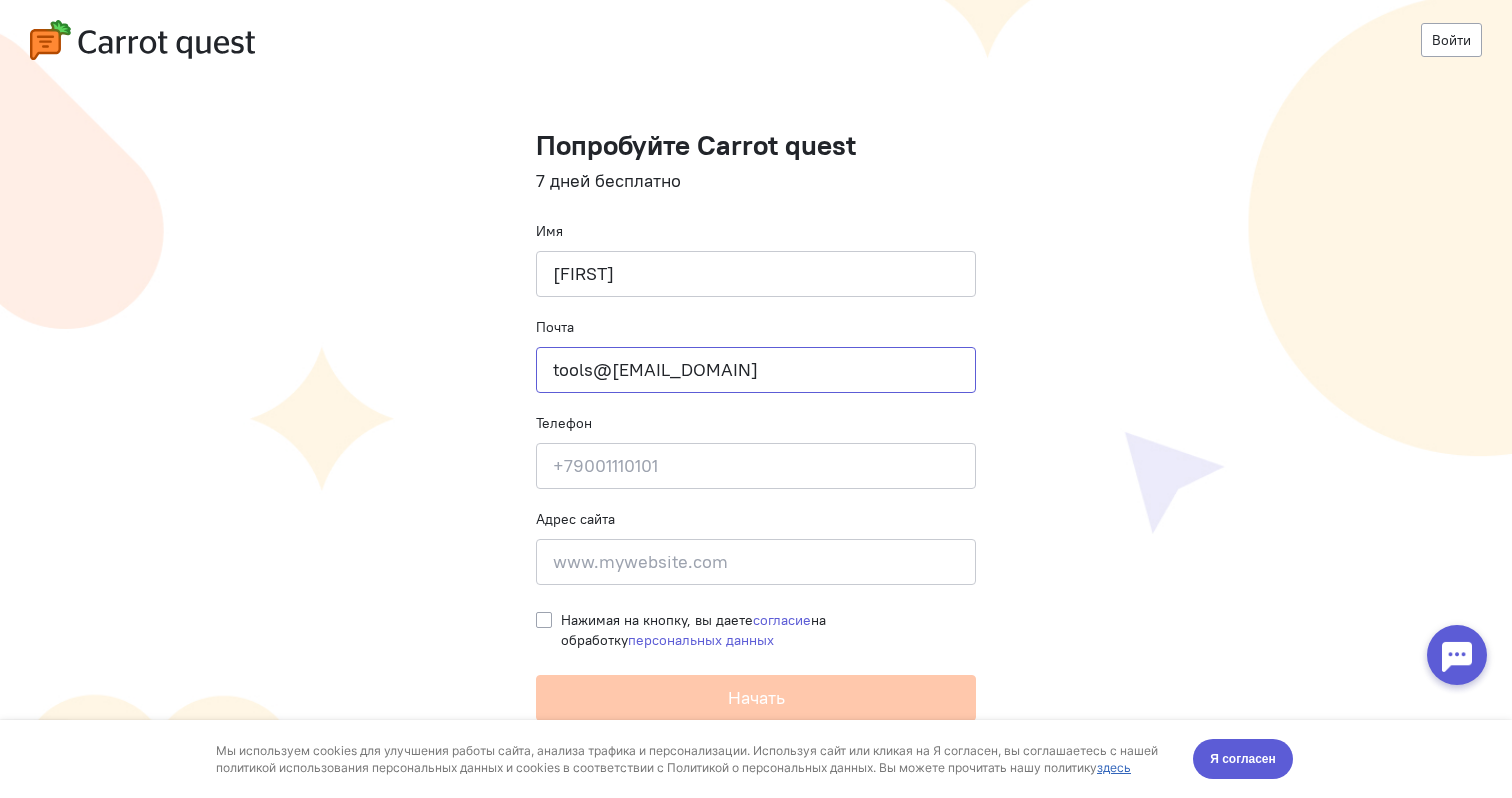 type on "tools@[DOMAIN]" 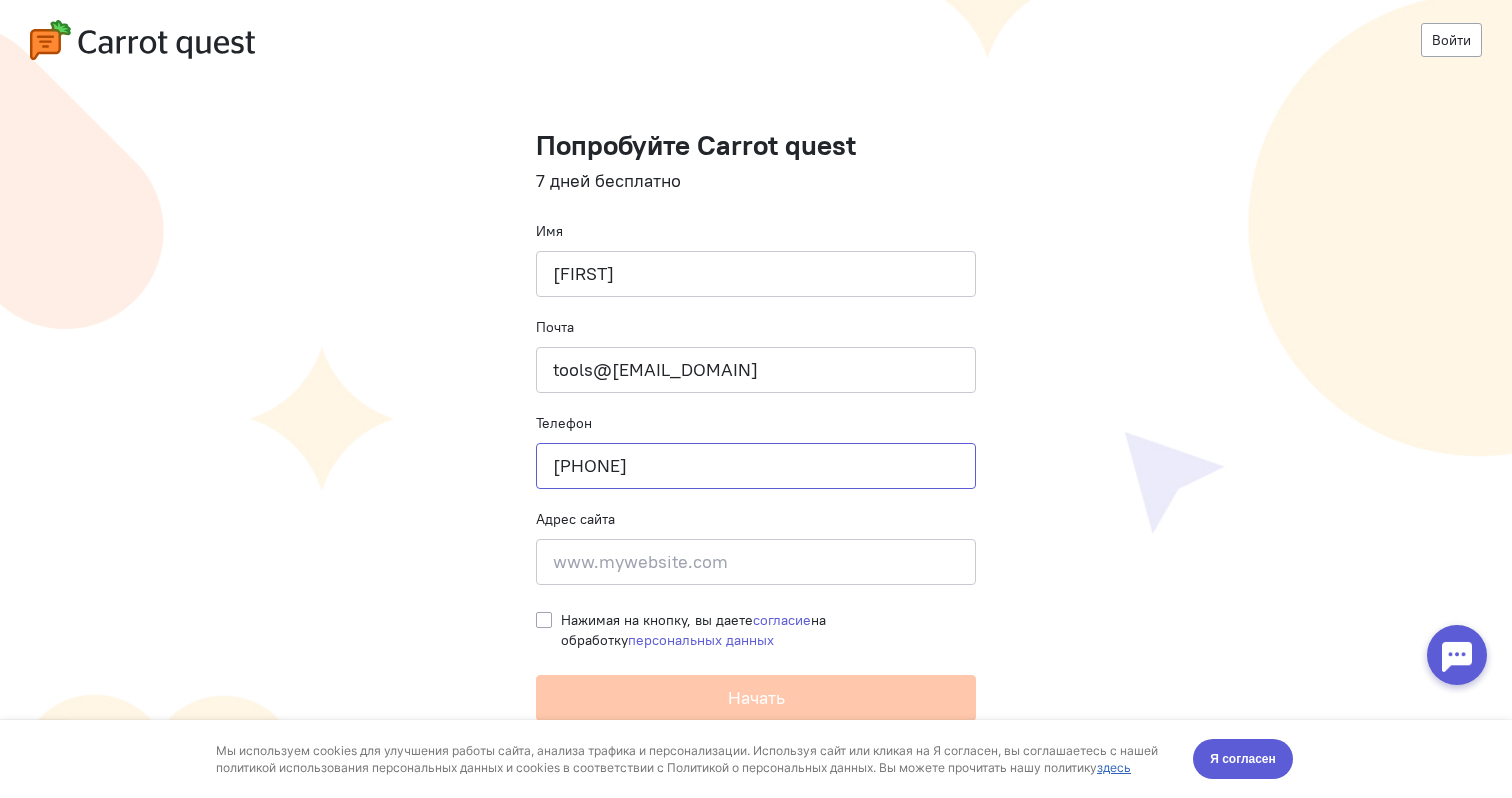 type on "[PHONE]" 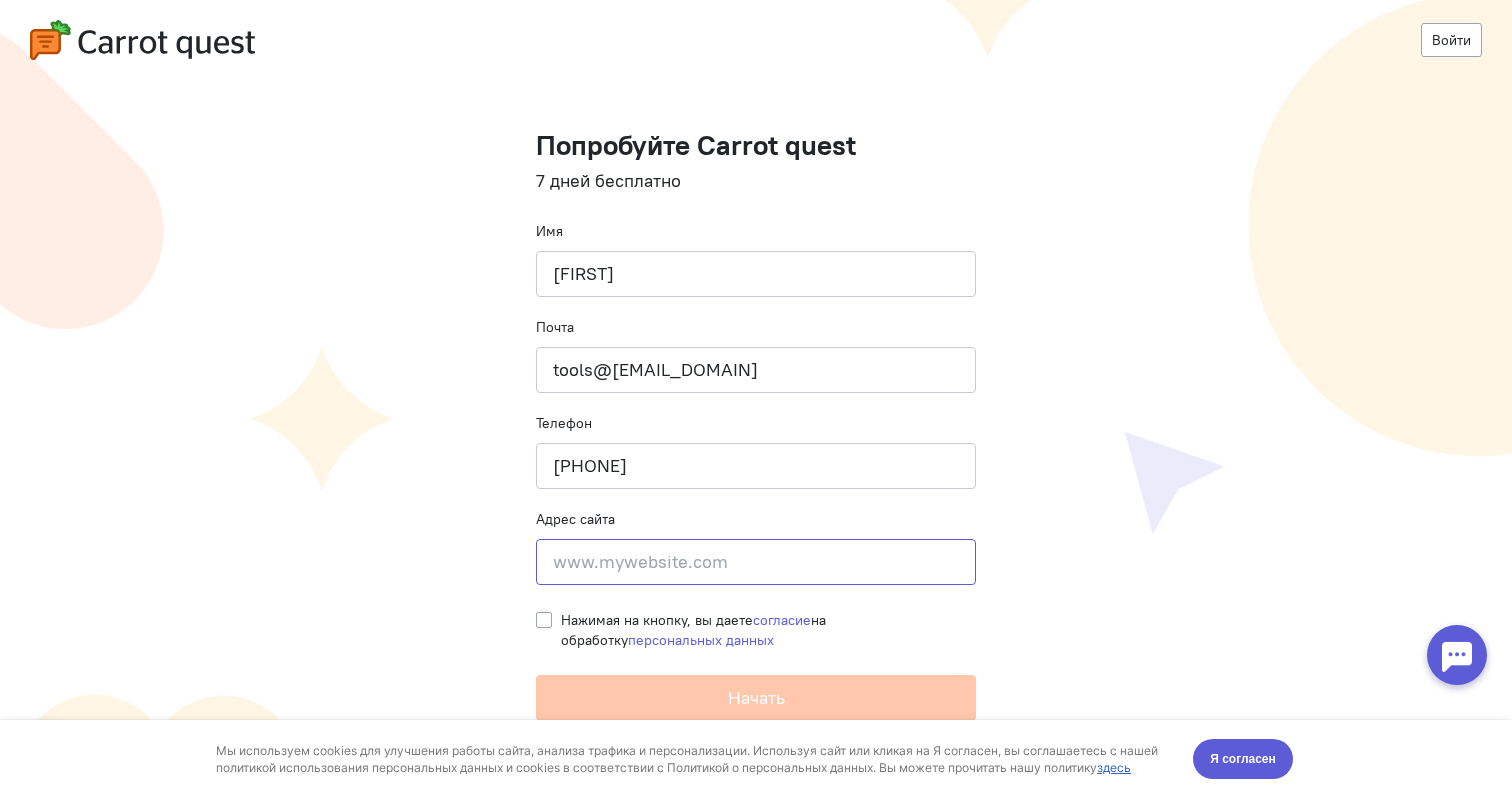 click 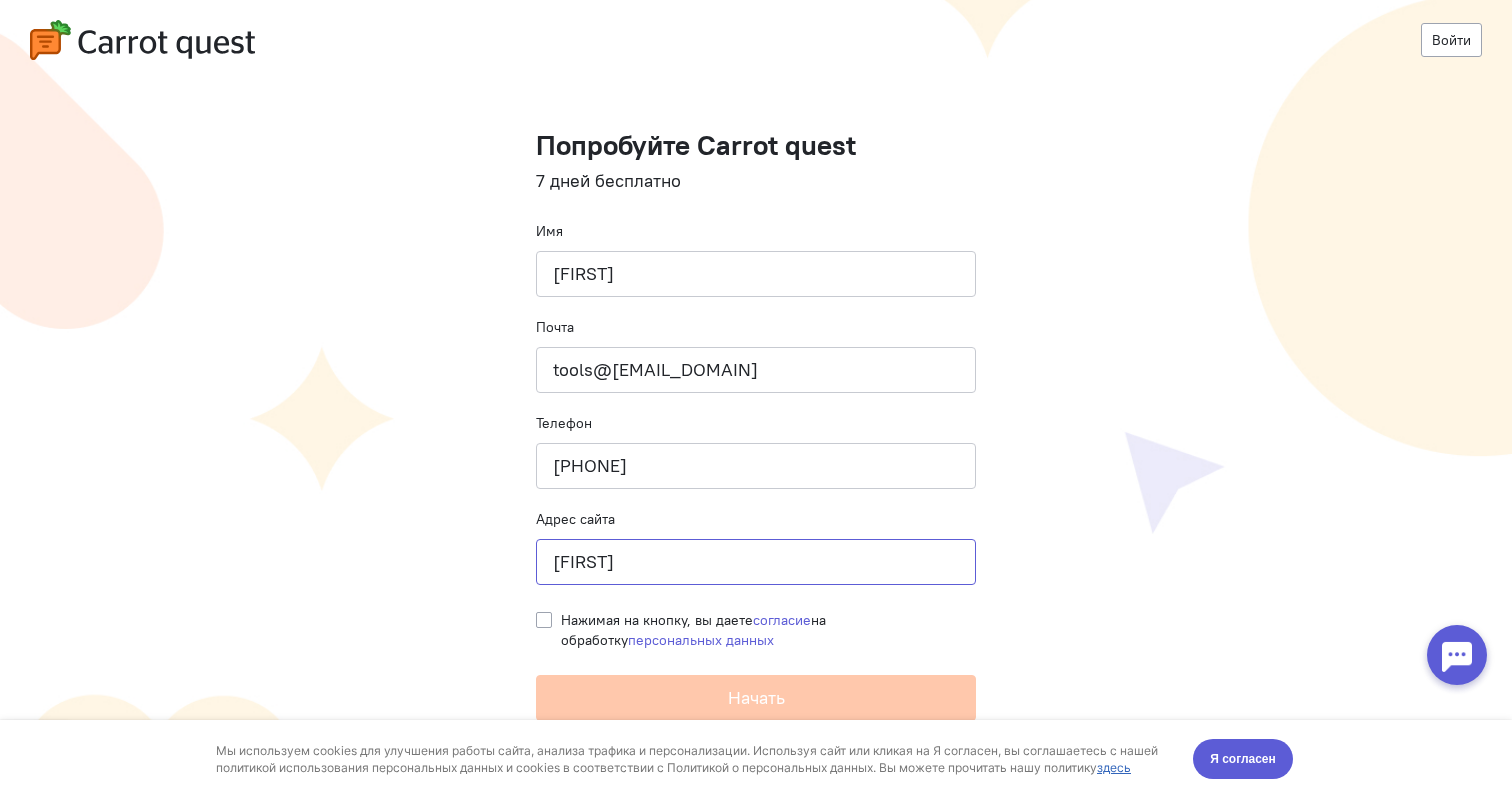 type on "[DOMAIN]" 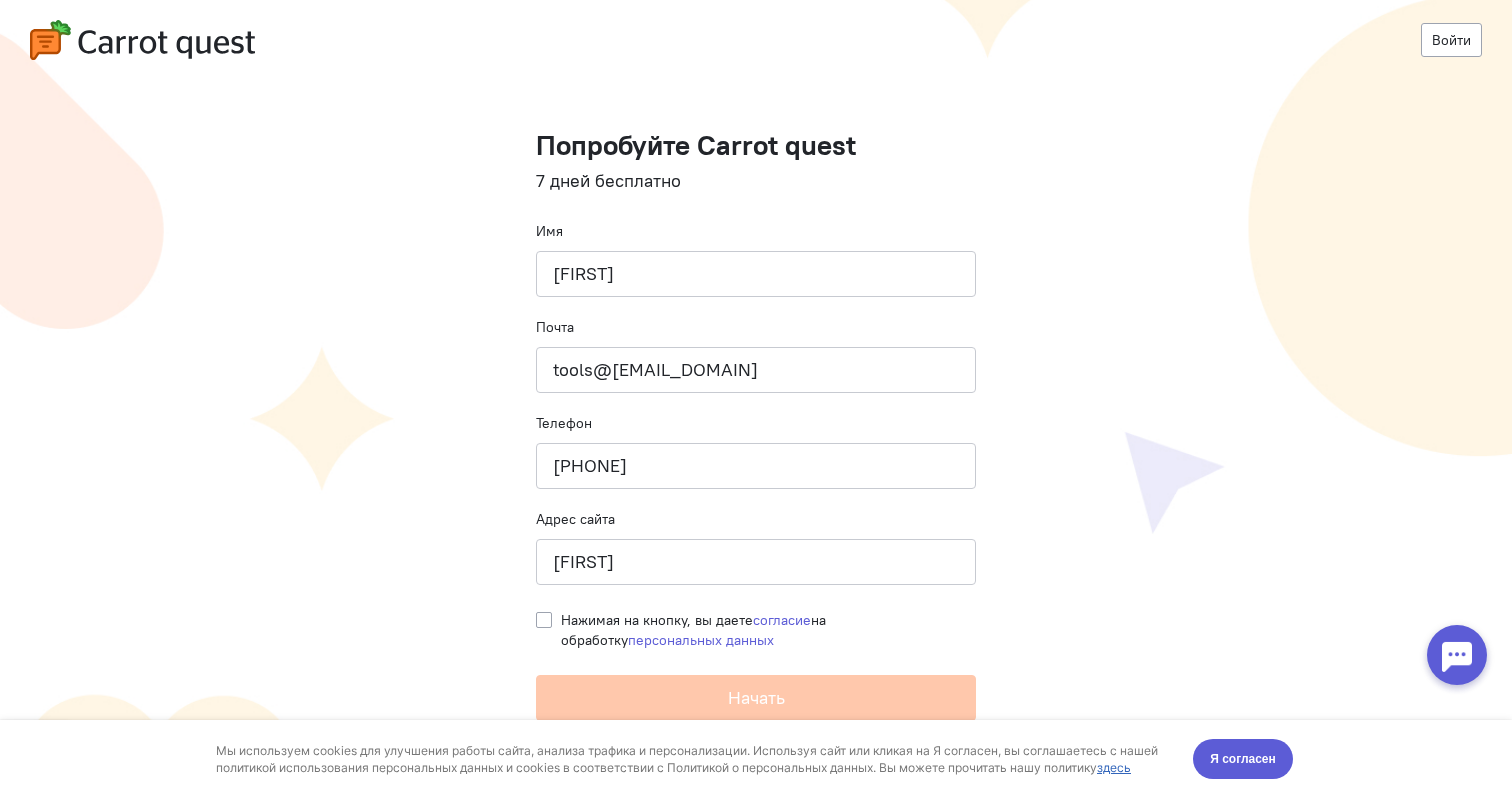 click on "Нажимая на кнопку, вы даете  согласие  на обработку  персональных данных" at bounding box center [768, 630] 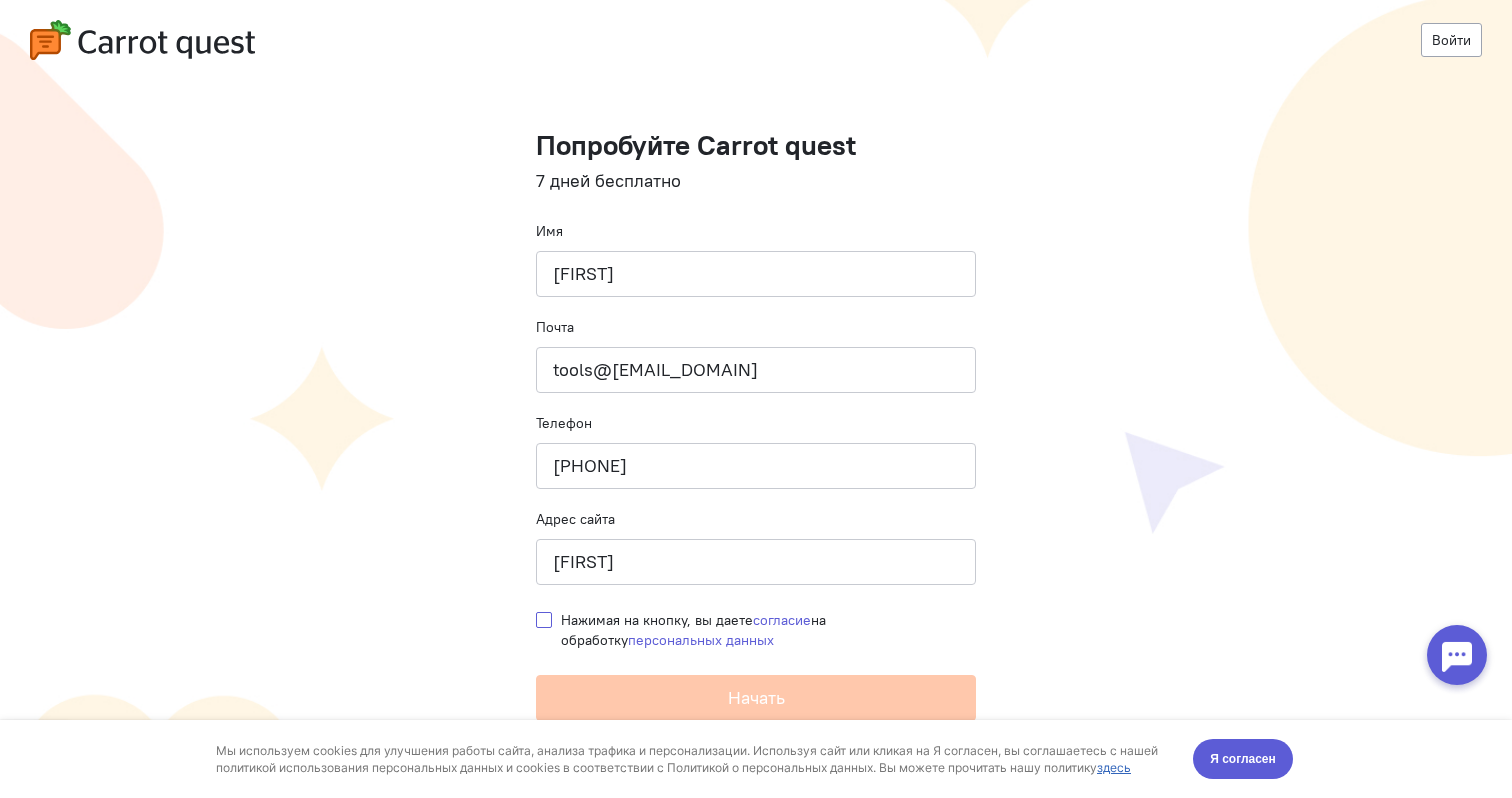 click on "Нажимая на кнопку, вы даете  согласие  на обработку  персональных данных" at bounding box center (544, 619) 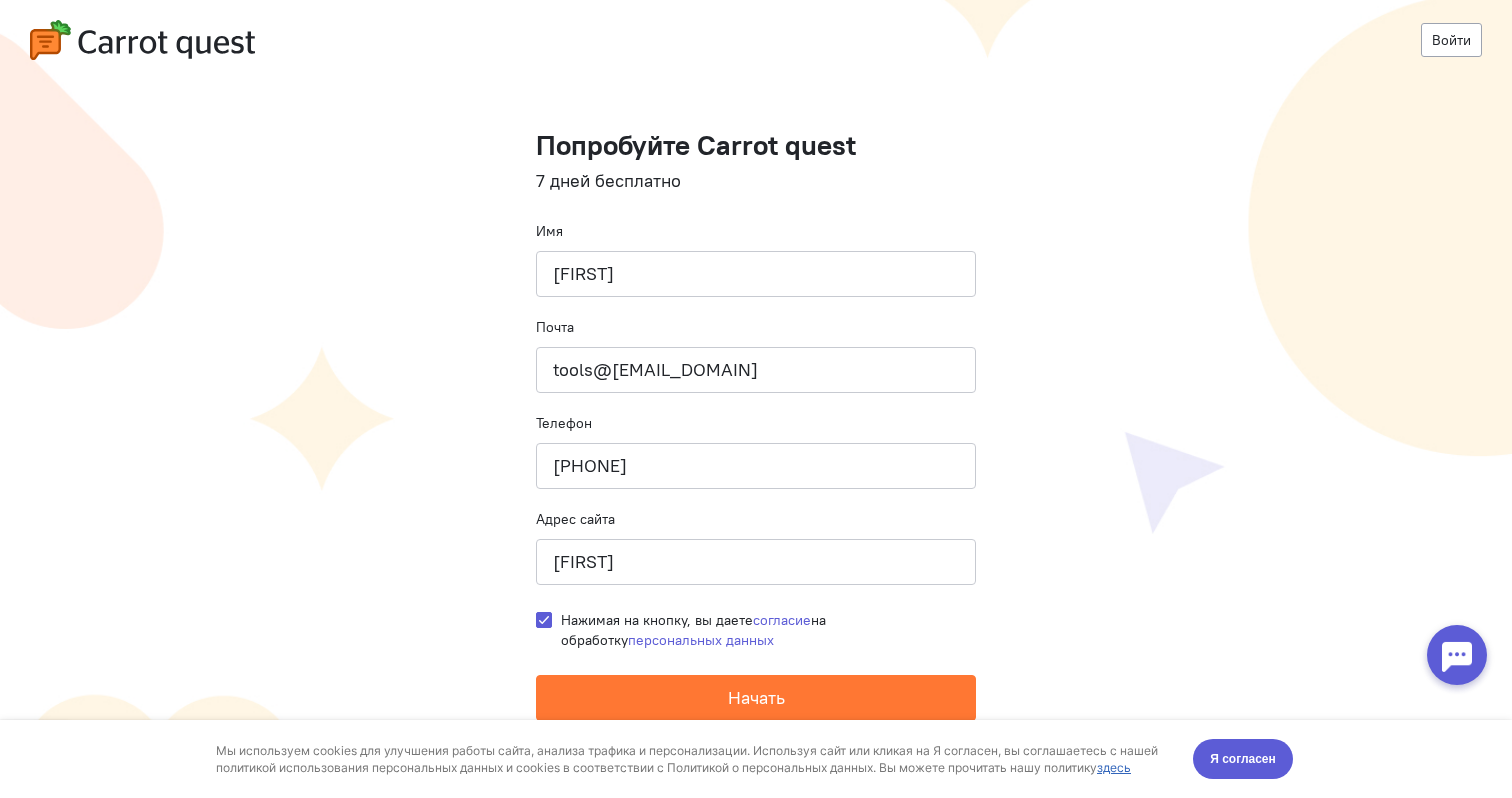 scroll, scrollTop: 48, scrollLeft: 0, axis: vertical 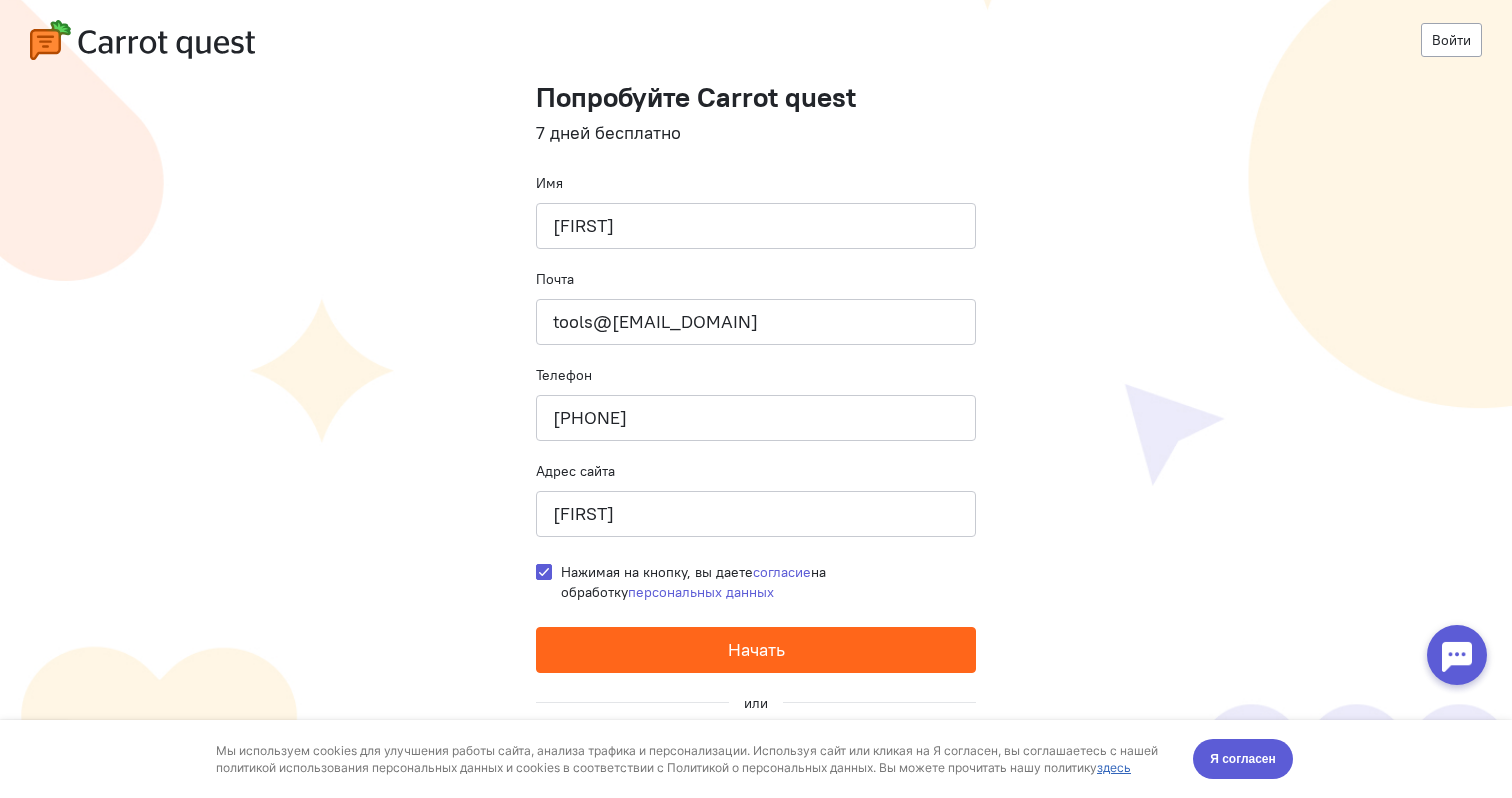 click on "Начать" at bounding box center [756, 650] 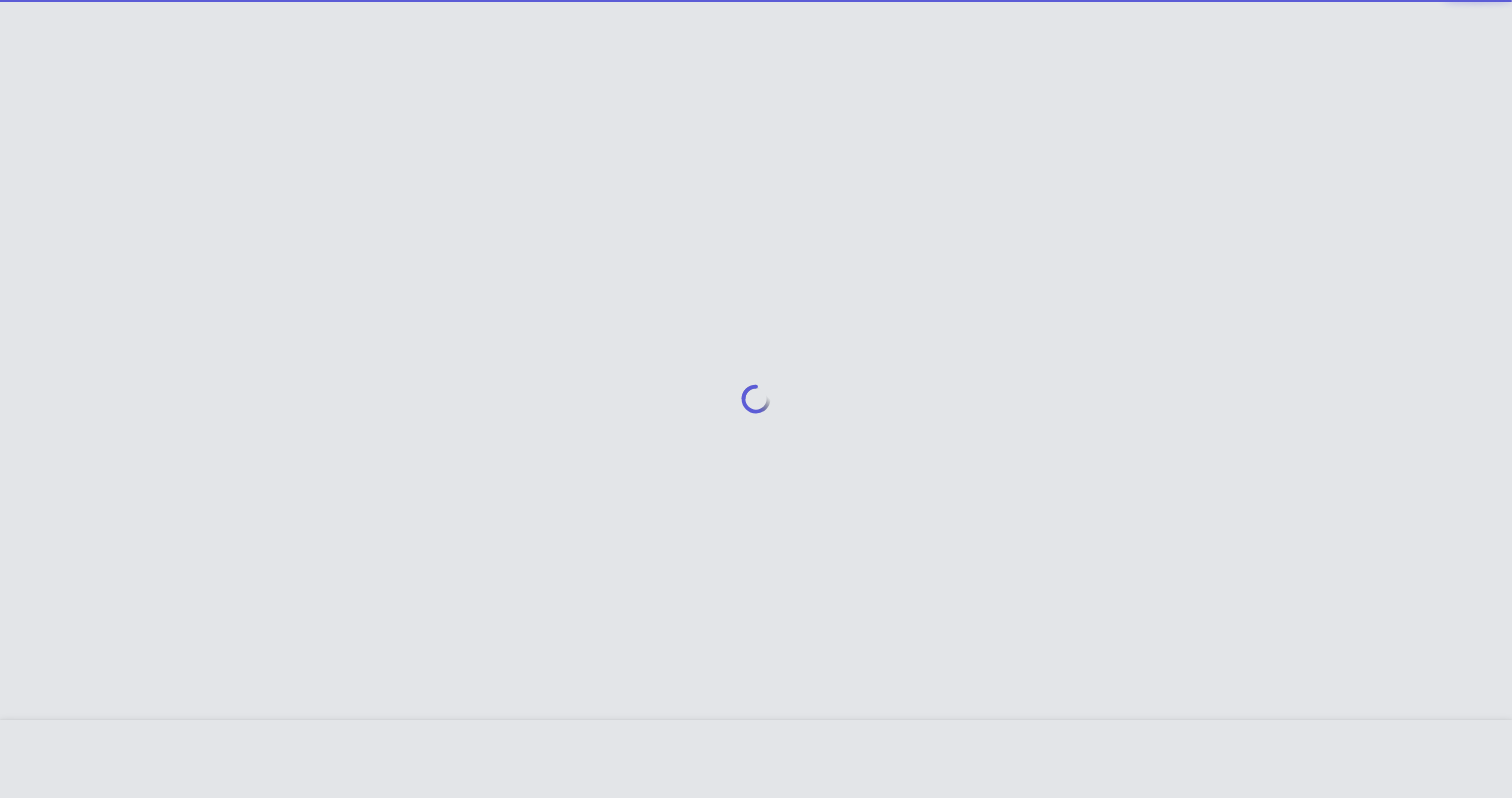 scroll, scrollTop: 0, scrollLeft: 0, axis: both 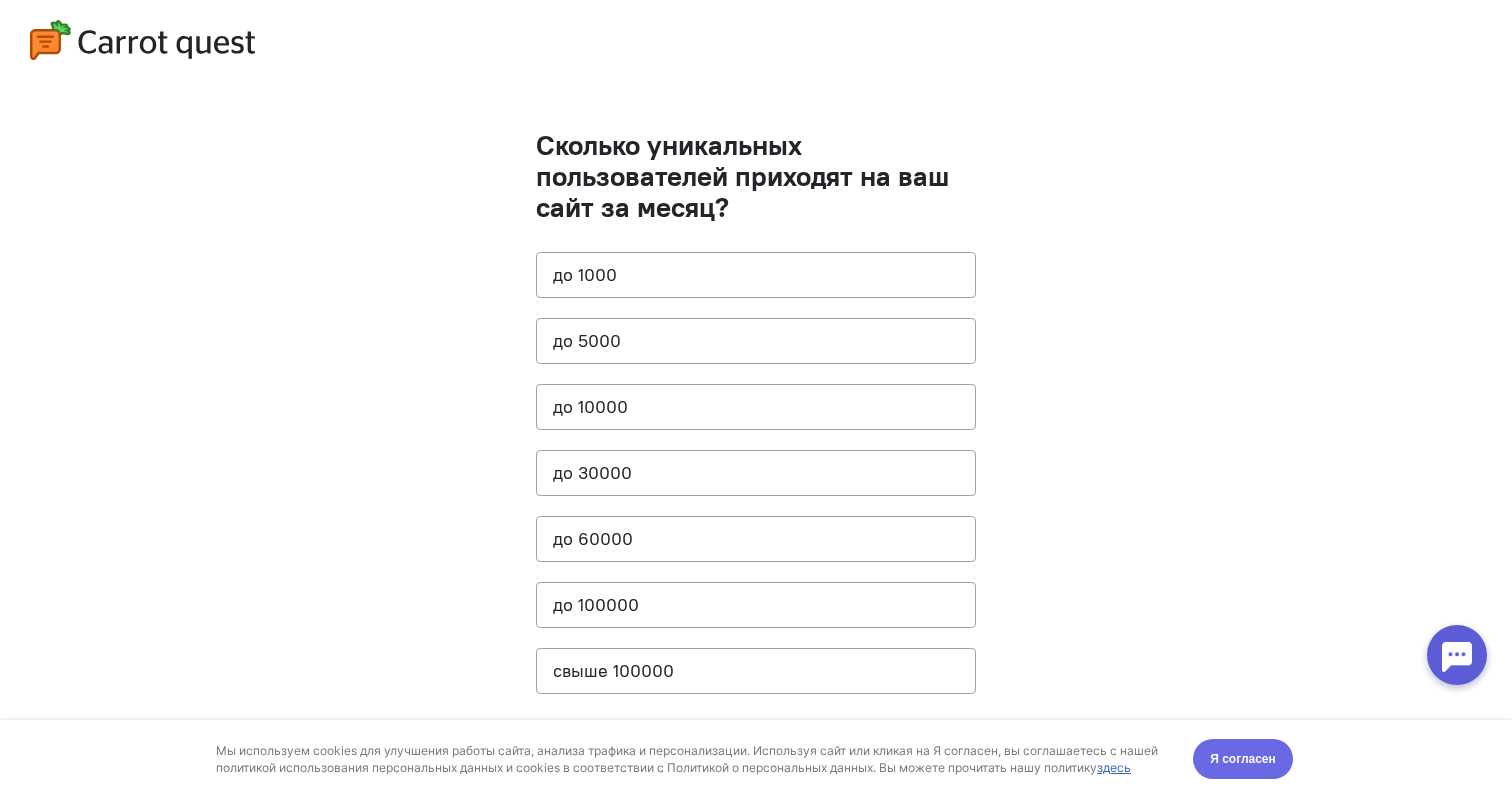 click on "Я согласен" at bounding box center [1243, 759] 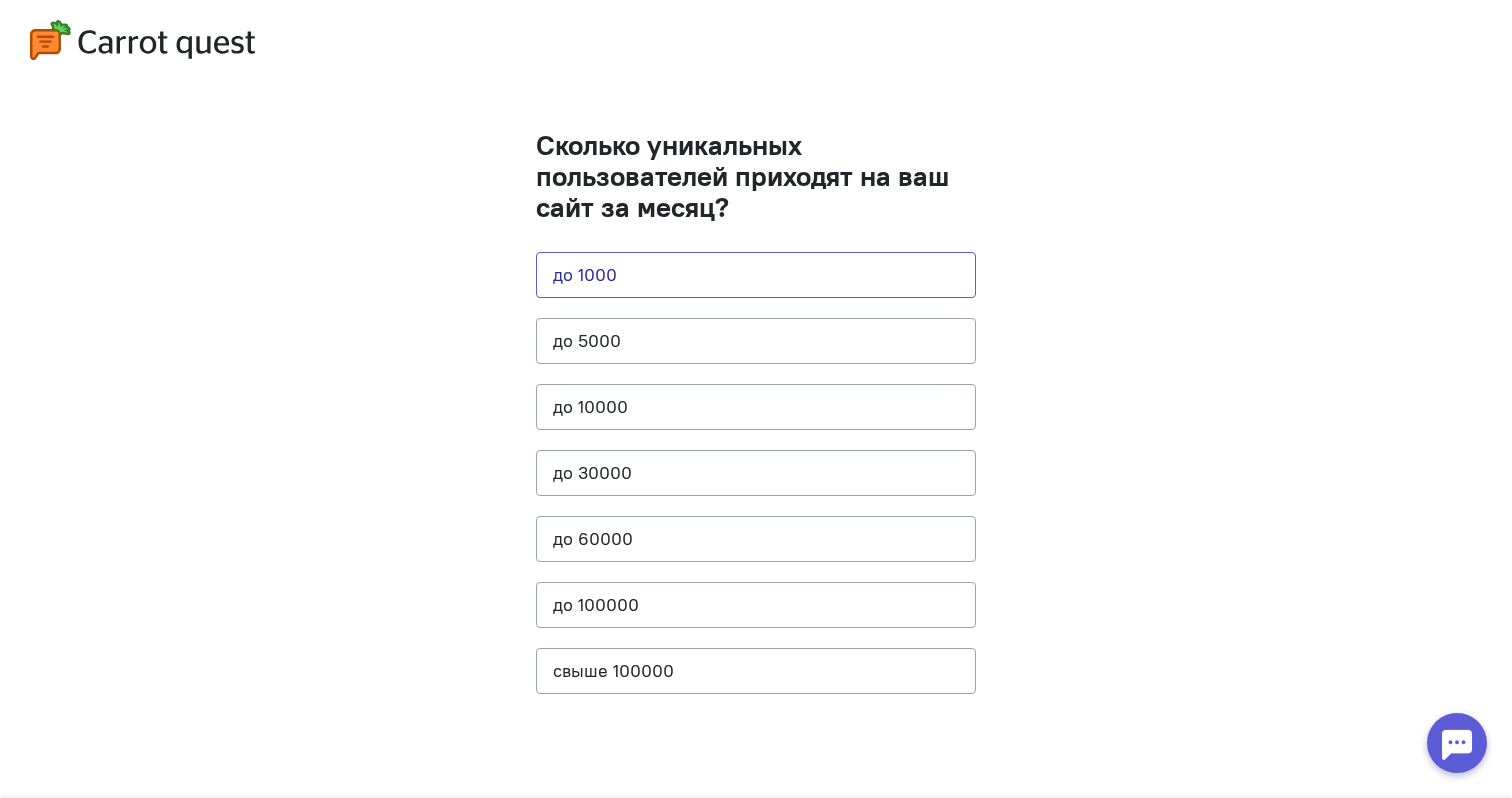 click on "до 1000" at bounding box center (756, 275) 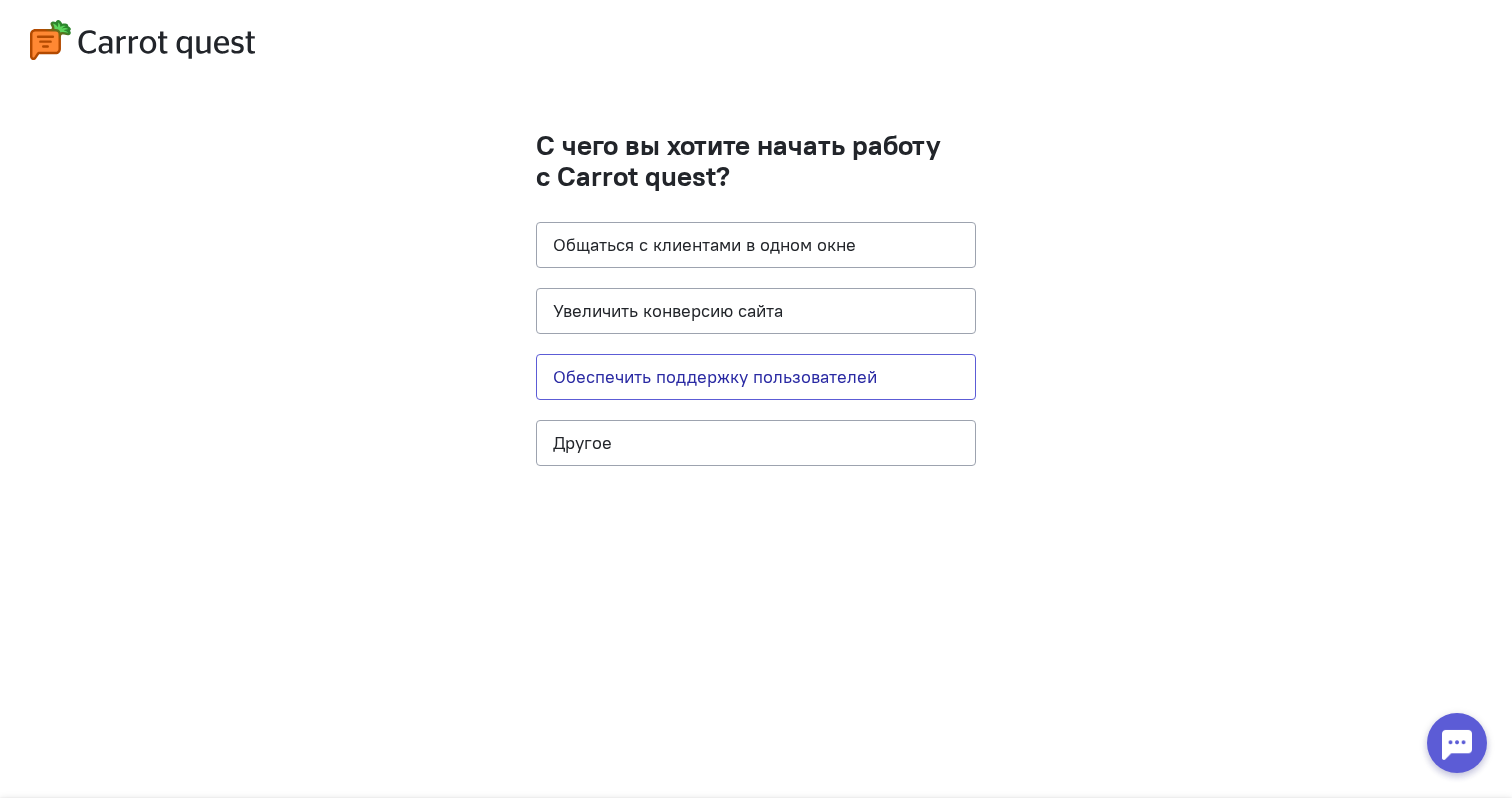 click on "Обеспечить поддержку пользователей" at bounding box center [756, 377] 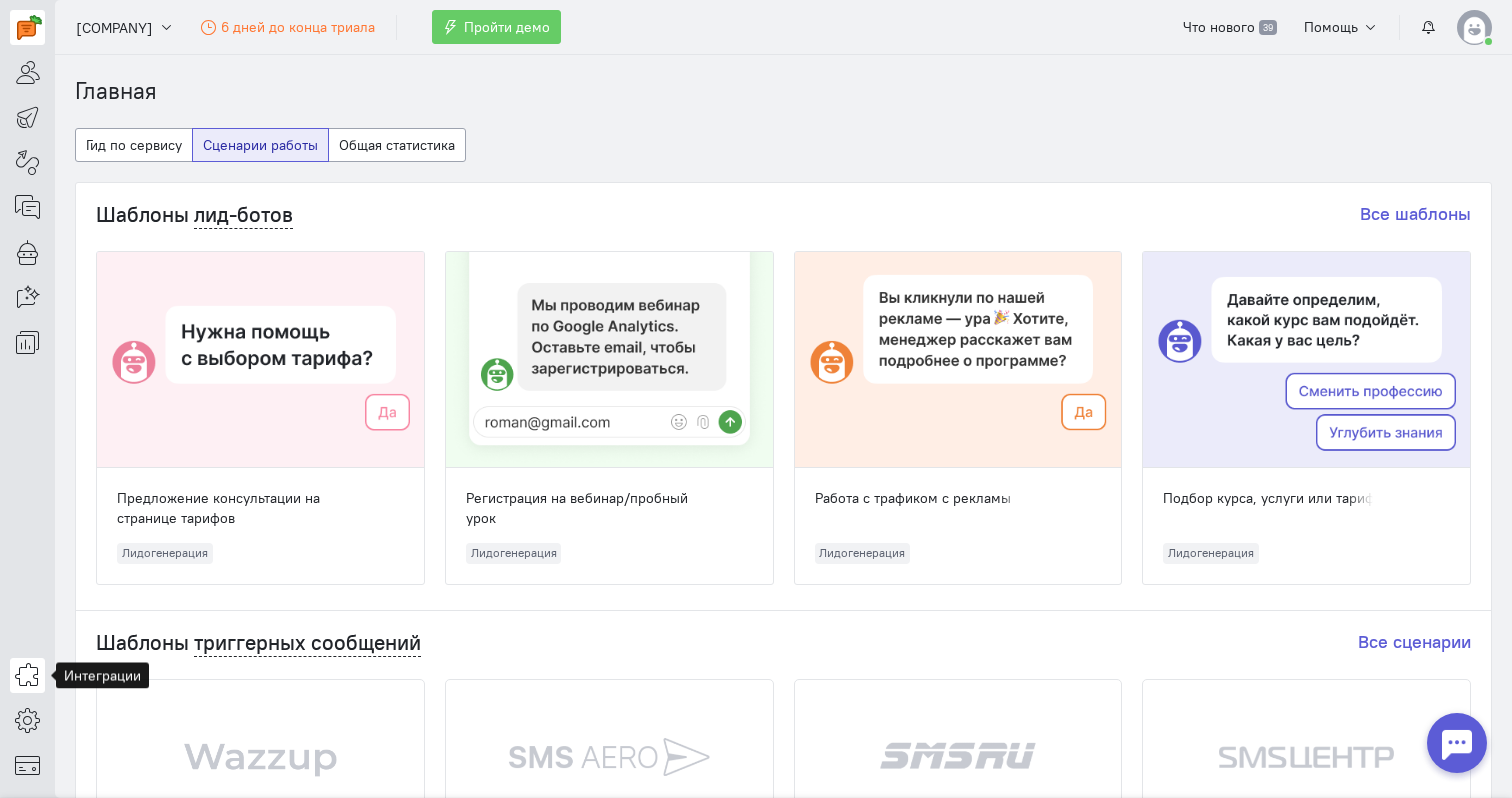 click at bounding box center (27, 675) 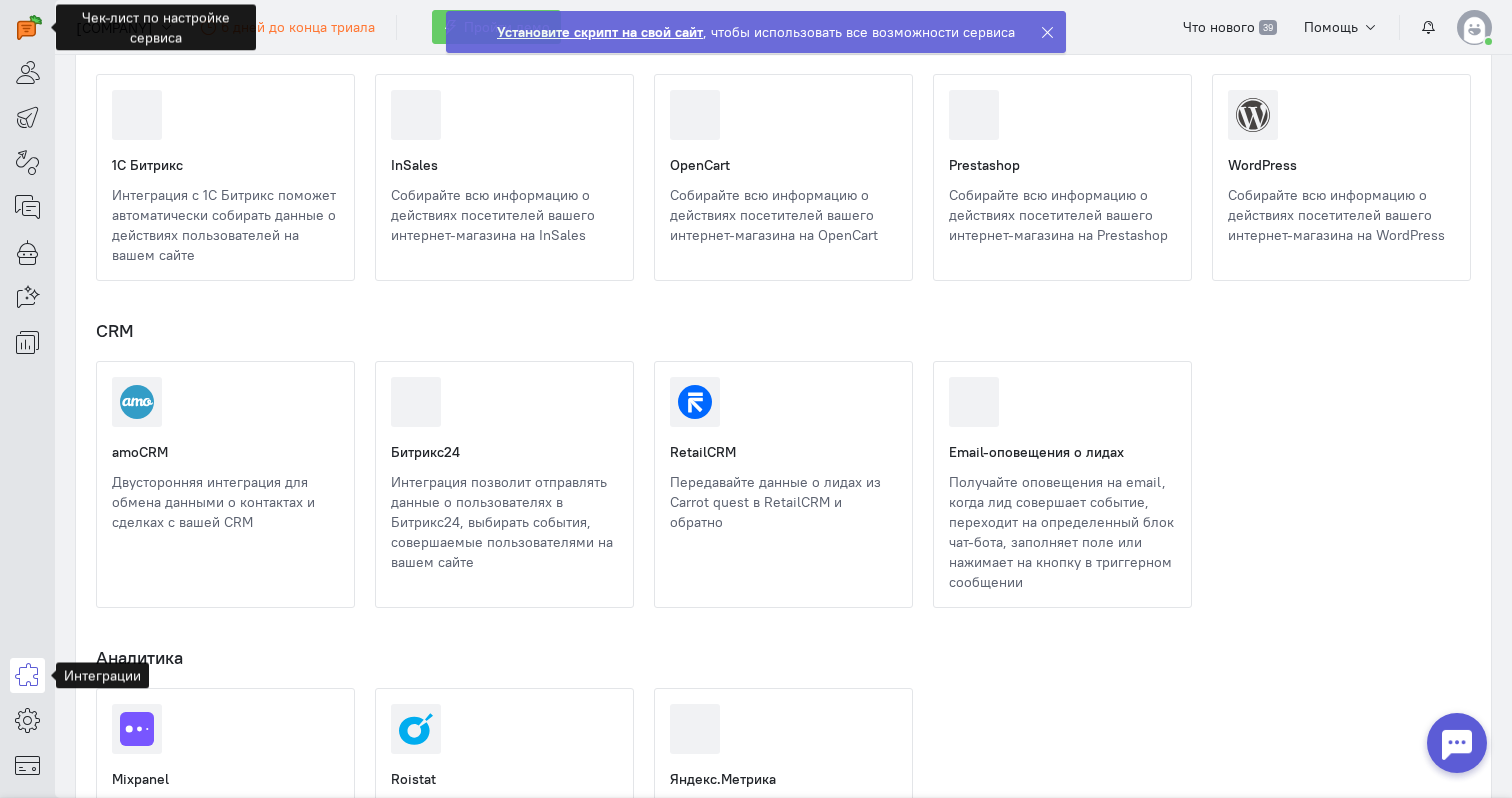scroll, scrollTop: 978, scrollLeft: 0, axis: vertical 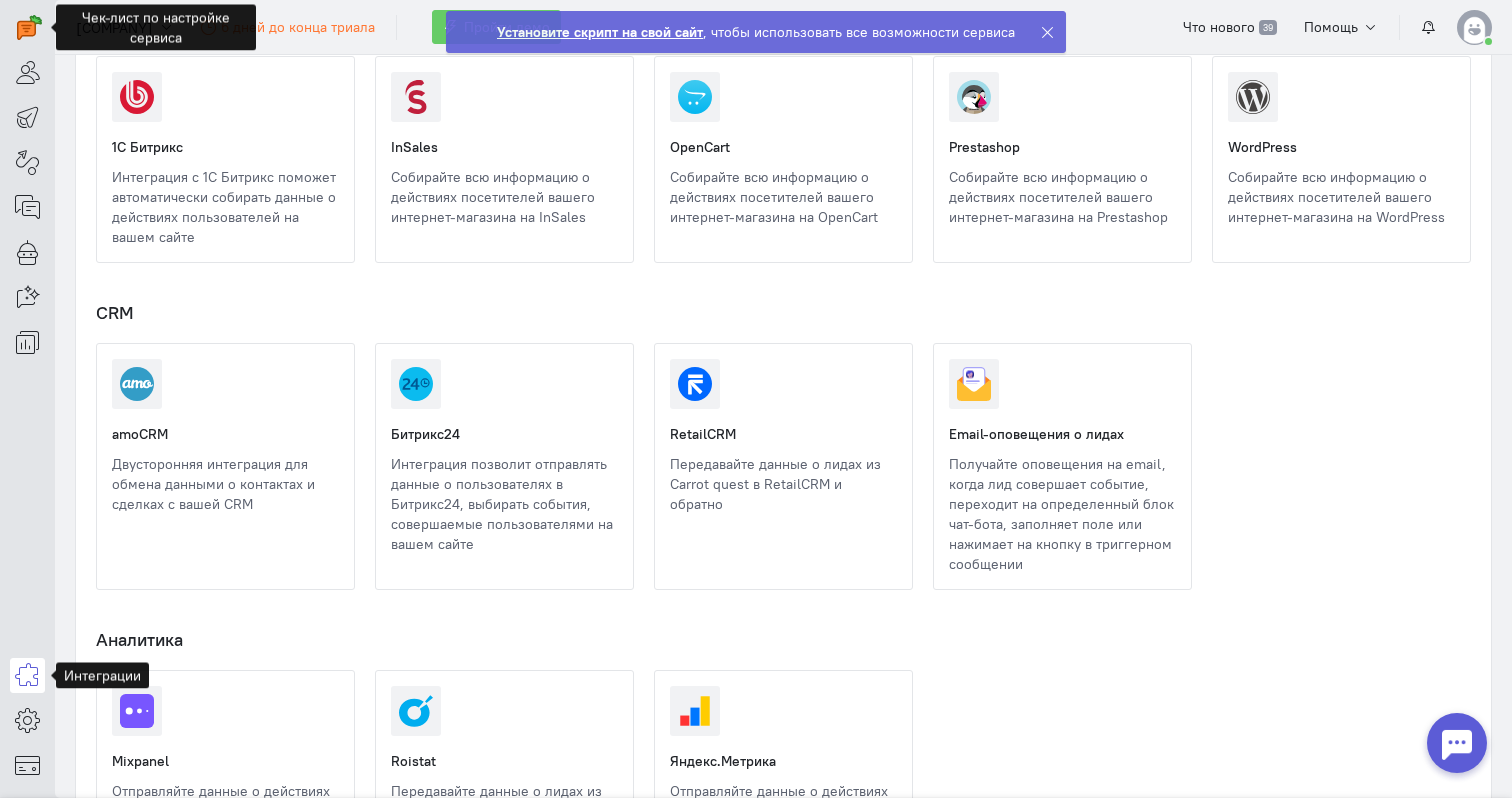 click at bounding box center (1457, 743) 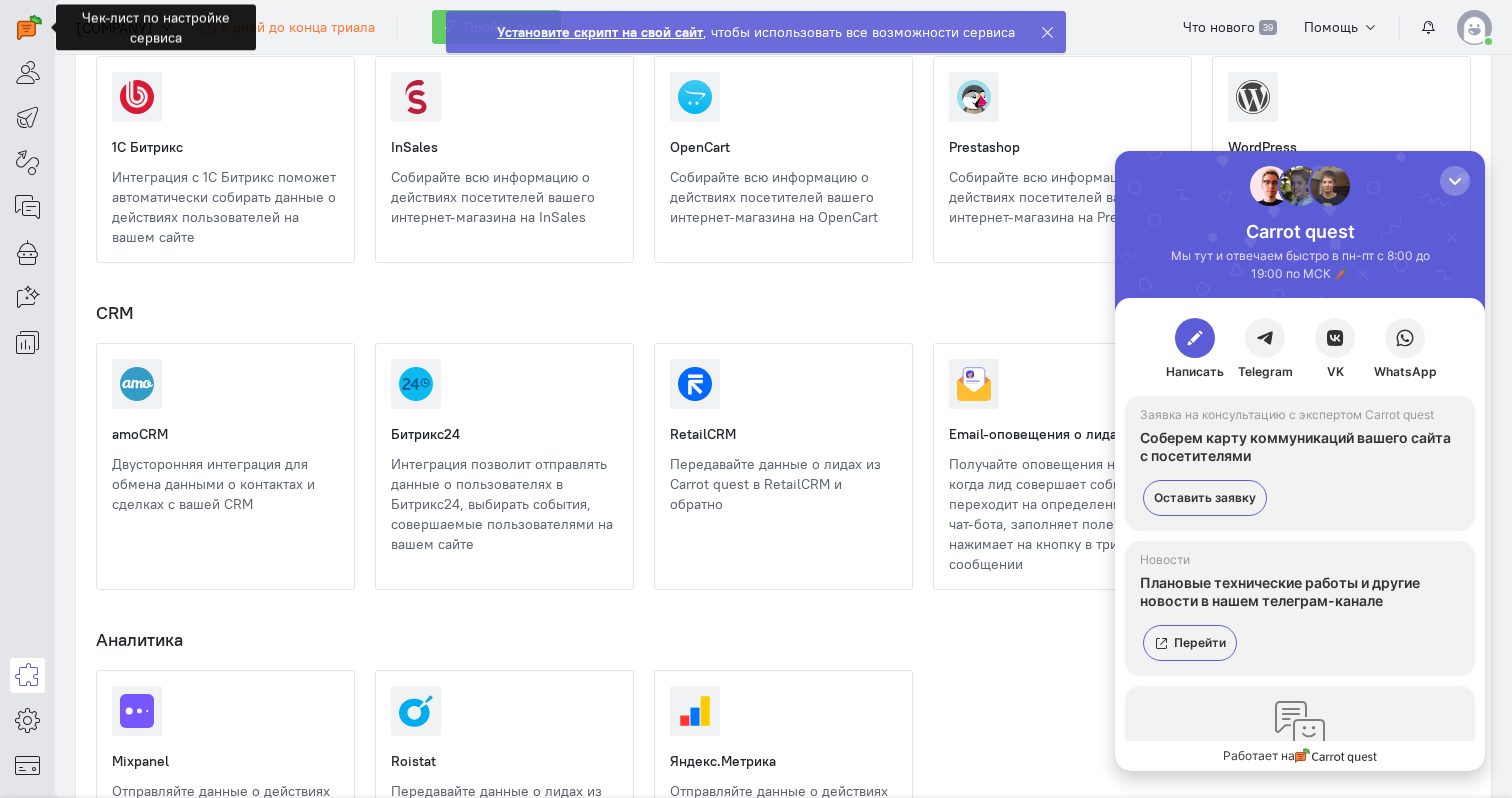 scroll, scrollTop: 0, scrollLeft: 0, axis: both 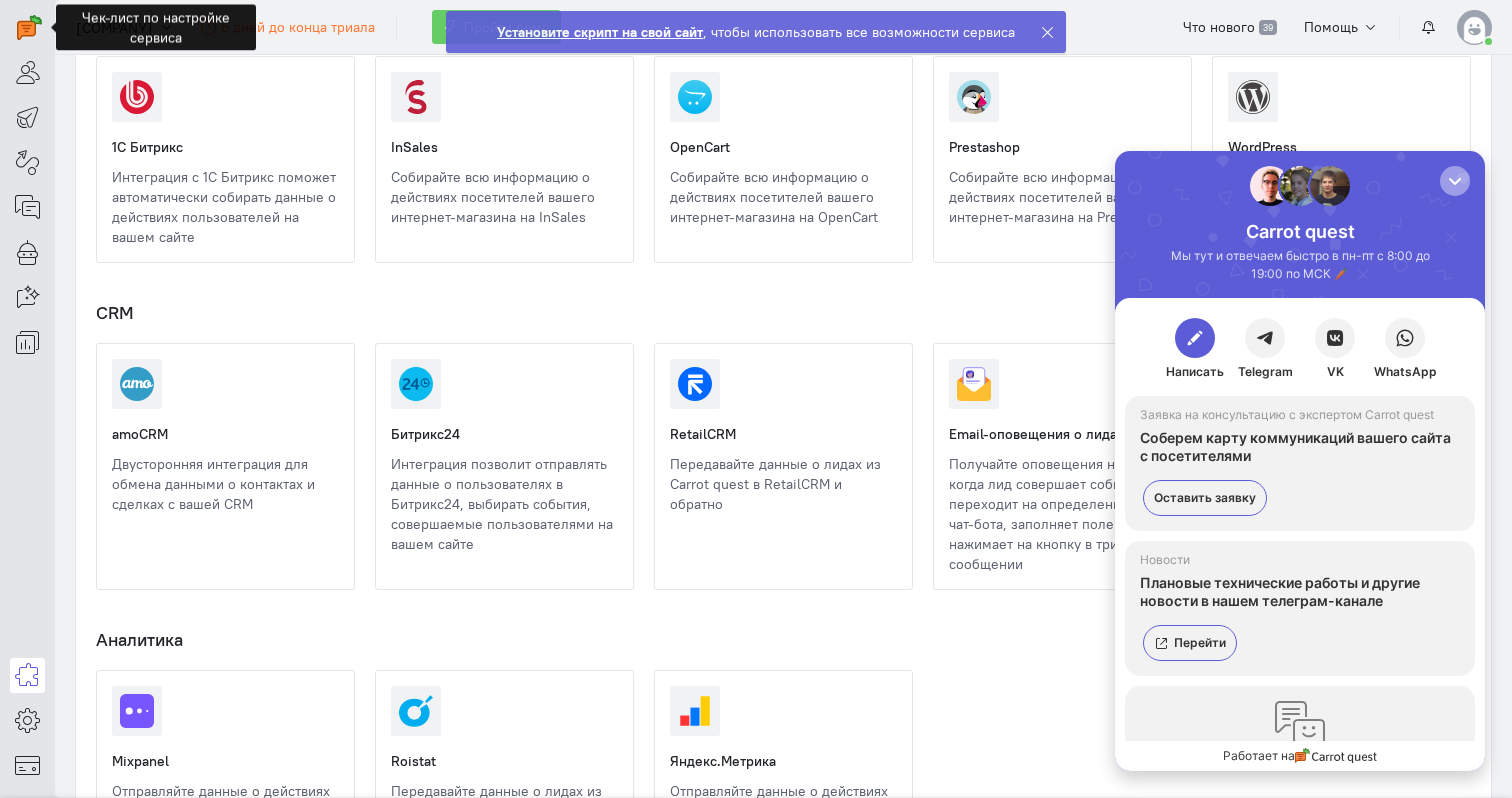 click at bounding box center (1455, 181) 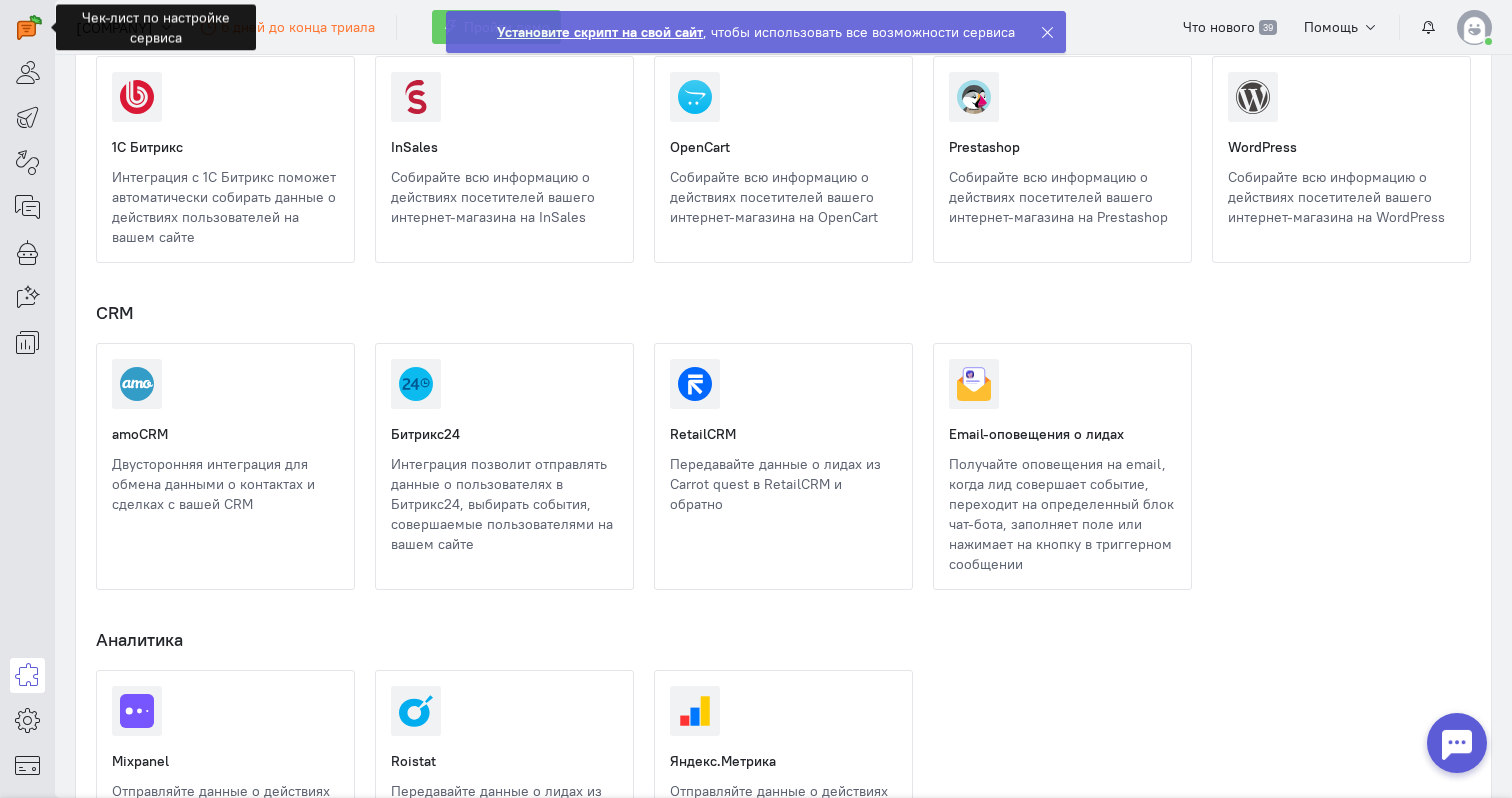 scroll, scrollTop: 0, scrollLeft: 0, axis: both 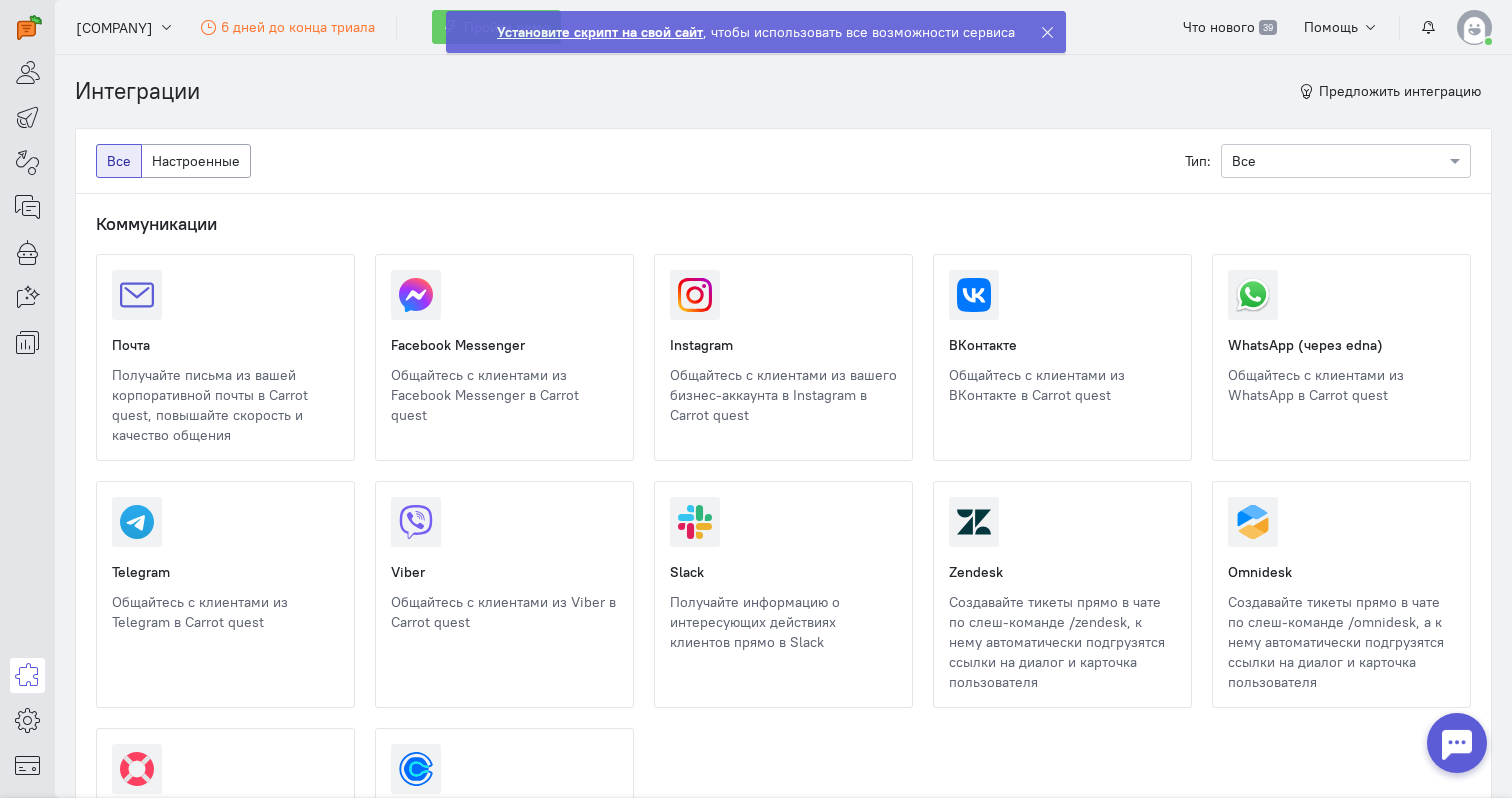 click at bounding box center (97, 647) 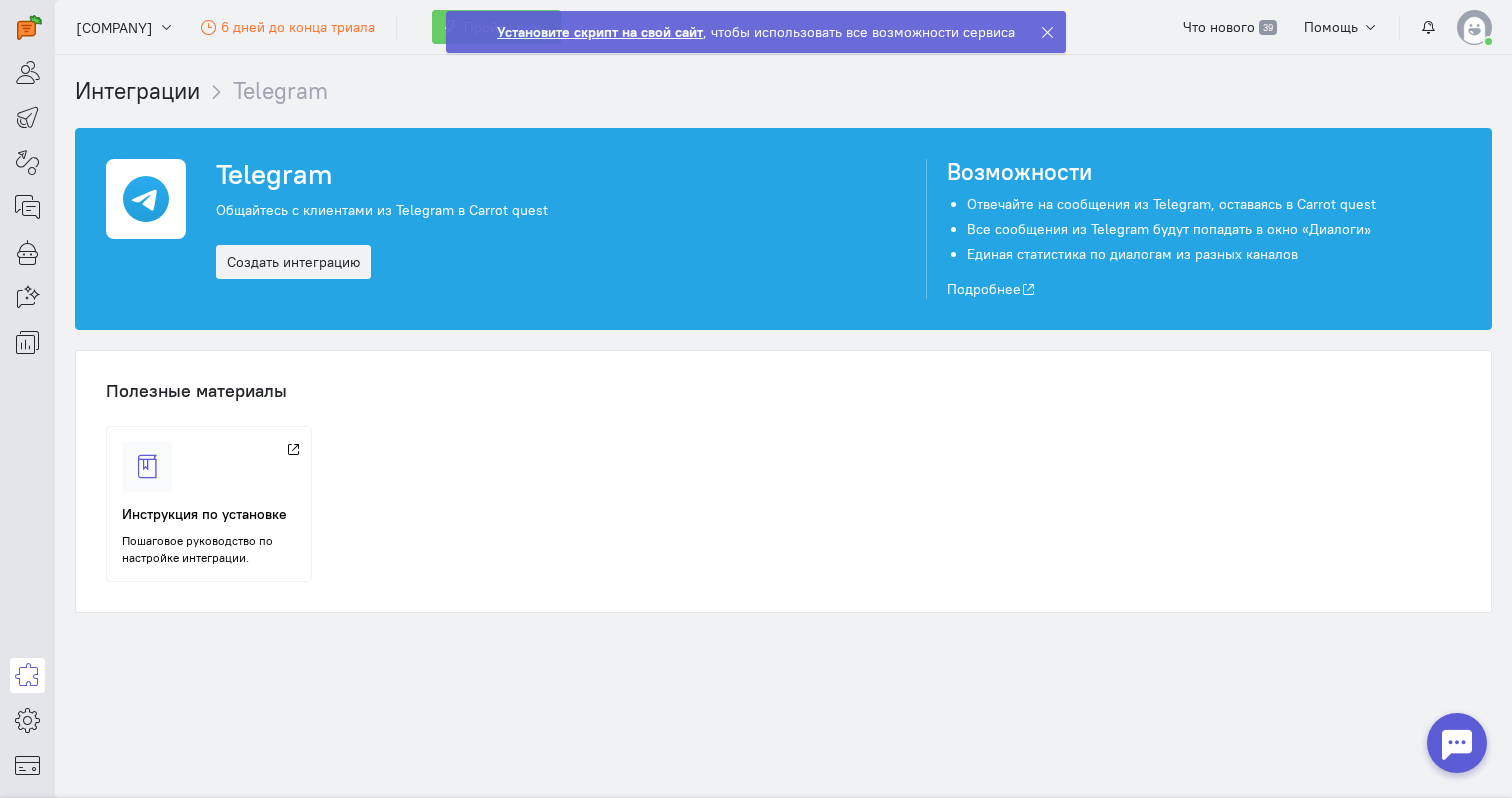 click on "Инструкция по установке
Пошаговое руководство по настройке интеграции." at bounding box center (783, 504) 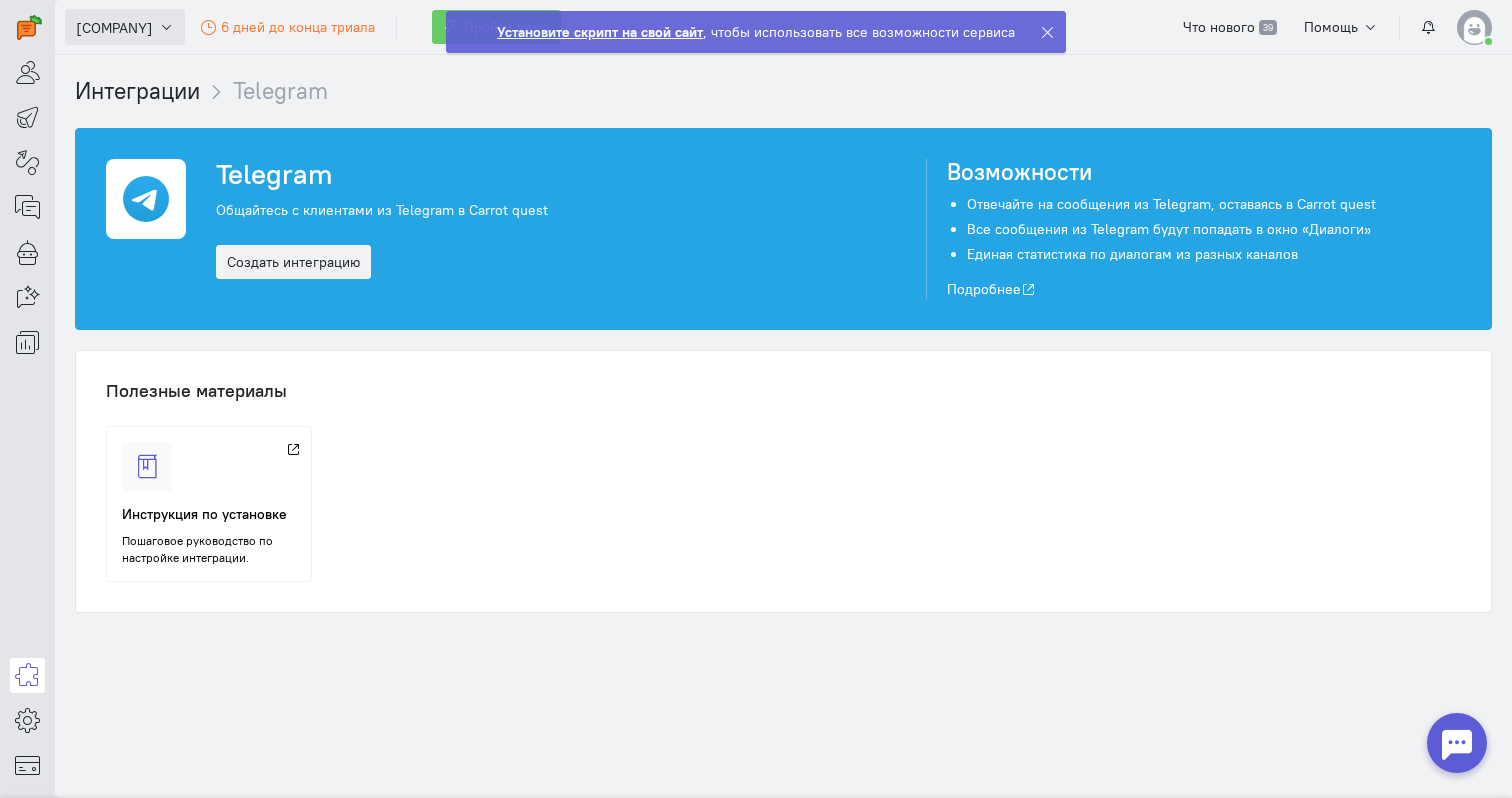 click on "[COMPANY]" at bounding box center [114, 28] 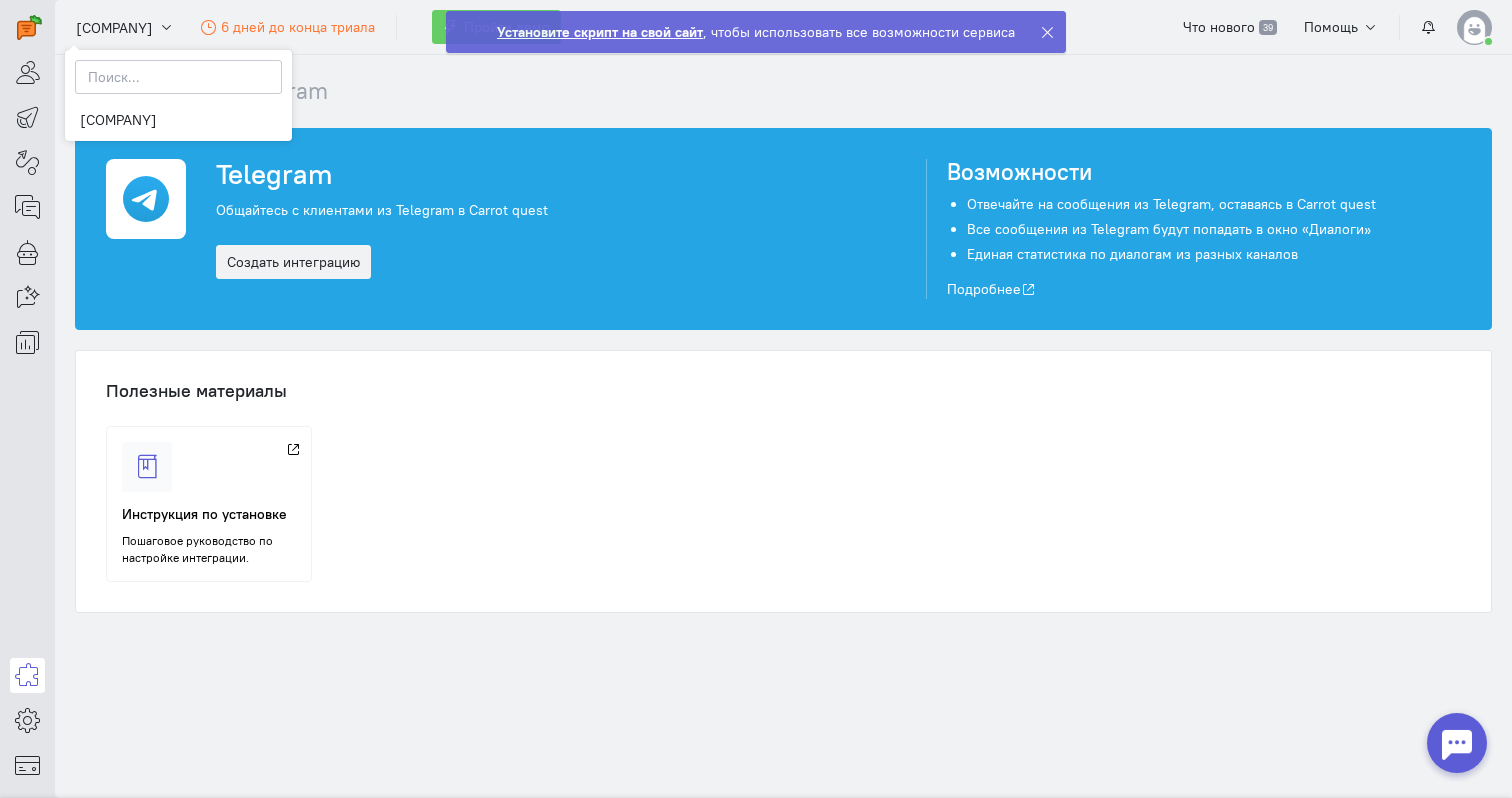 click on "Полезные материалы
Инструкция по установке
Пошаговое руководство по настройке интеграции." at bounding box center [783, 481] 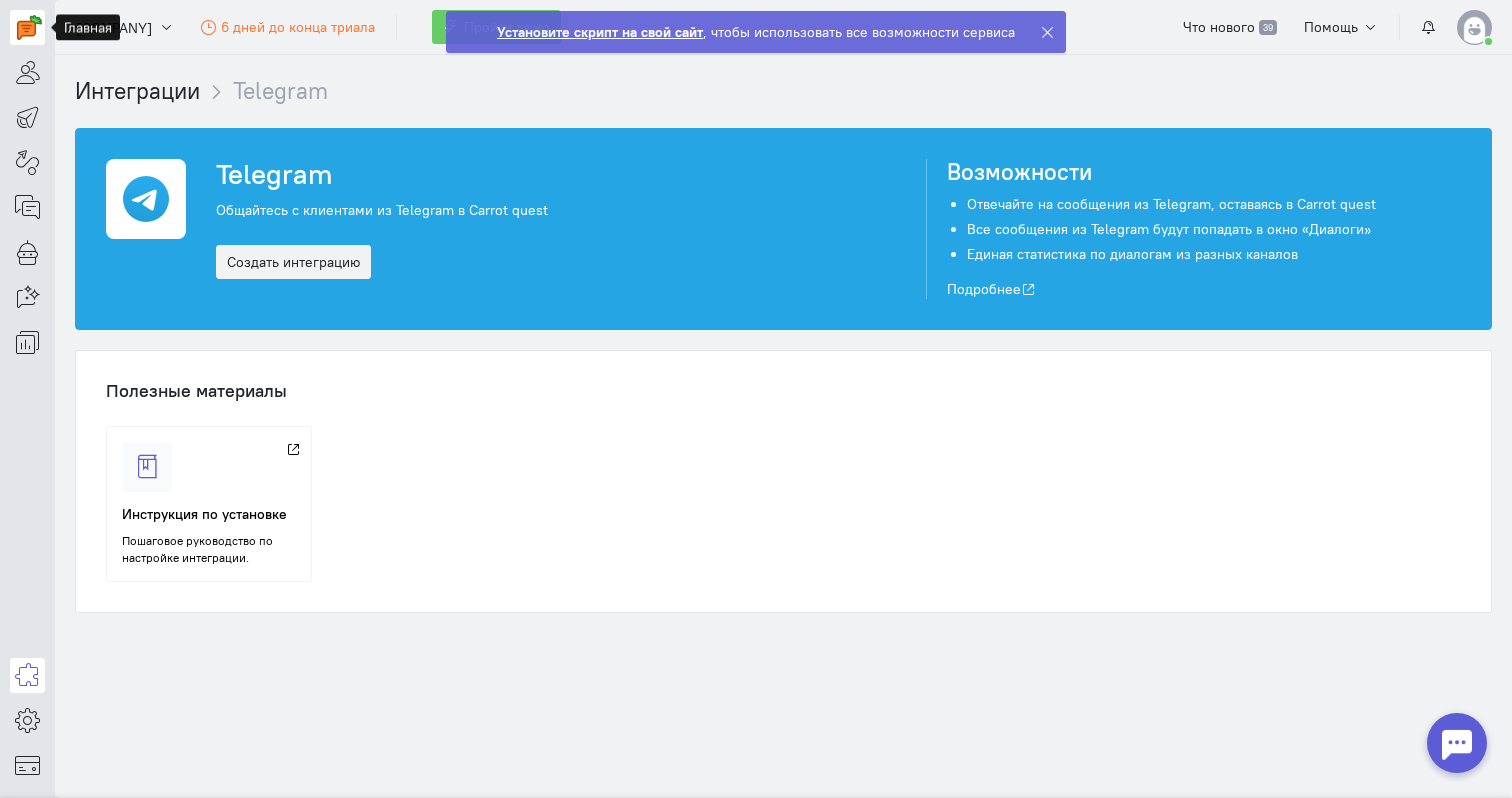 click at bounding box center (29, 27) 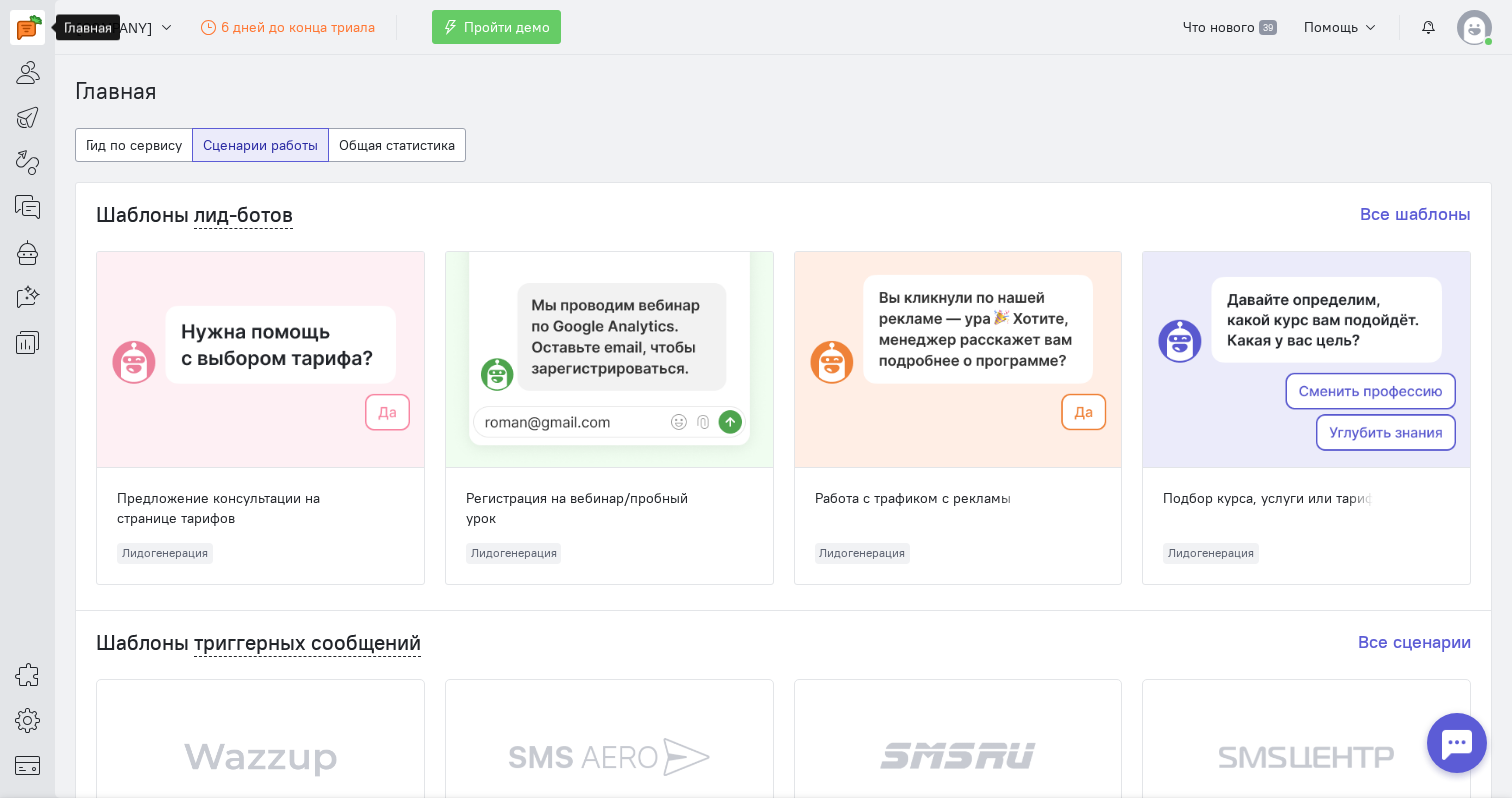 click at bounding box center (1474, 27) 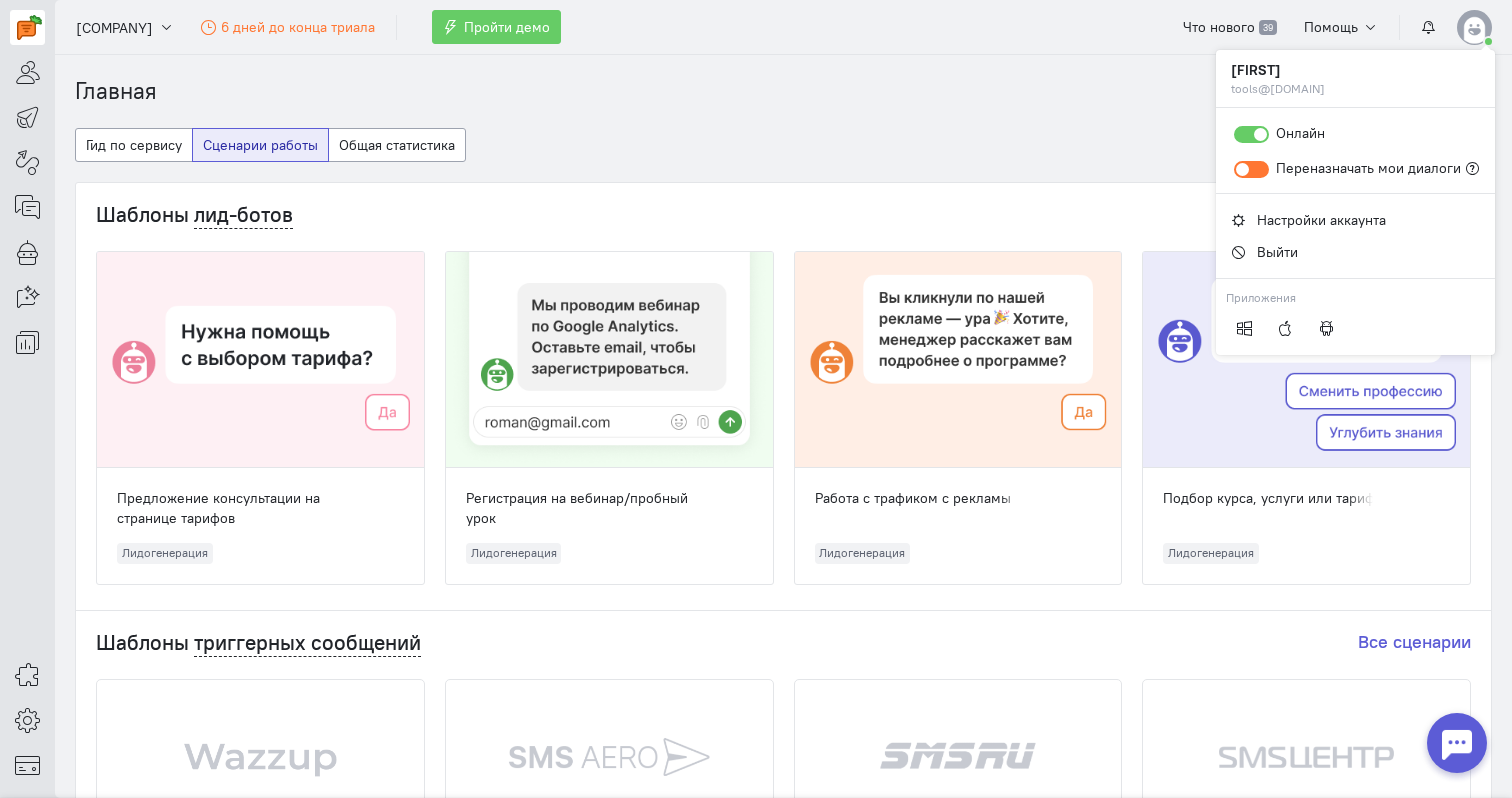 click on "Гид по сервису
Сценарии работы
Общая статистика" at bounding box center [783, 155] 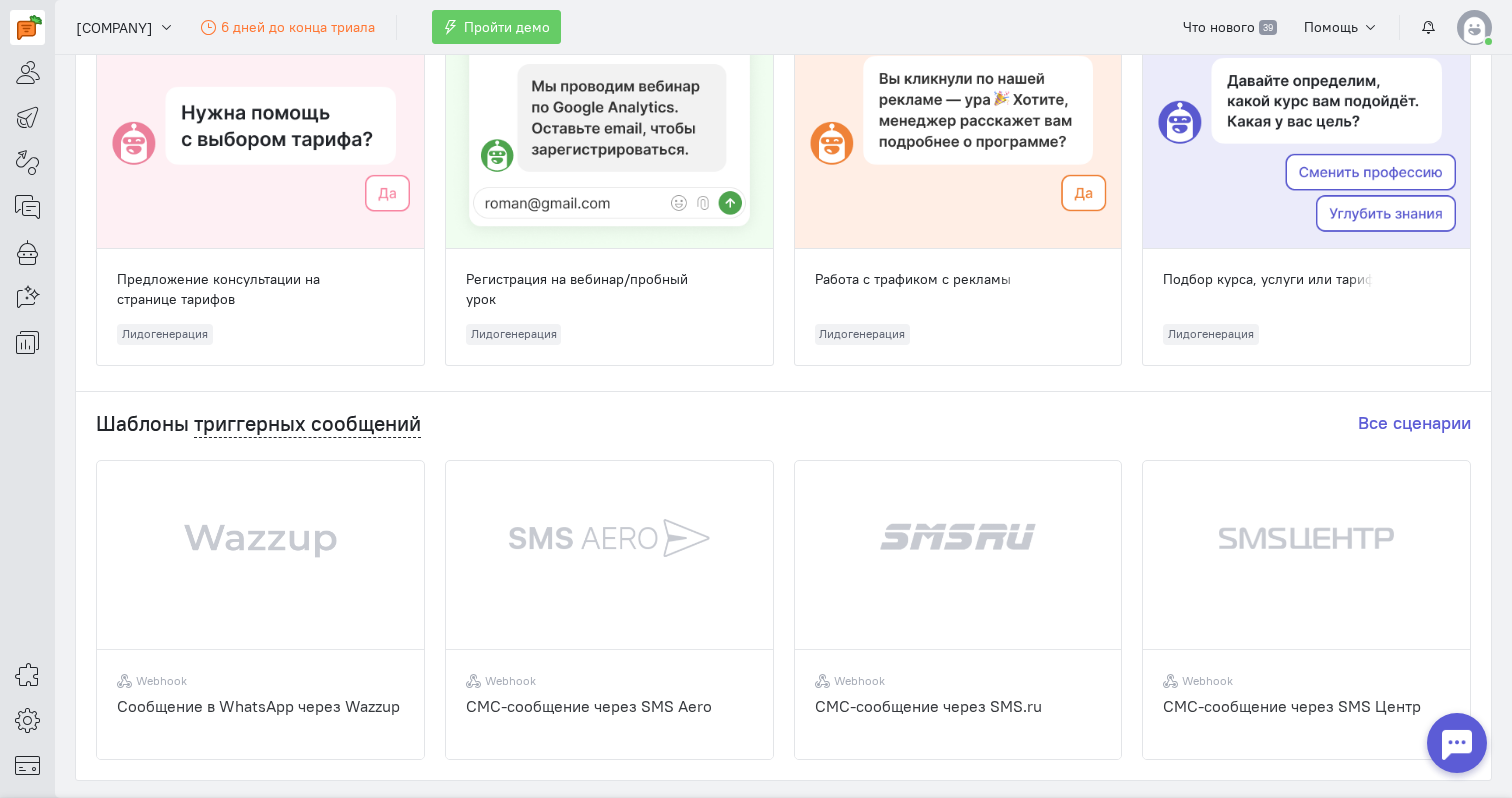 scroll, scrollTop: 227, scrollLeft: 0, axis: vertical 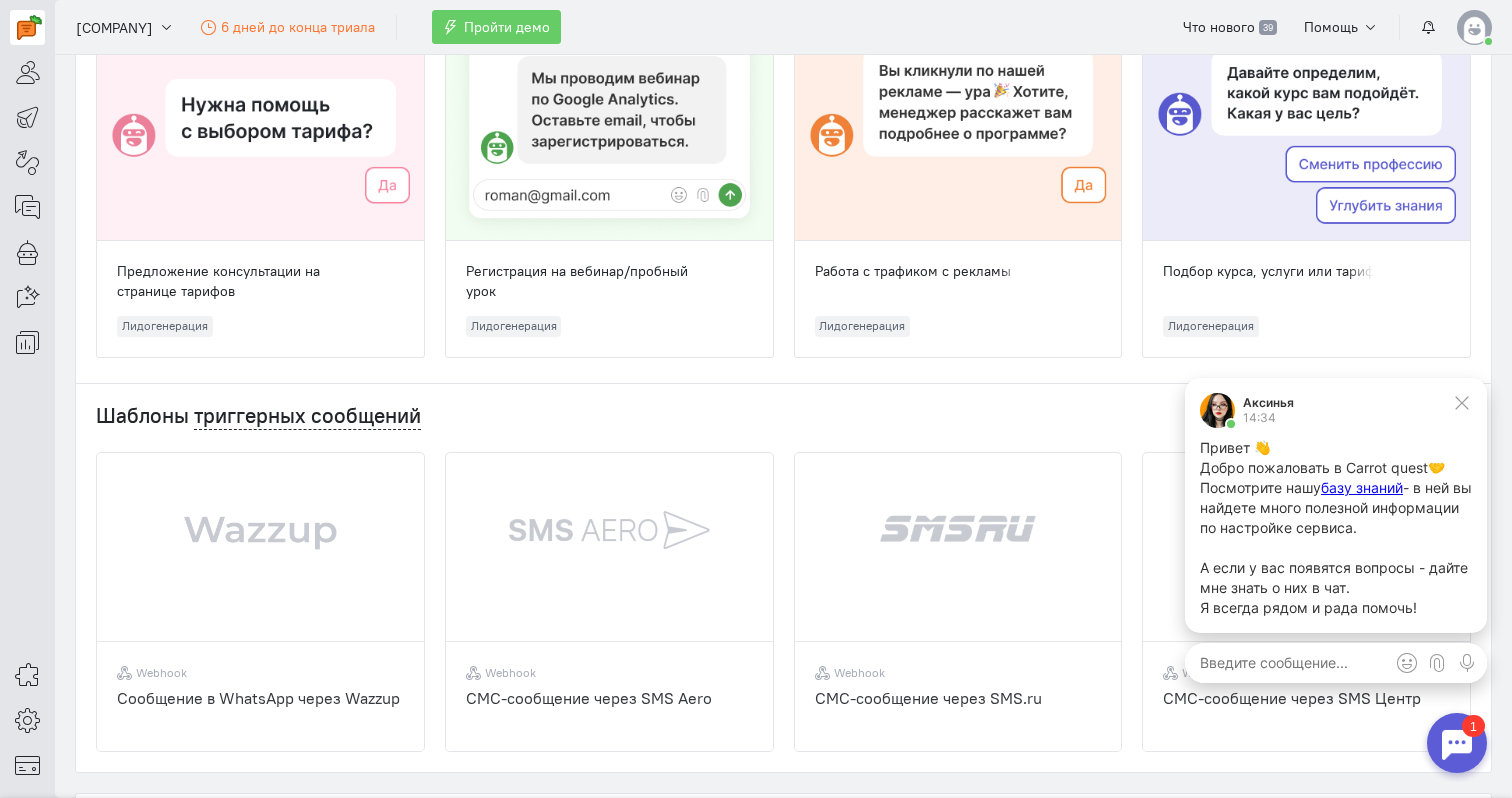 click 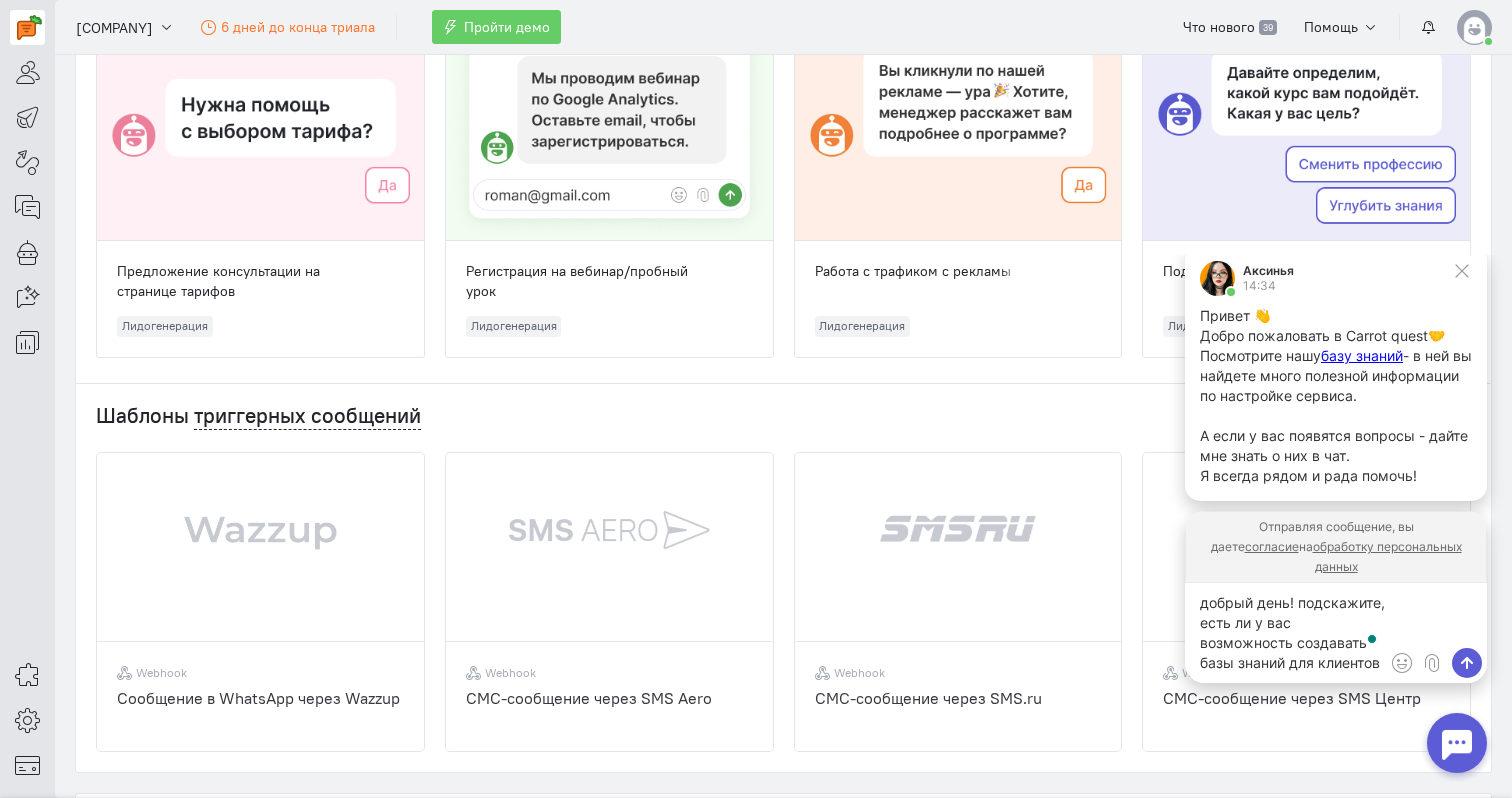 type on "добрый день! подскажите, есть ли у вас возможность создавать базы знаний для клиентов?" 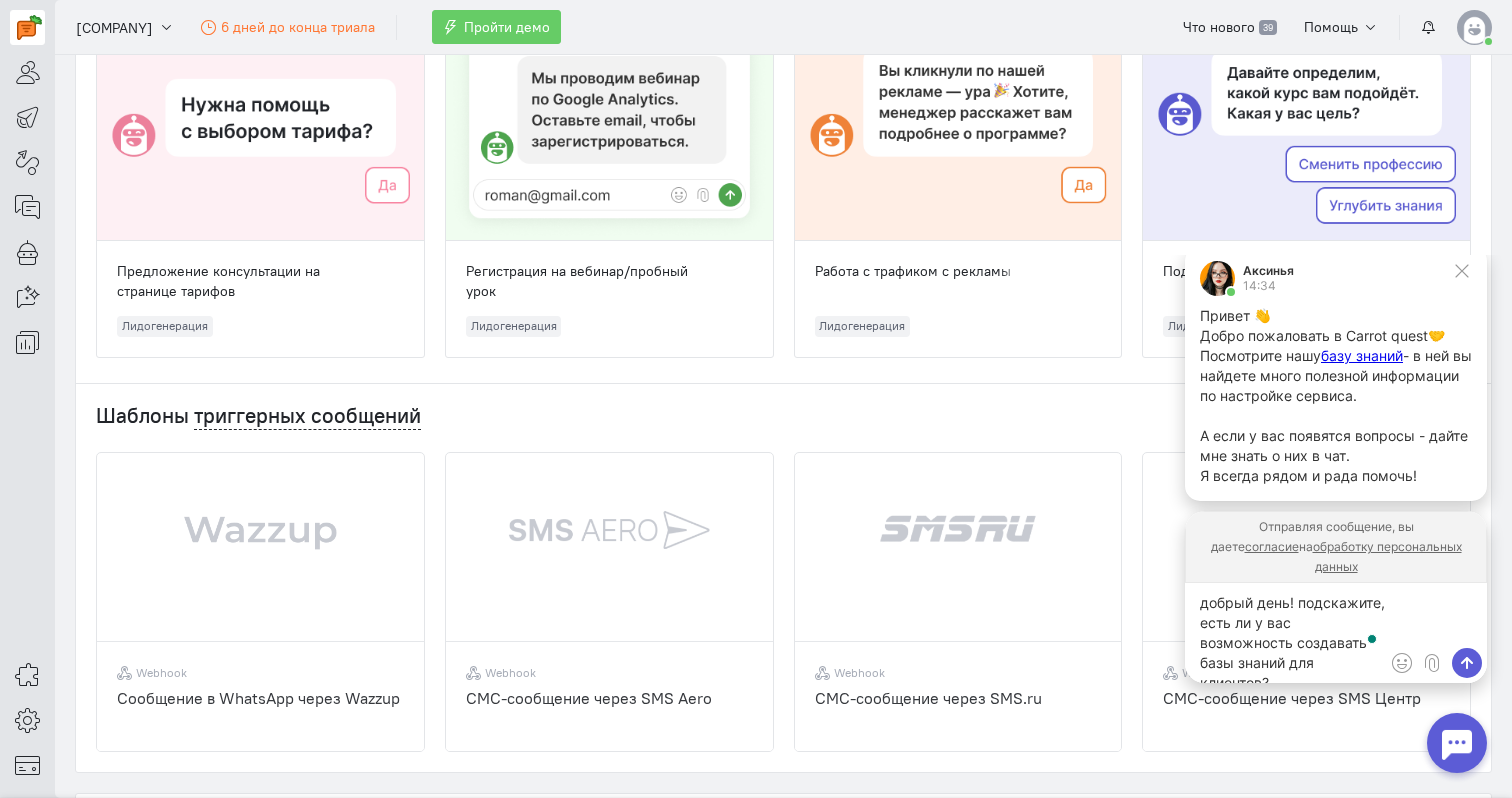 scroll, scrollTop: 8, scrollLeft: 0, axis: vertical 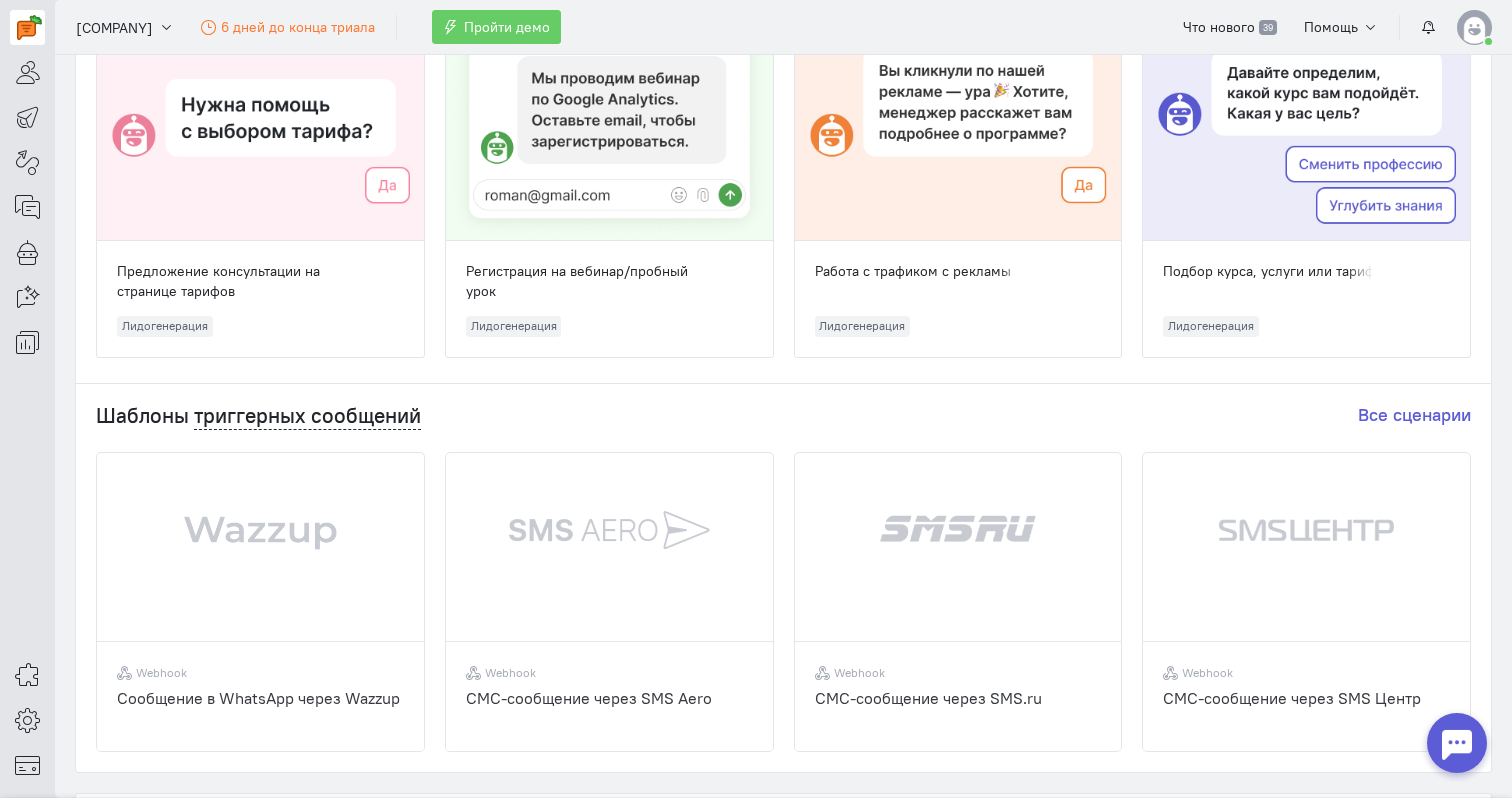 click at bounding box center [1457, 743] 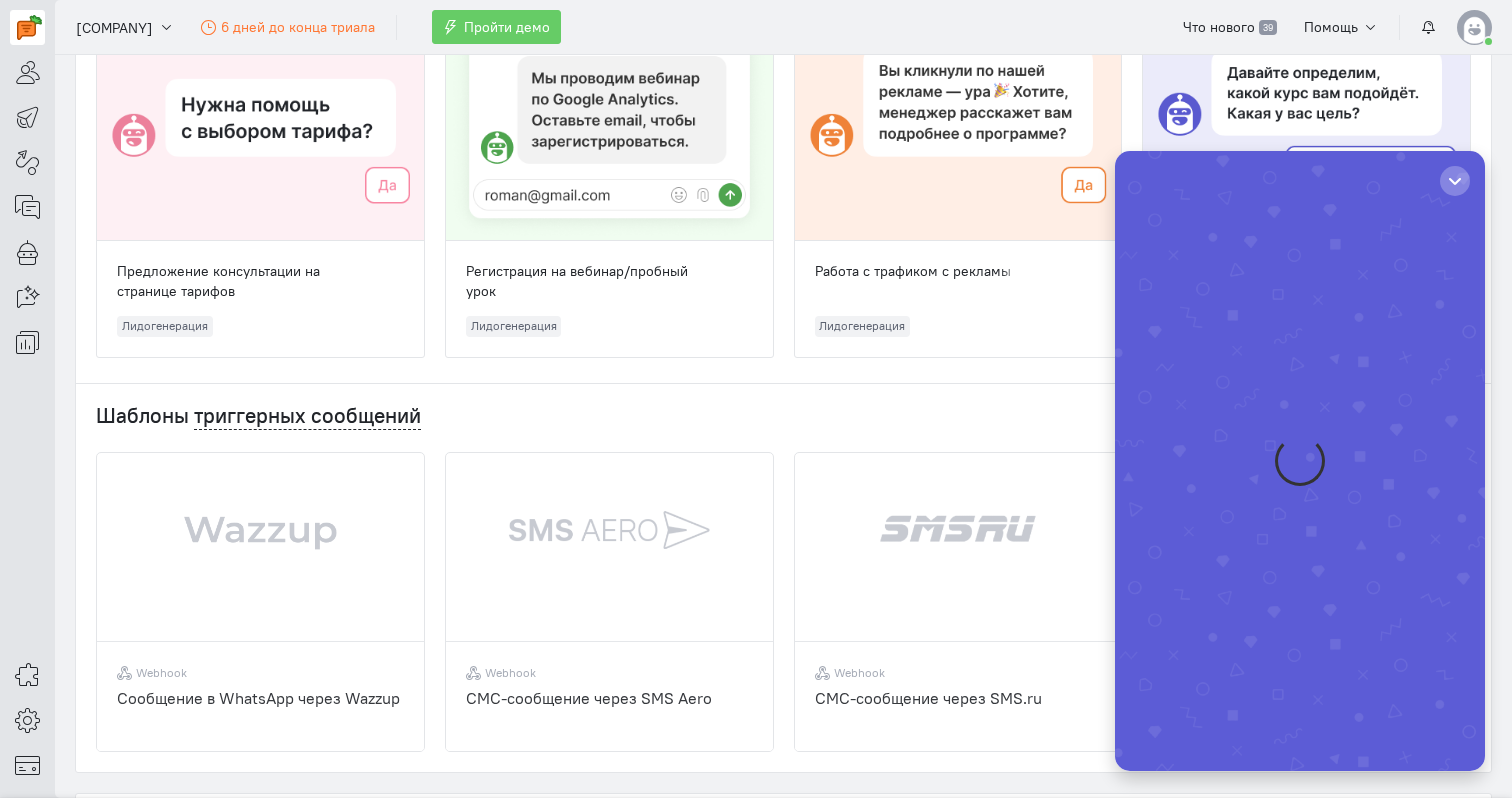 scroll, scrollTop: 0, scrollLeft: 0, axis: both 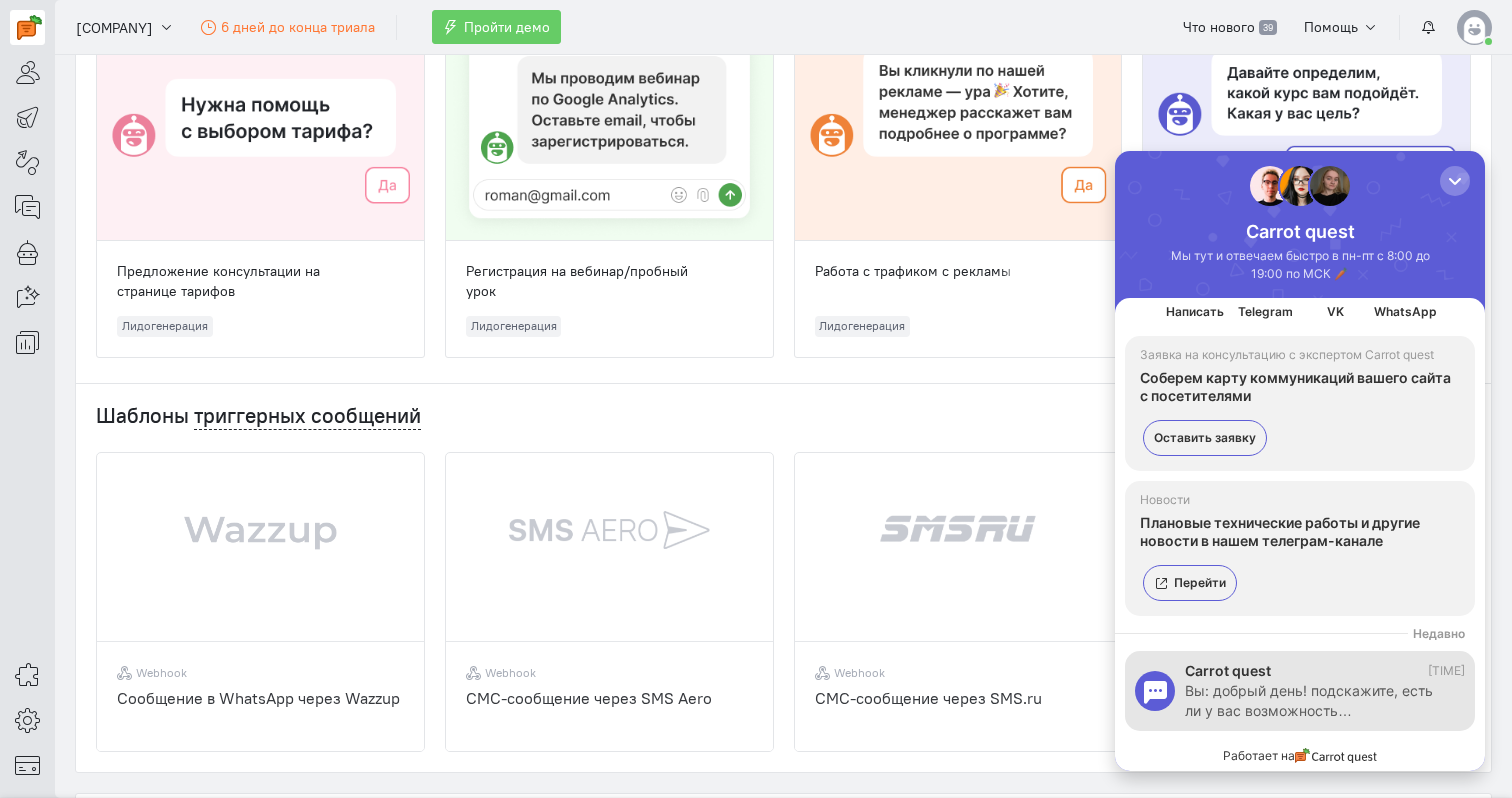 click on "Вы: добрый день! подскажите, есть ли у вас возможность…" at bounding box center [1315, 701] 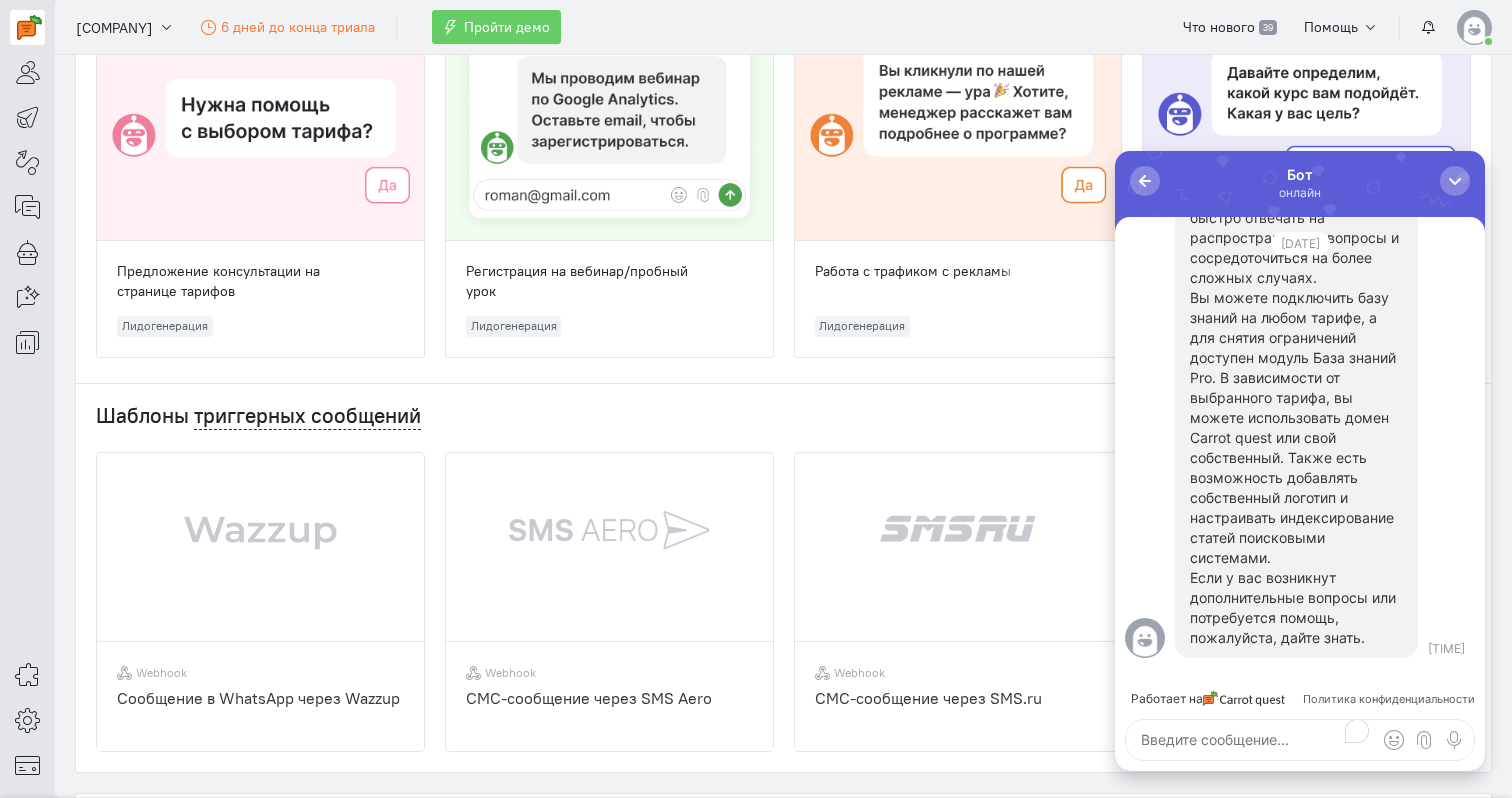 scroll, scrollTop: 0, scrollLeft: 0, axis: both 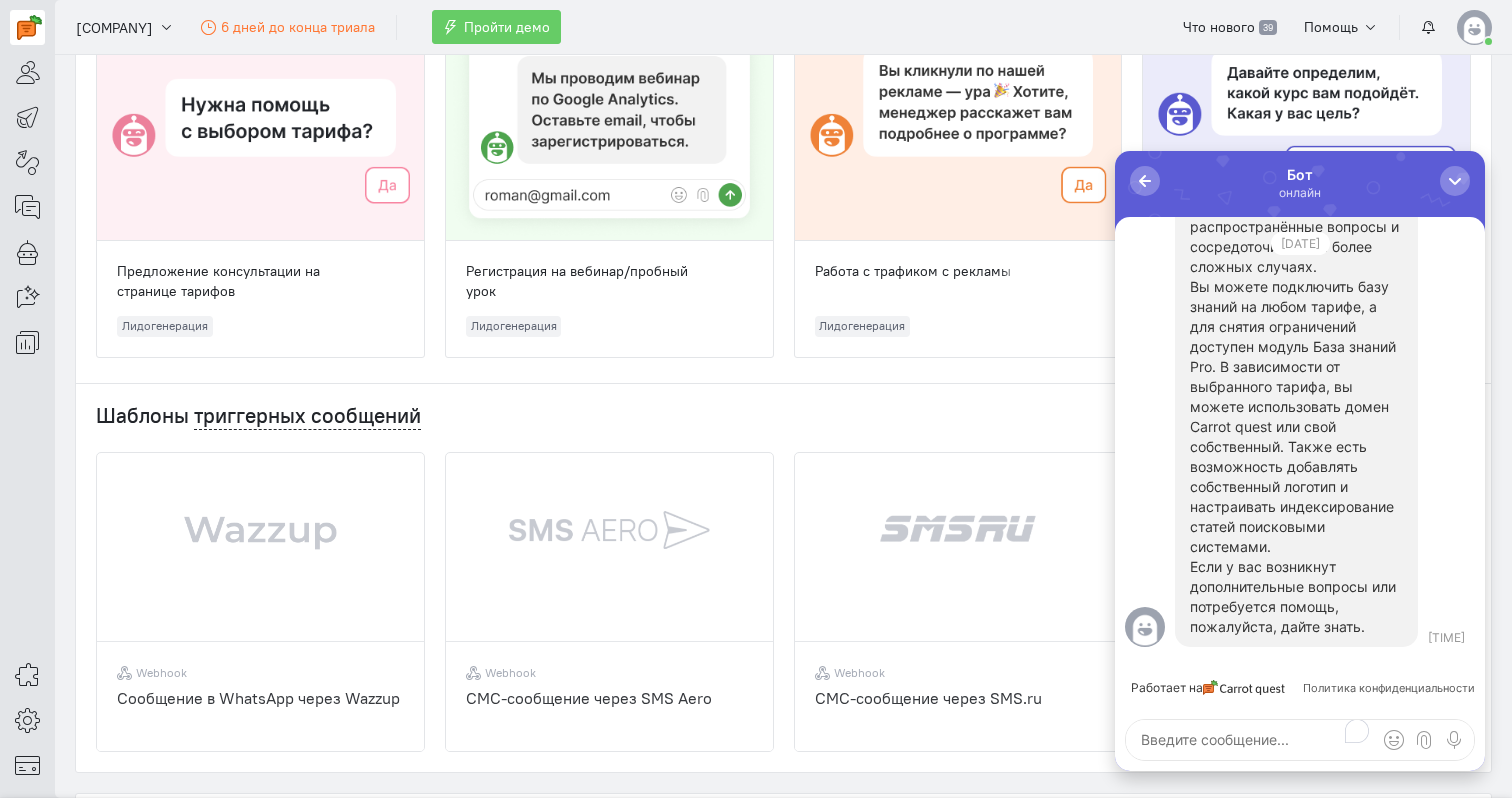 click at bounding box center (1300, 740) 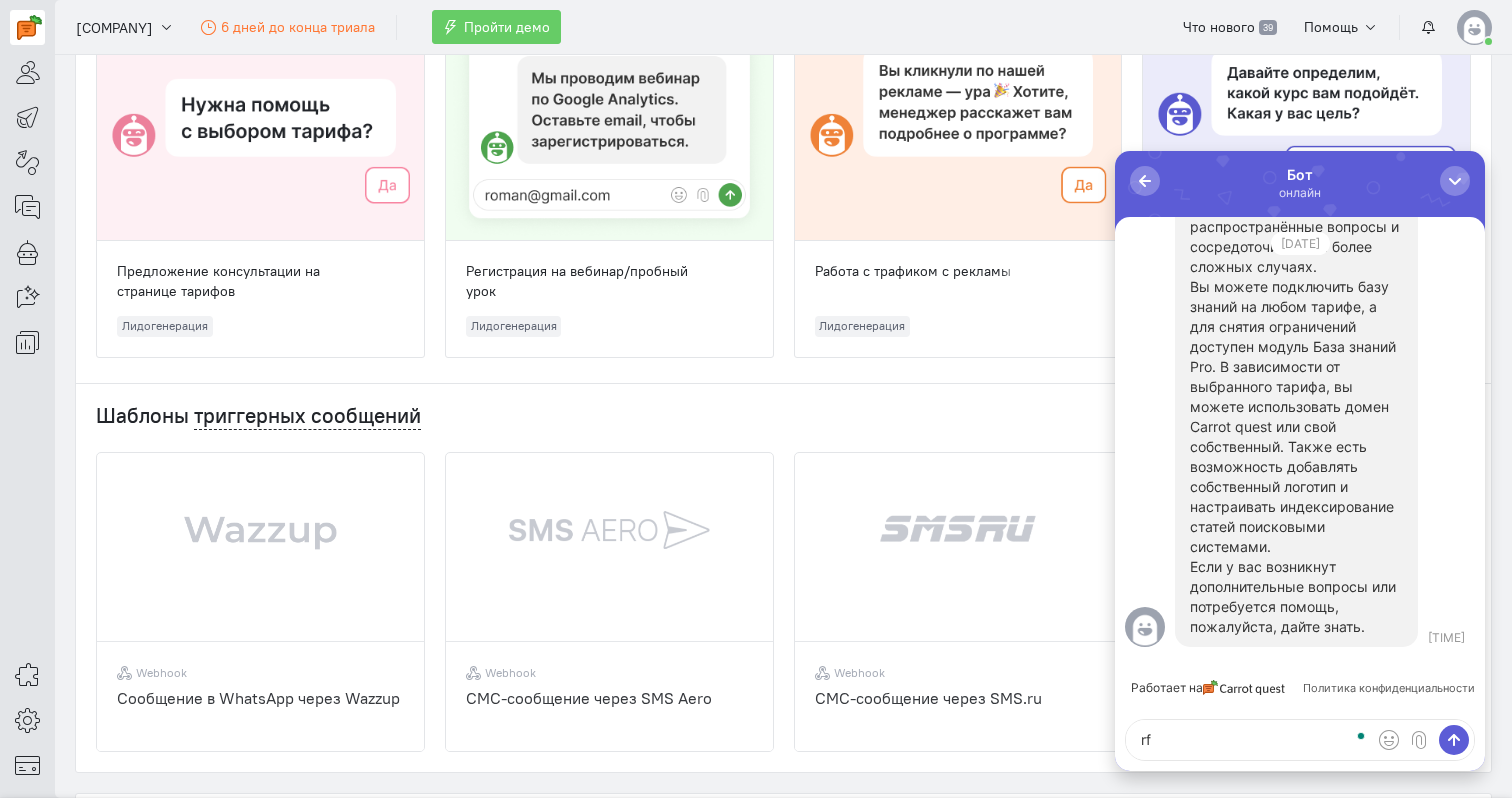 type on "r" 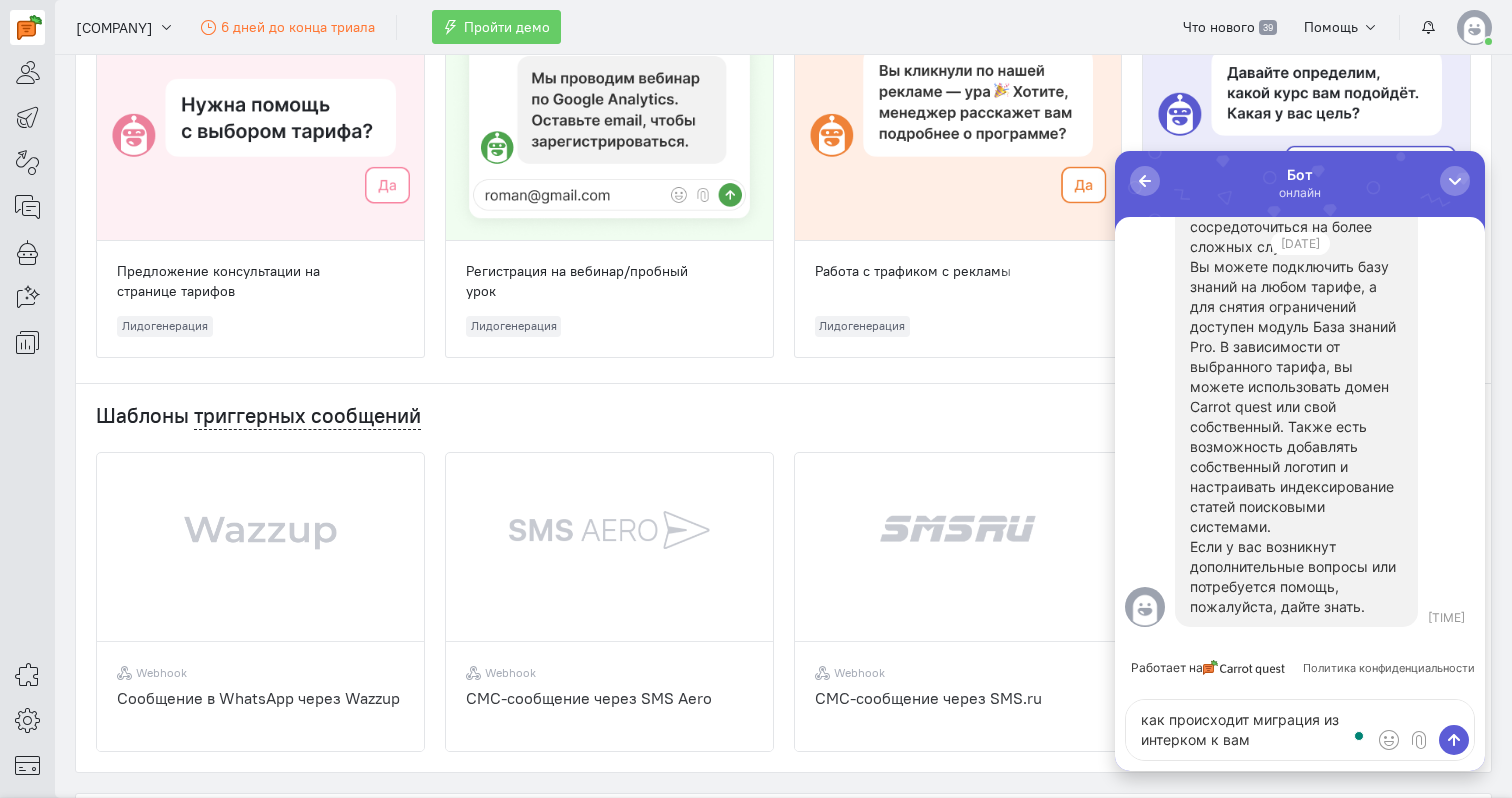 type on "как происходит миграция из интерком к вам?" 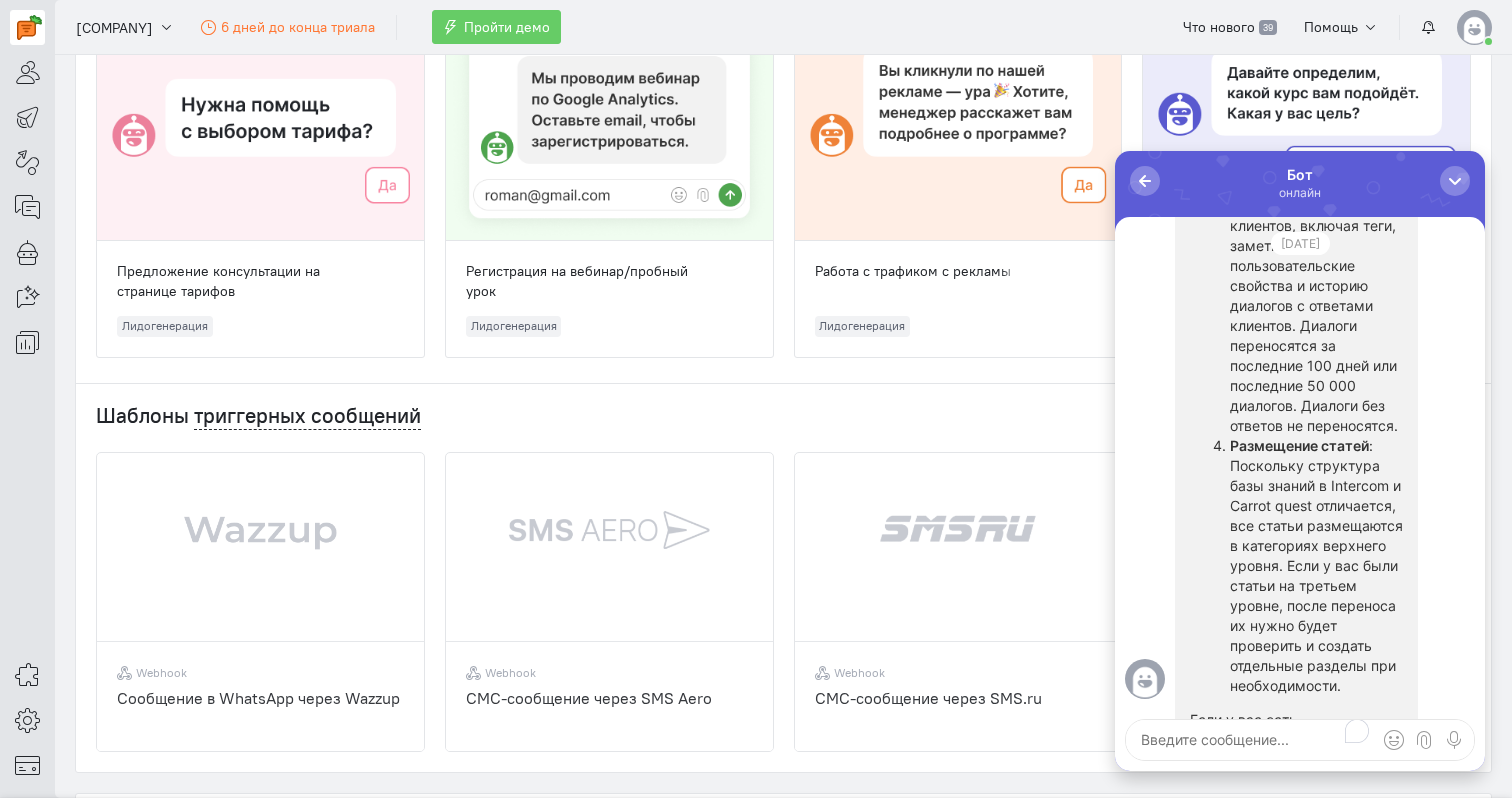scroll, scrollTop: 0, scrollLeft: 0, axis: both 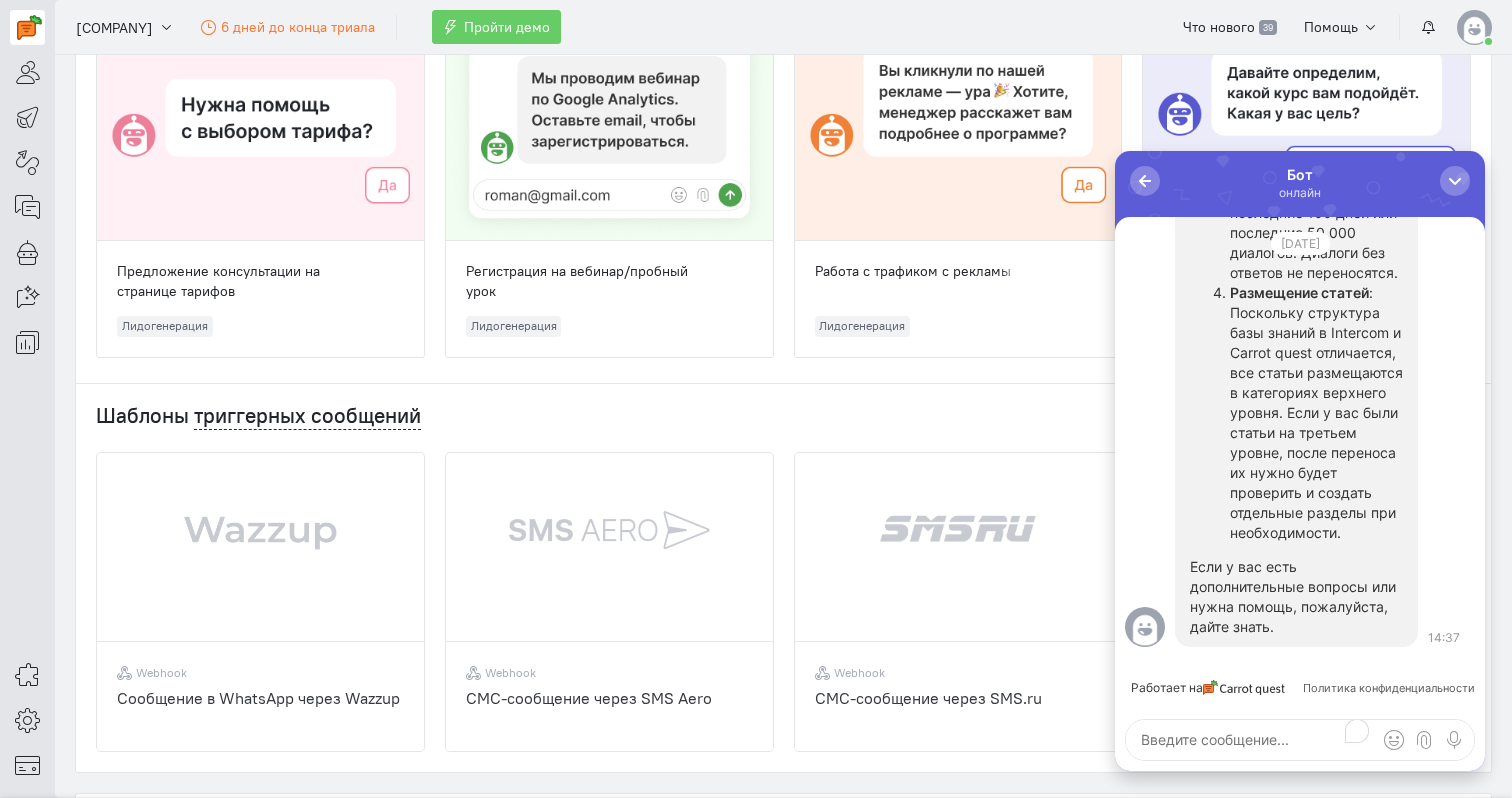 click at bounding box center [1300, 740] 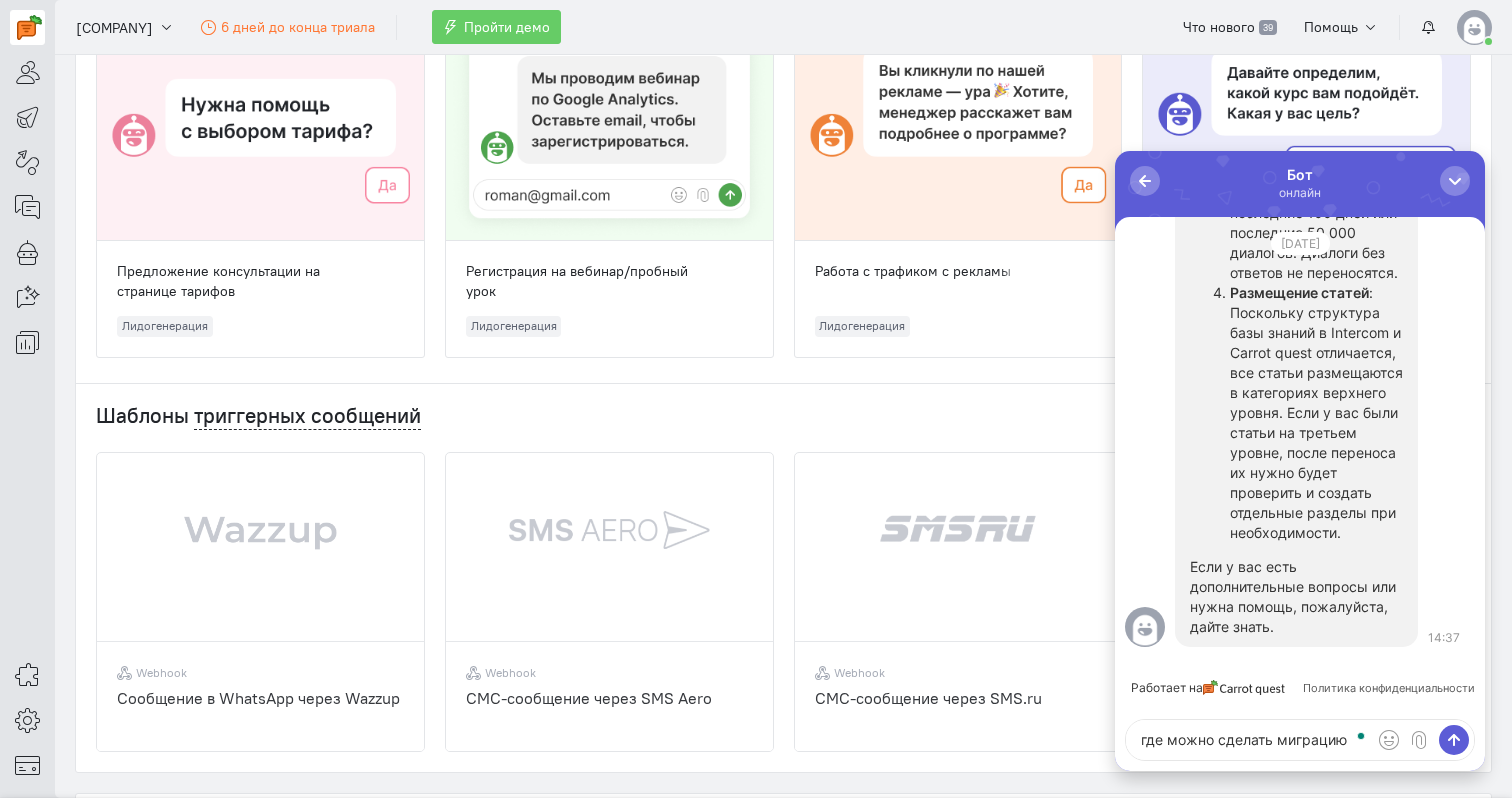 type on "где можно сделать миграцию?" 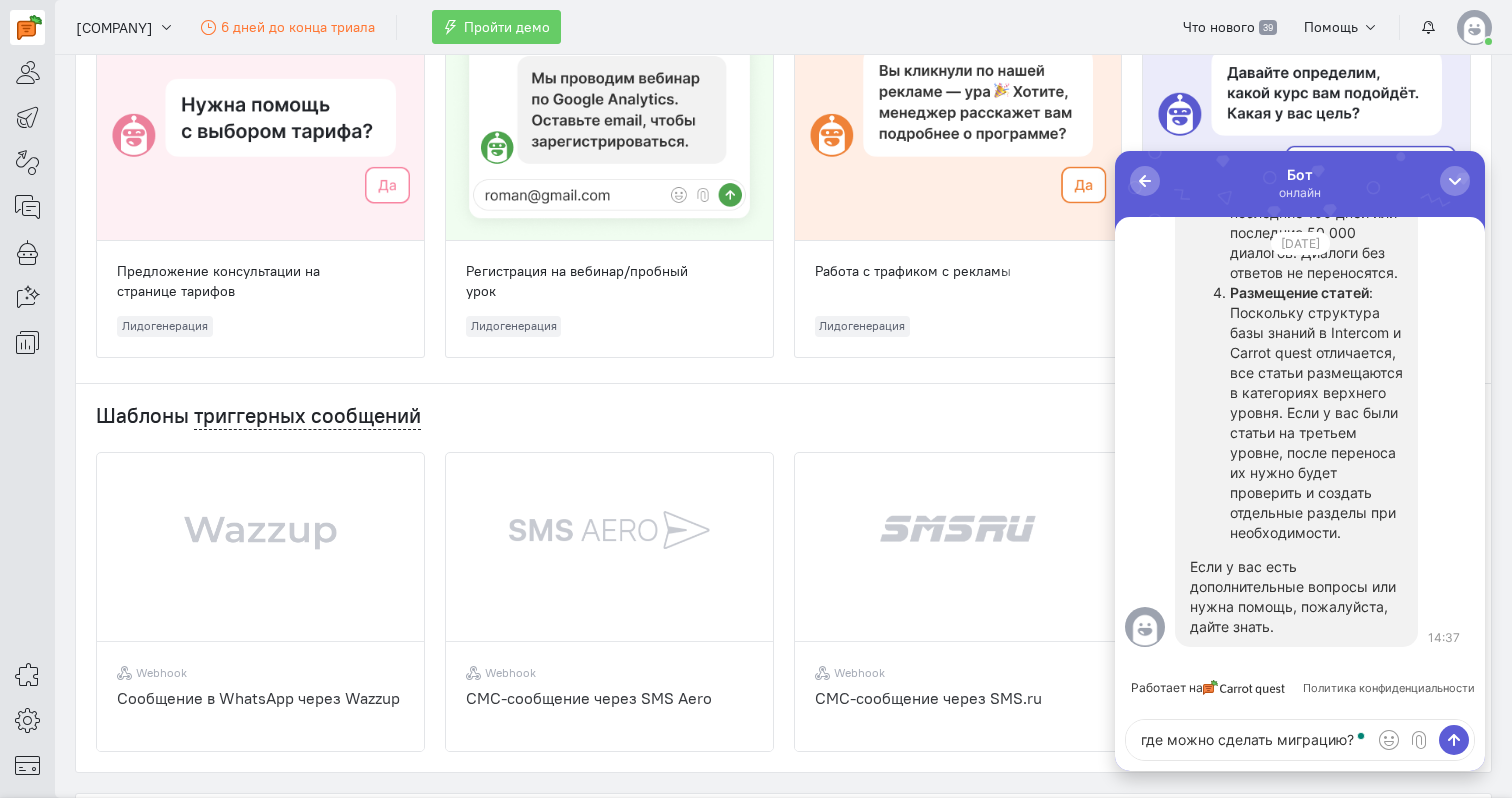 type 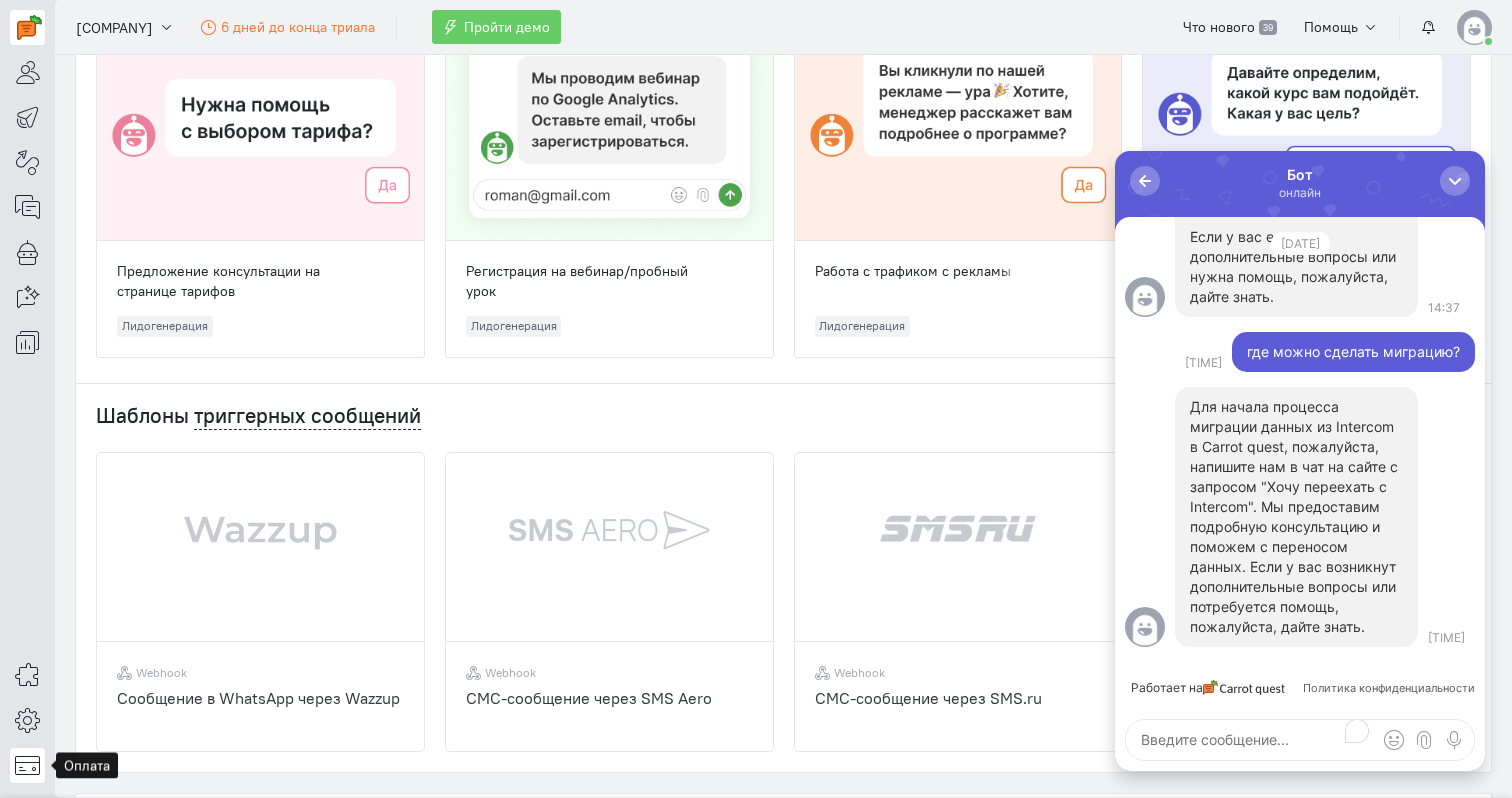 click at bounding box center [27, 765] 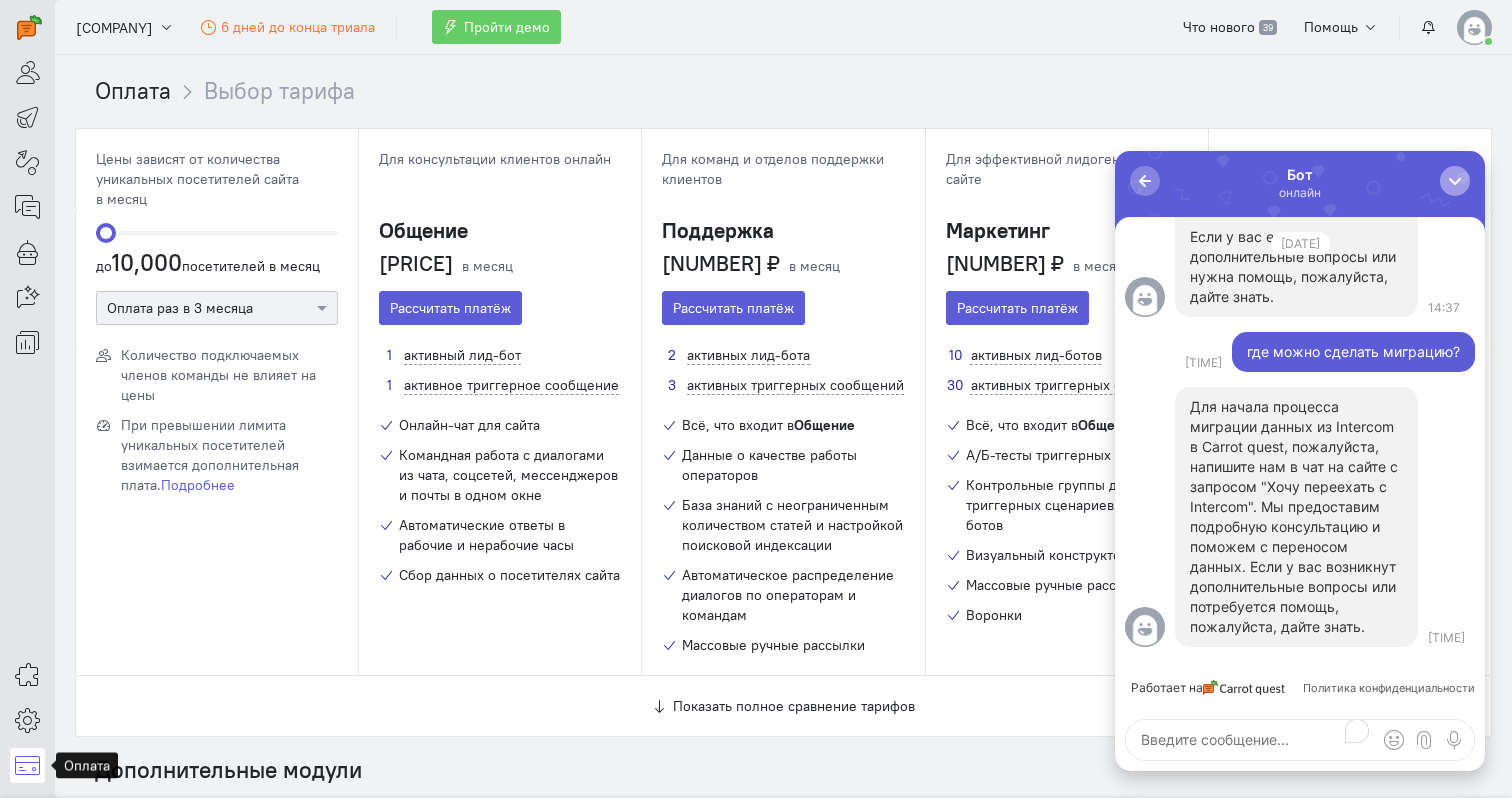 click at bounding box center (1455, 181) 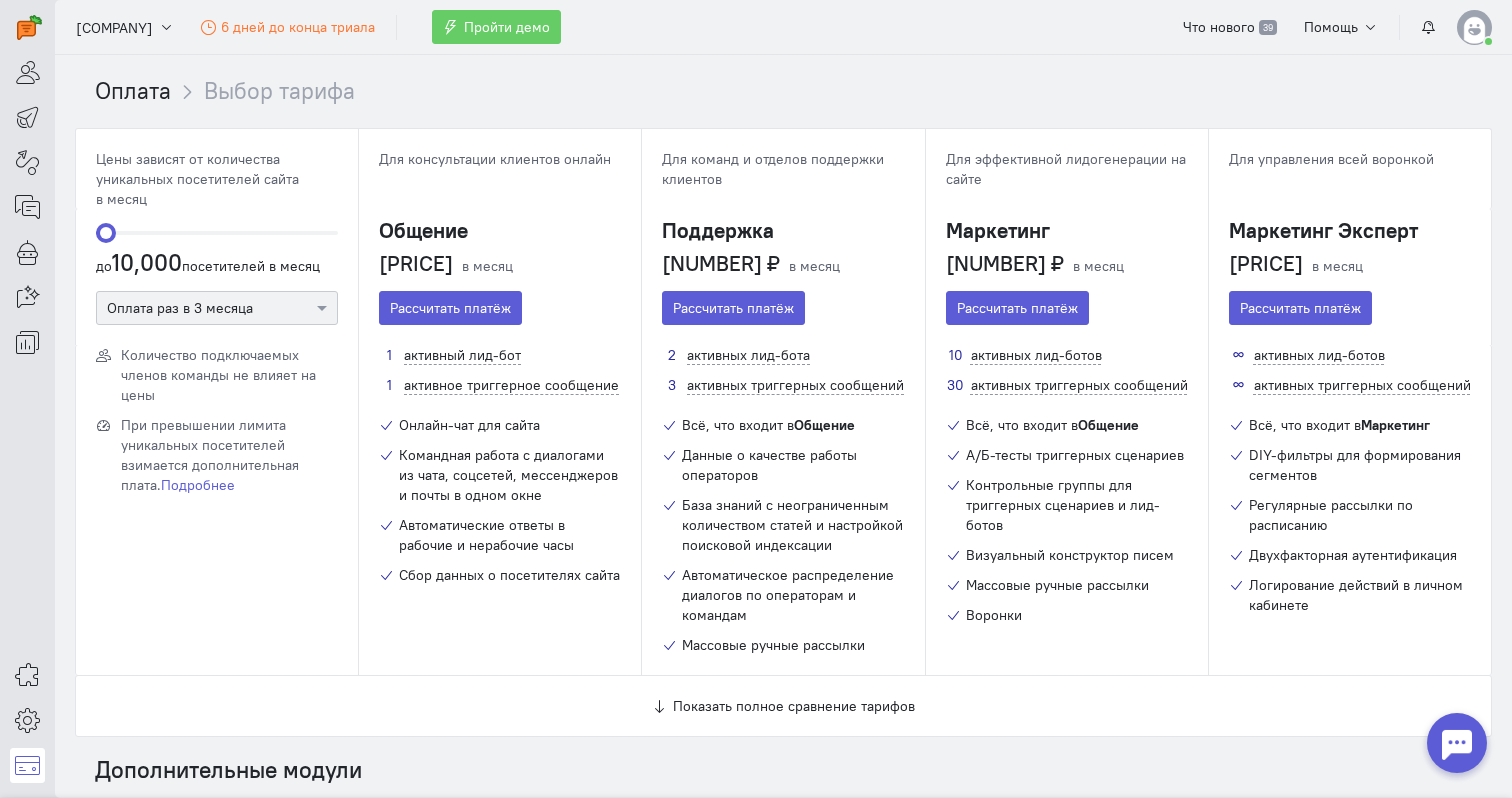 scroll, scrollTop: 0, scrollLeft: 0, axis: both 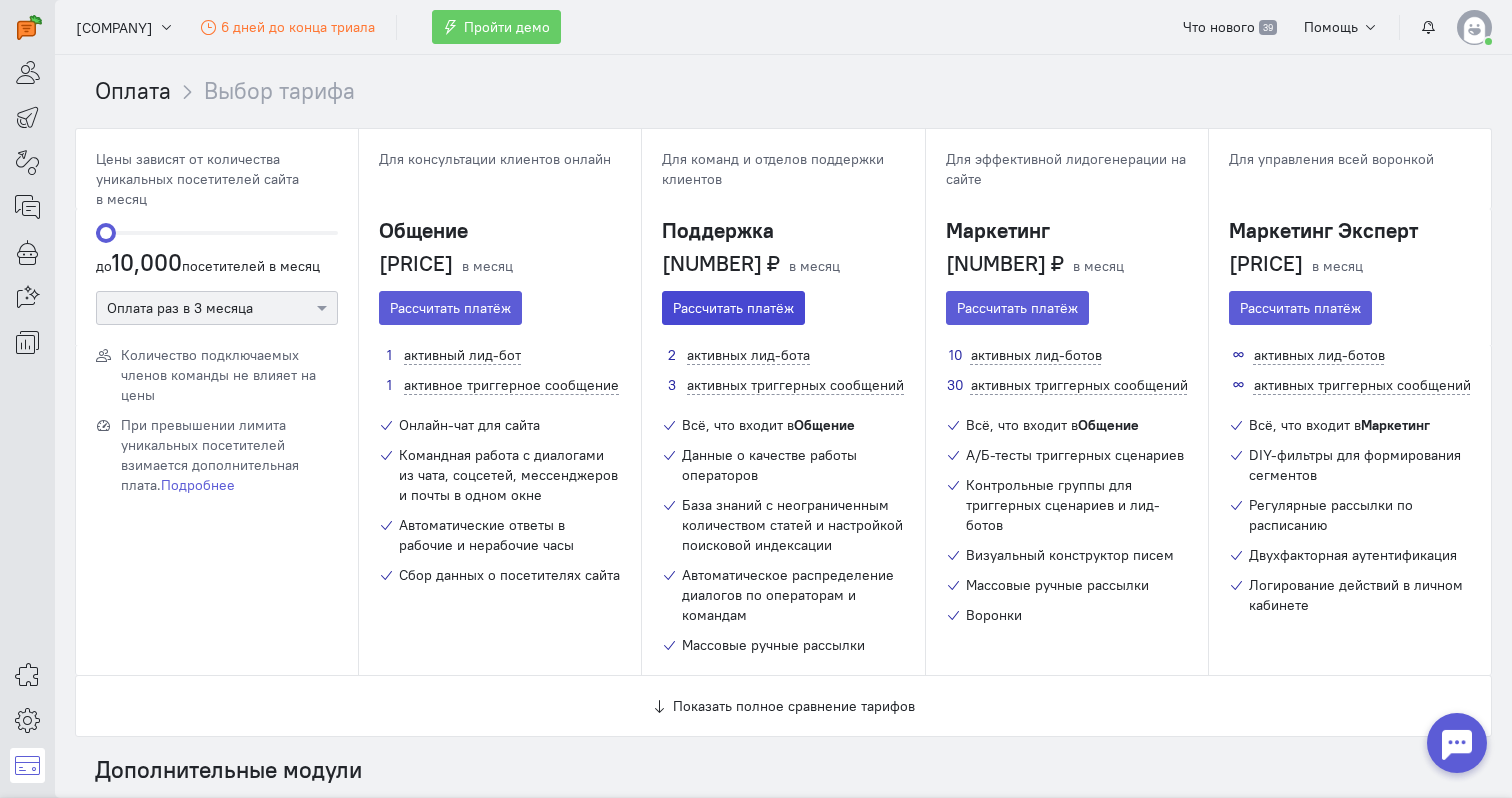 click on "Рассчитать платёж" at bounding box center (733, 308) 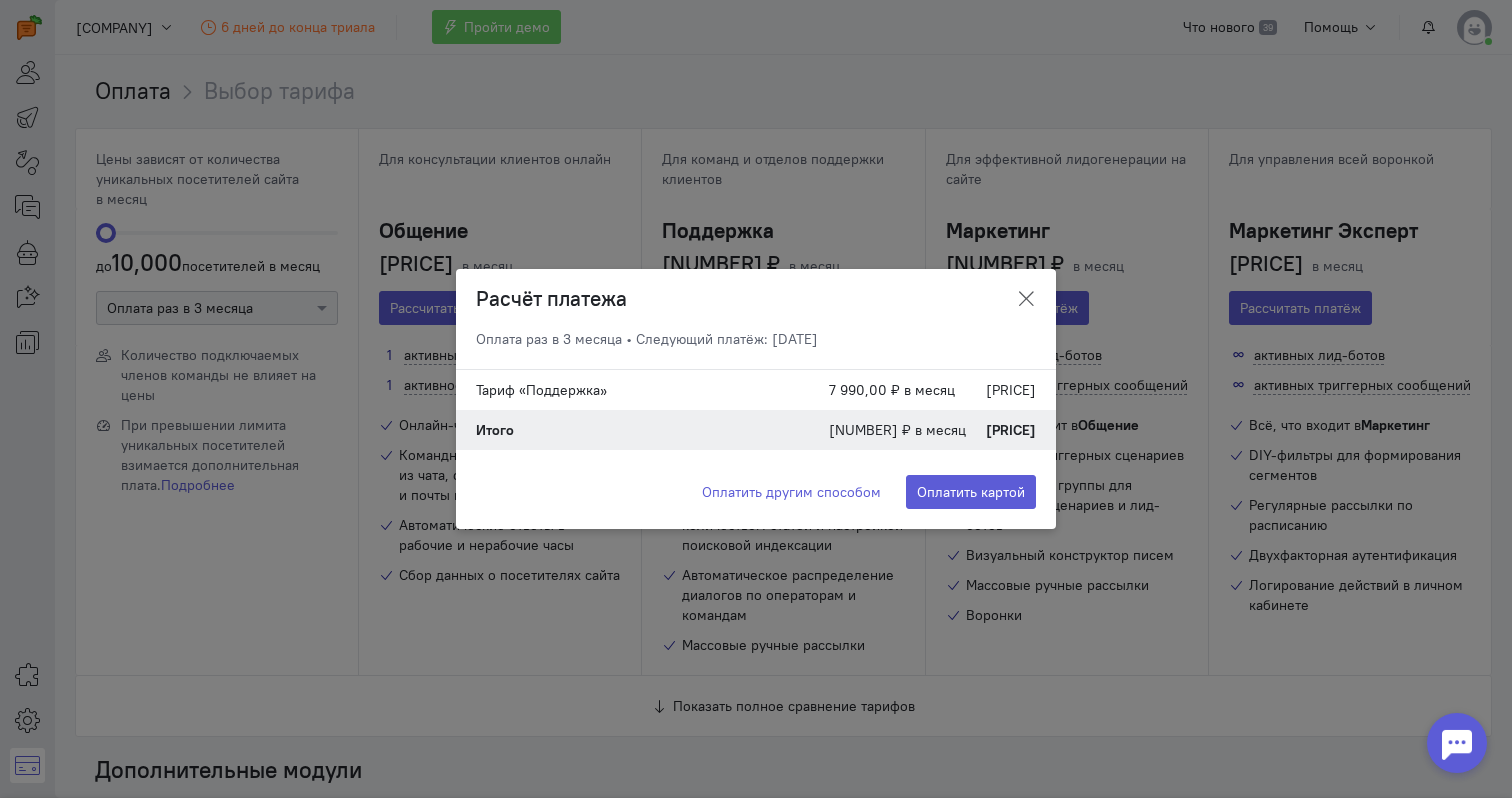 click 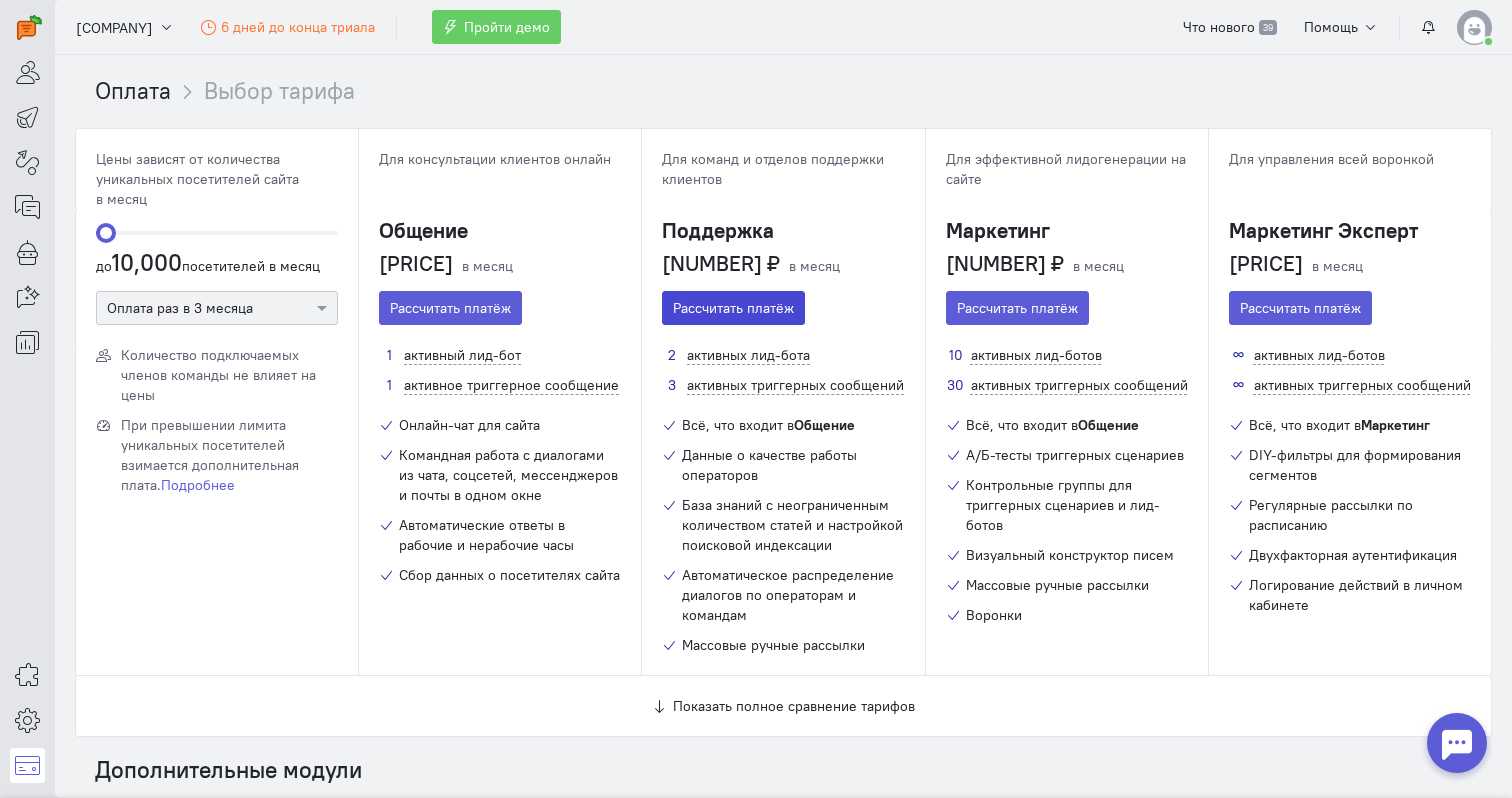 type 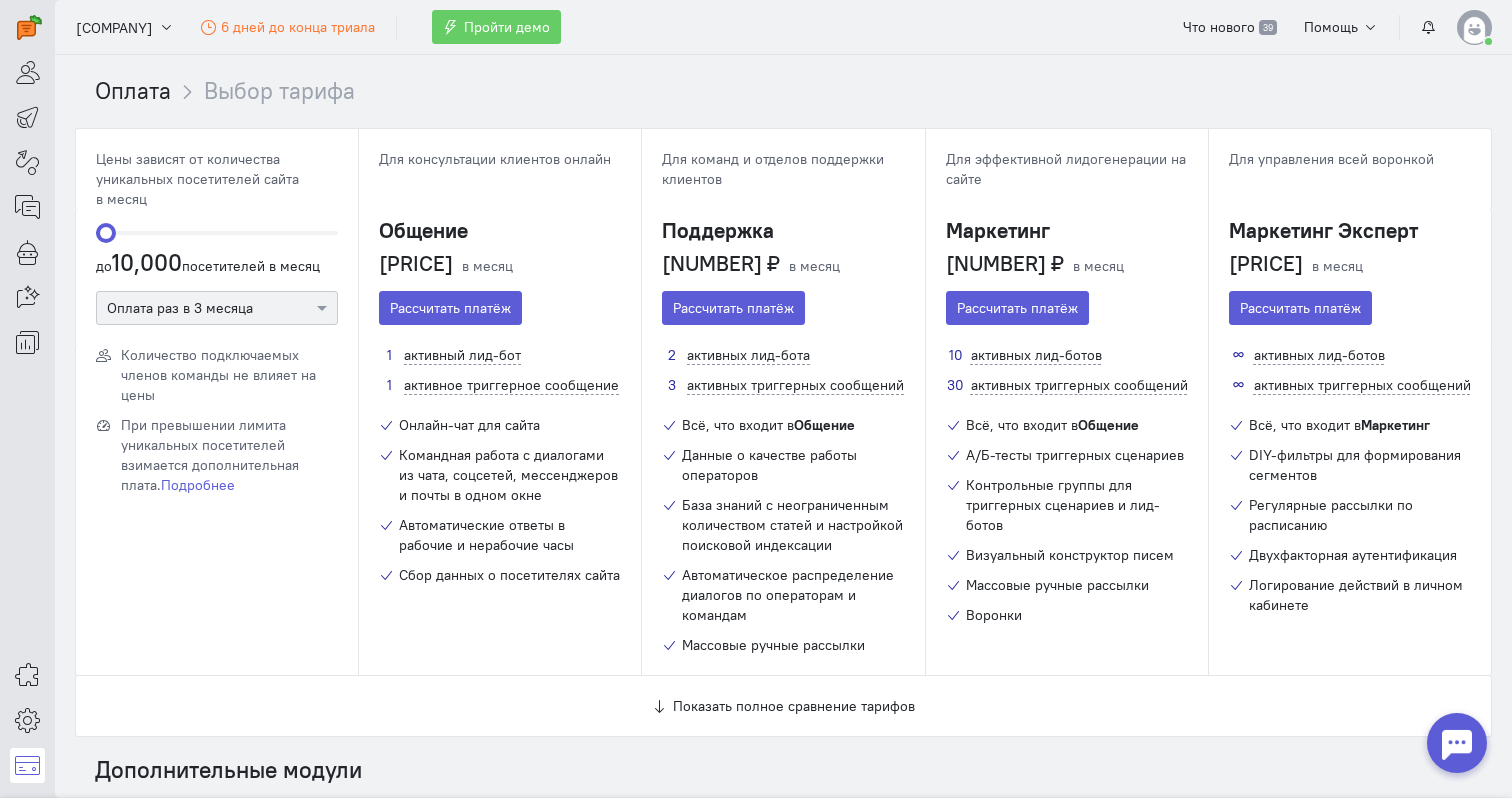 click on "Цены зависят от количества уникальных посетителей сайта в месяц
Для консультации клиентов онлайн
Для команд и отделов поддержки клиентов
Для эффективной лидогенерации на сайте
Для управления всей воронкой
10000
до  10,000  посетителей в месяц
Оплата раз в 3 месяца
Общение" at bounding box center (783, 1002) 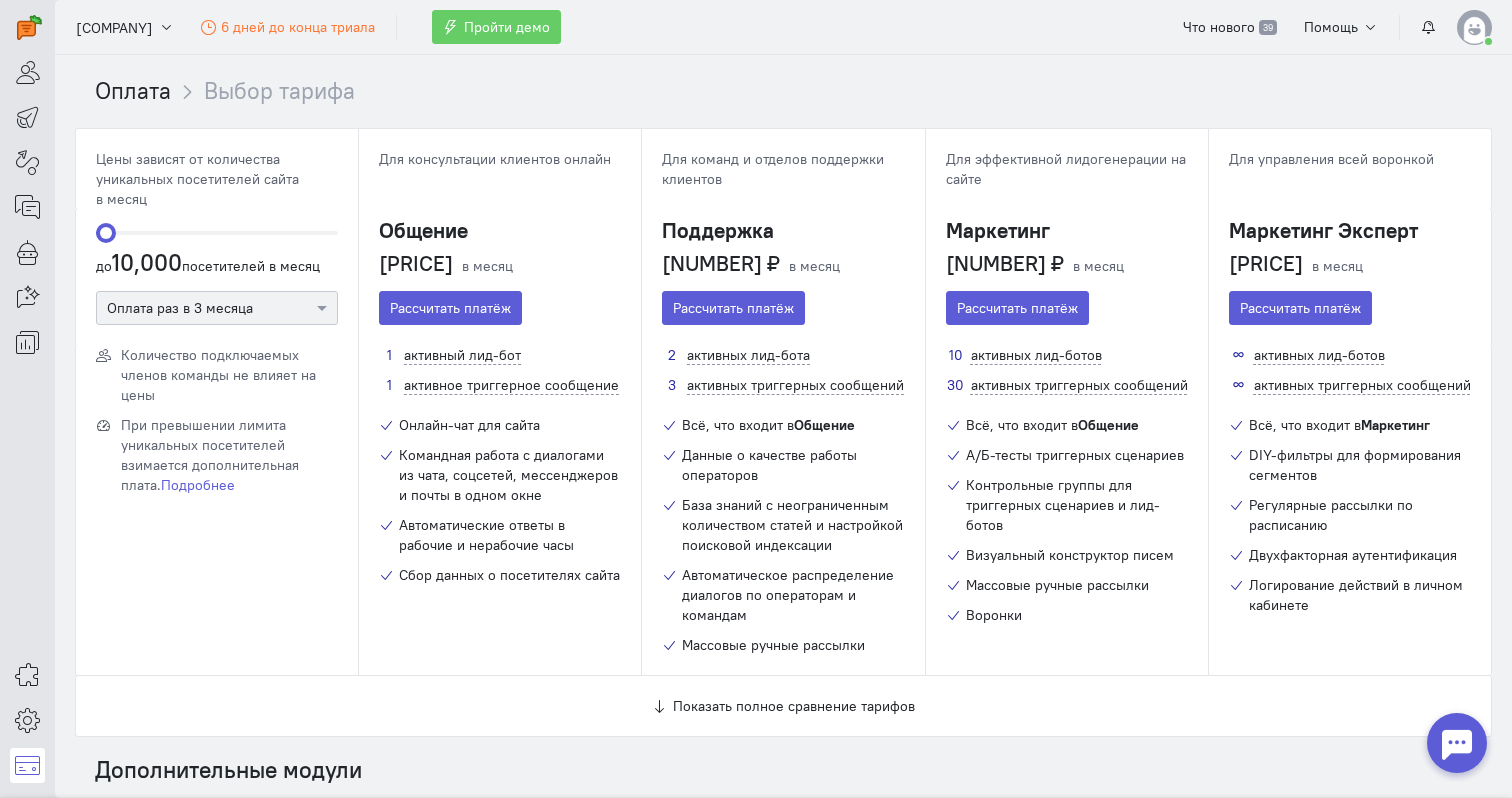 click at bounding box center [27, 399] 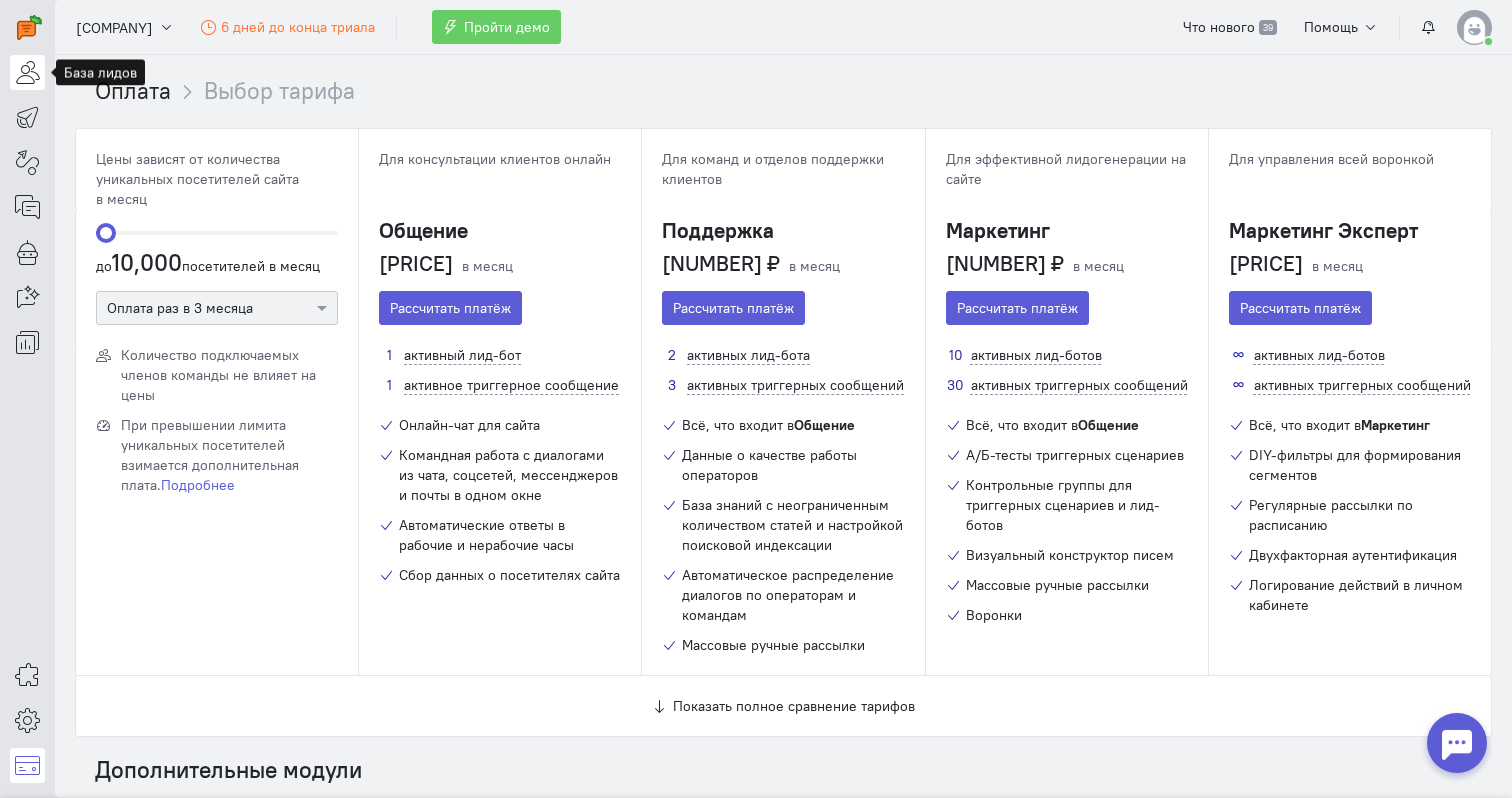 click at bounding box center [27, 72] 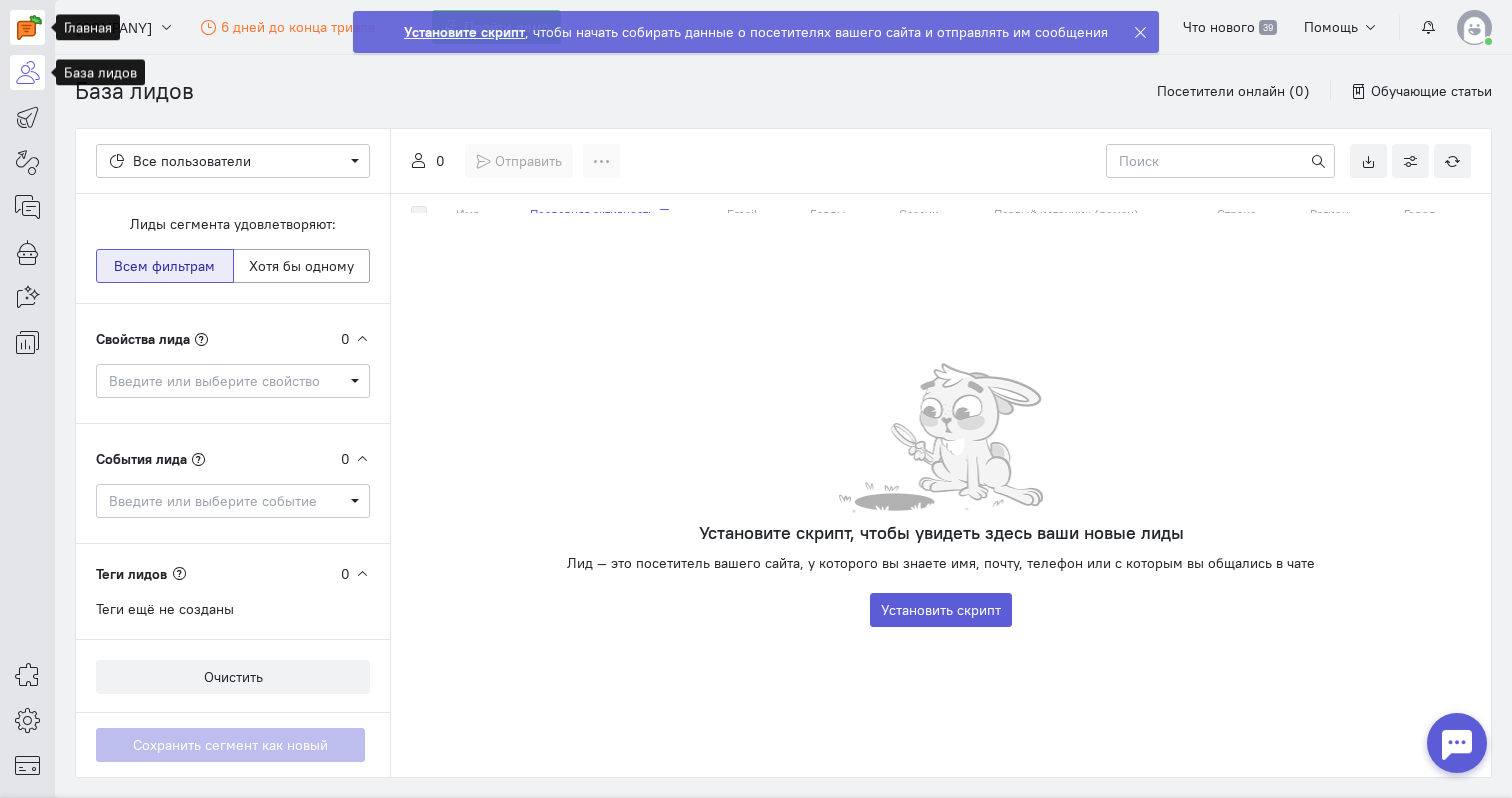 click at bounding box center [29, 27] 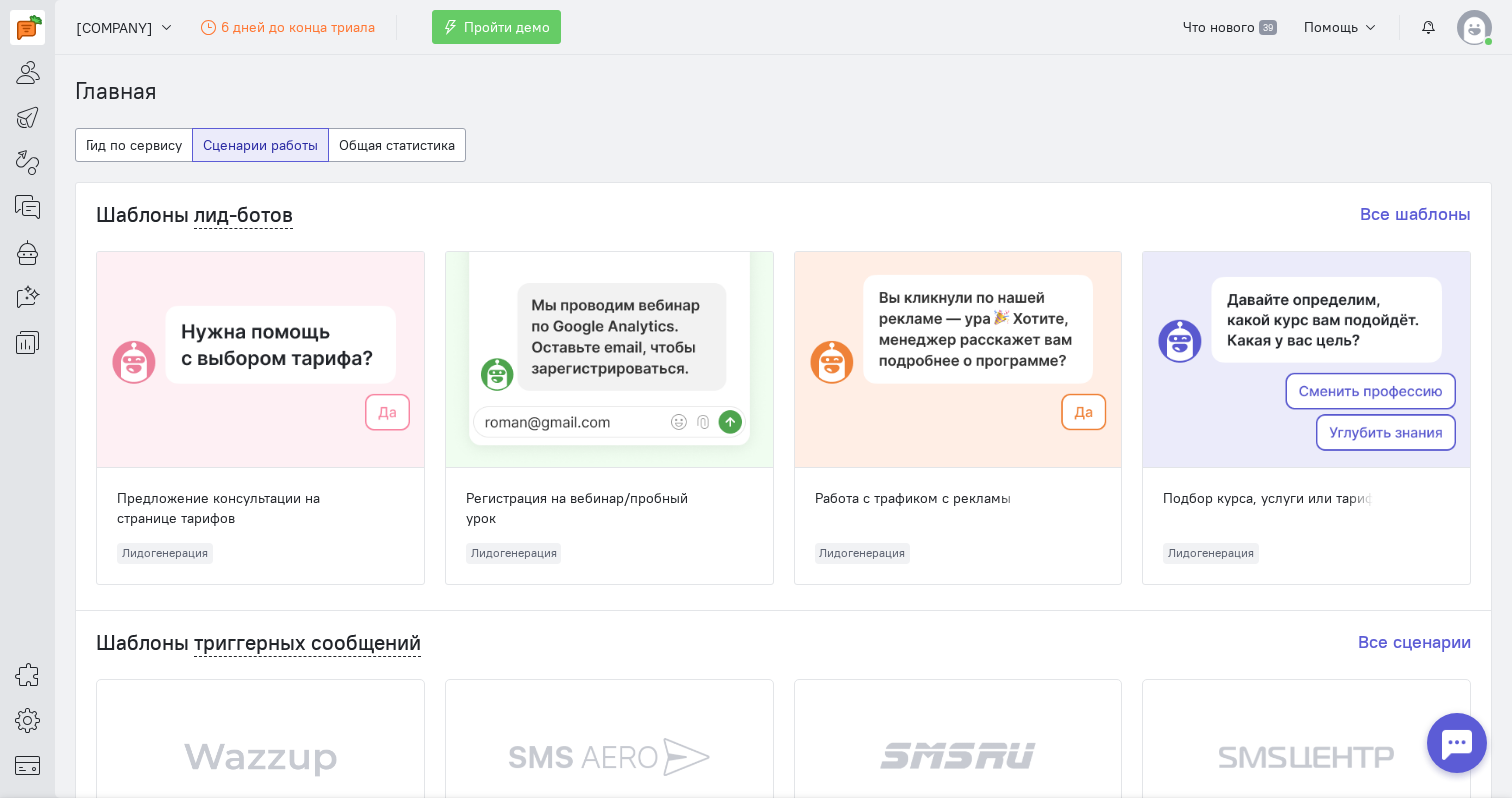 click at bounding box center [1457, 743] 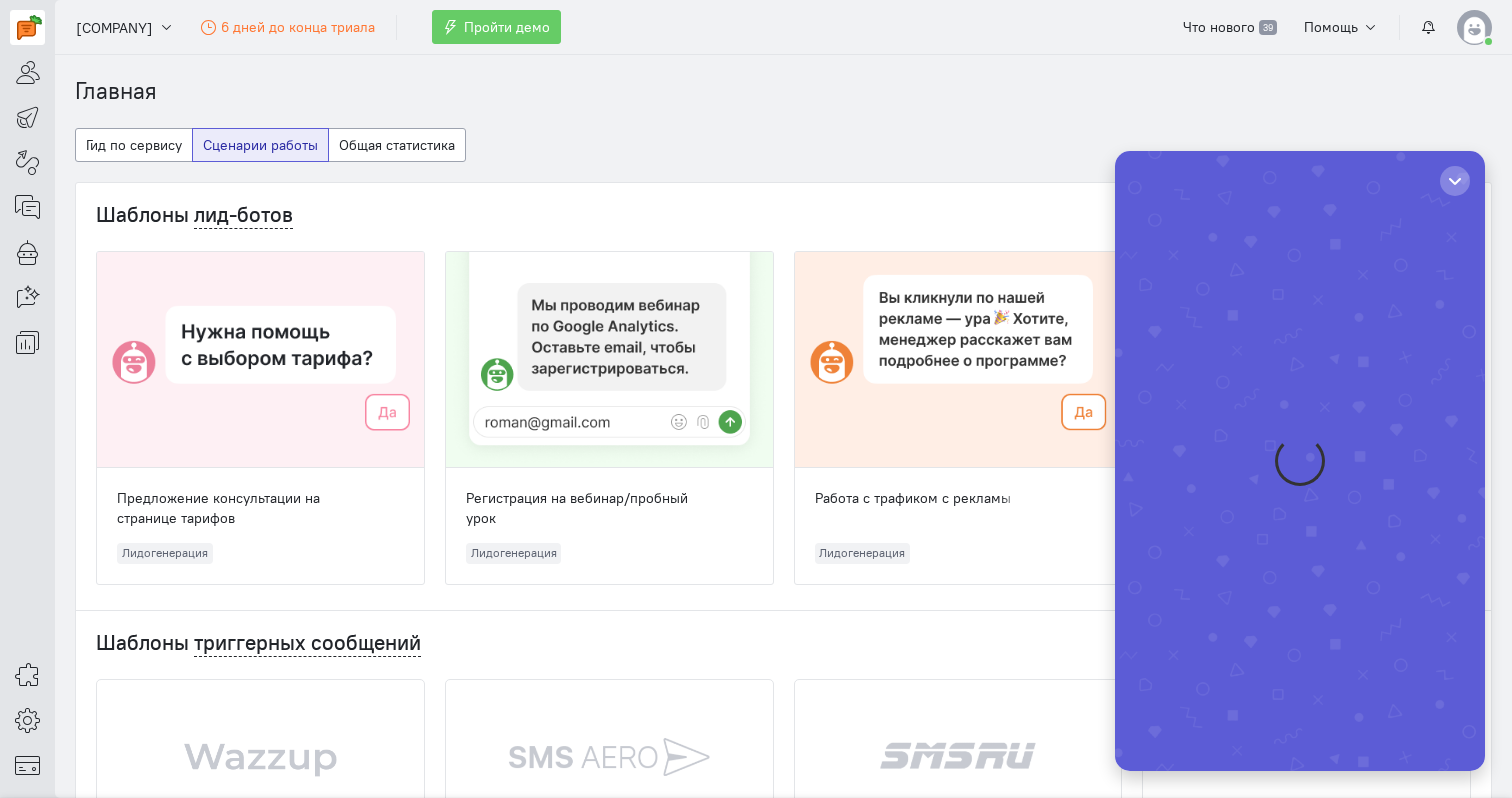 scroll, scrollTop: 0, scrollLeft: 0, axis: both 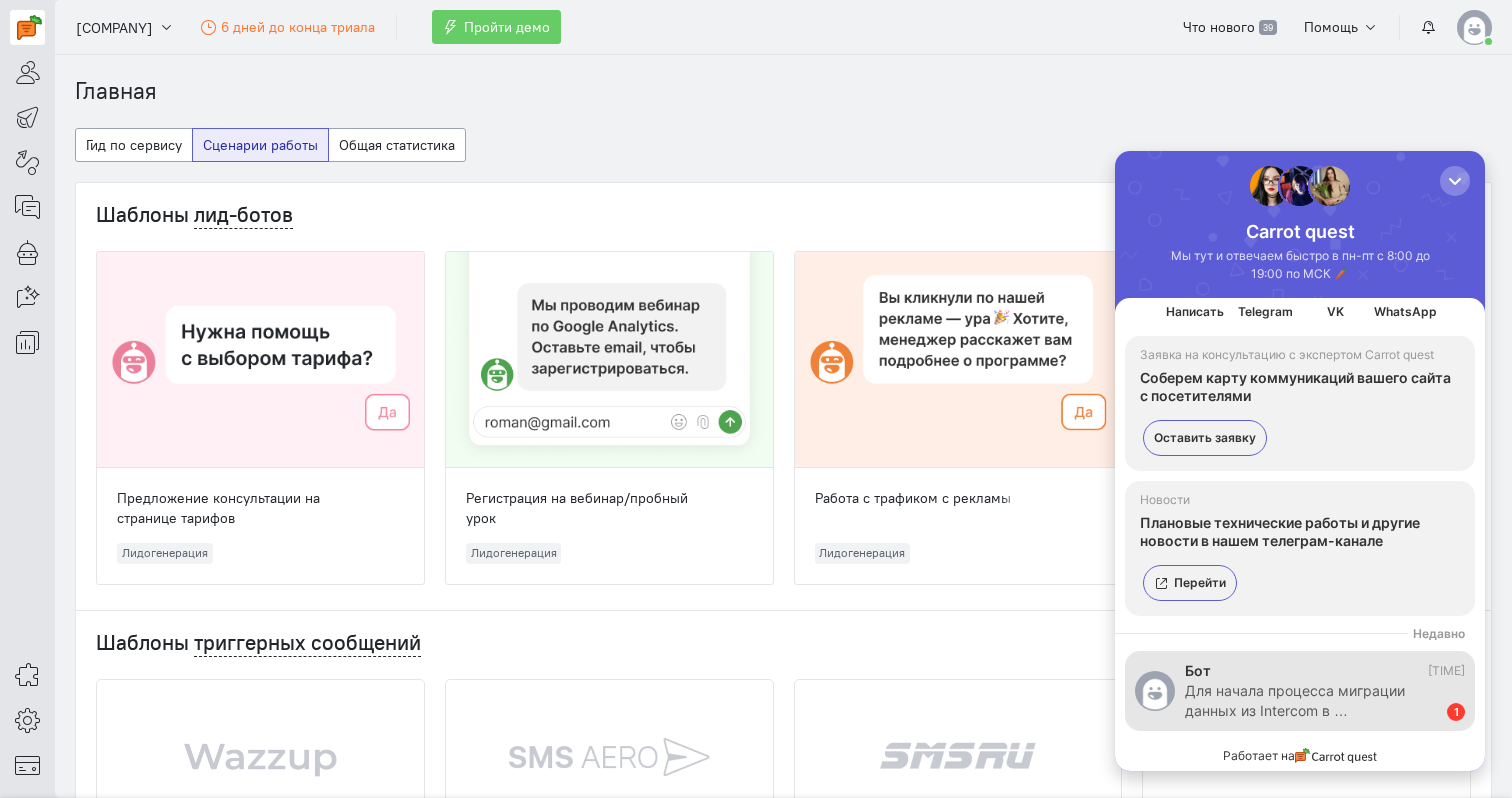 click on "Для начала процесса миграции данных из Intercom в …" at bounding box center (1306, 701) 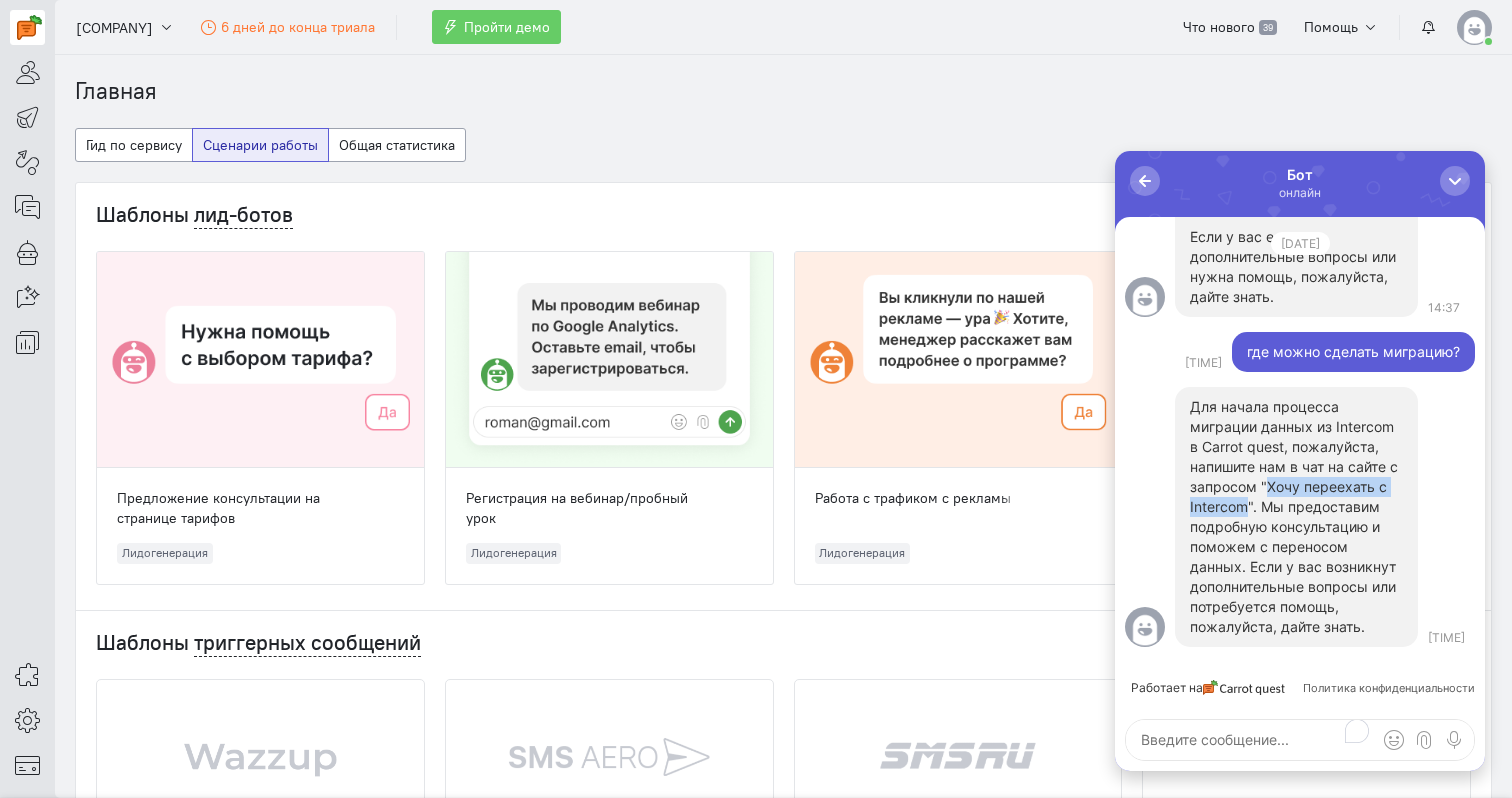 drag, startPoint x: 1268, startPoint y: 484, endPoint x: 1246, endPoint y: 503, distance: 29.068884 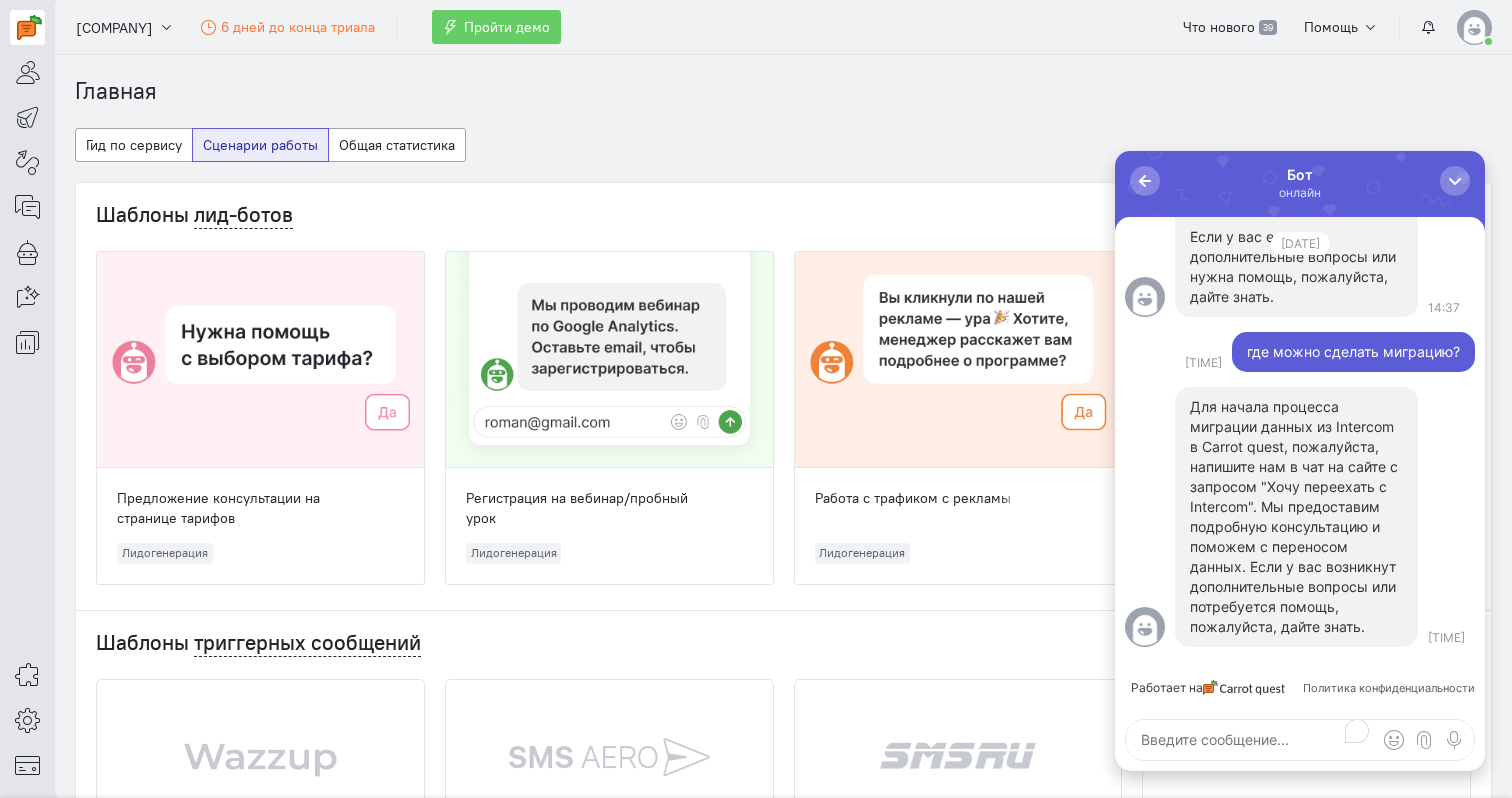 click at bounding box center (1300, 740) 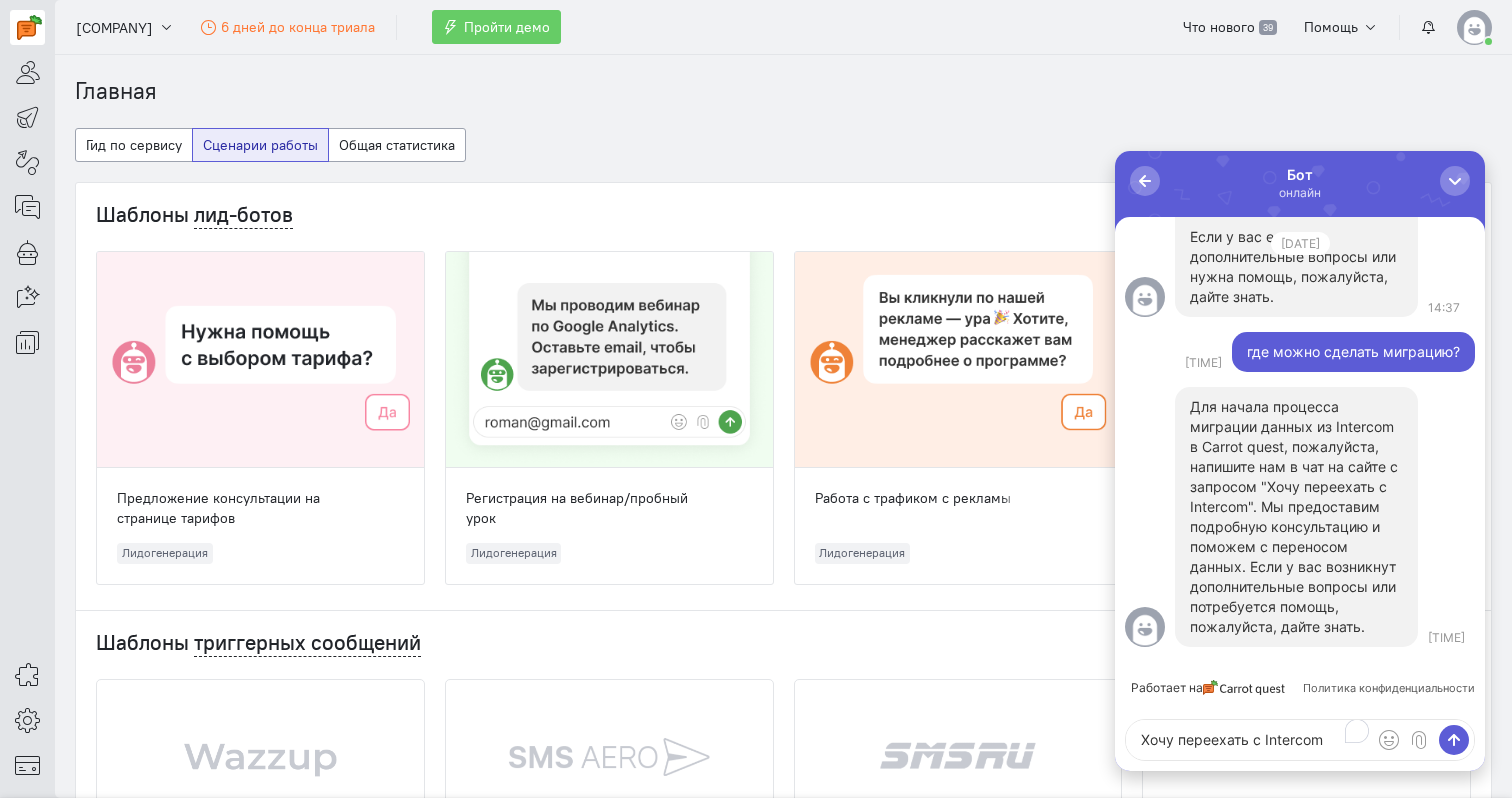 type 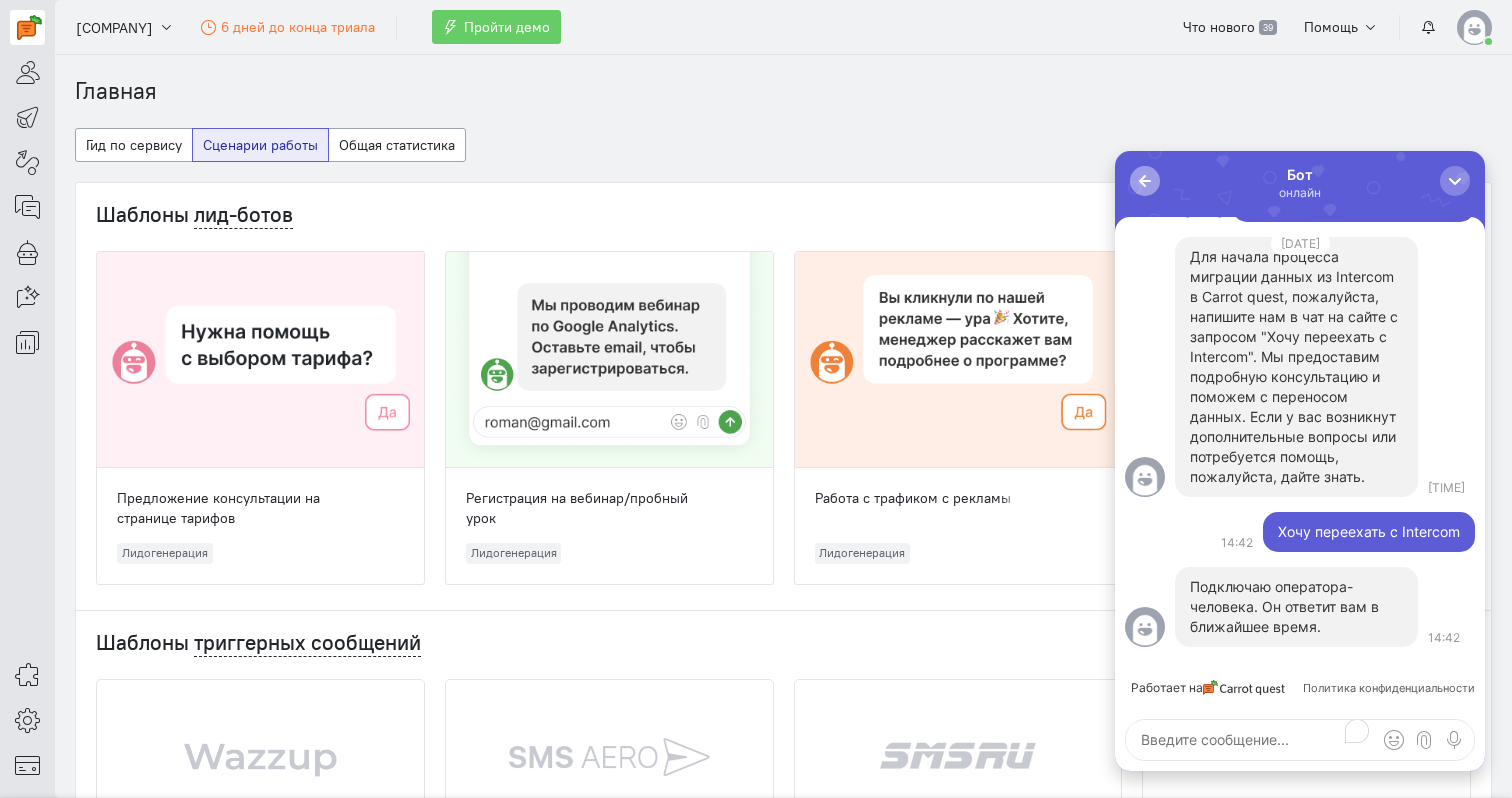 click on "0" at bounding box center (1145, 181) 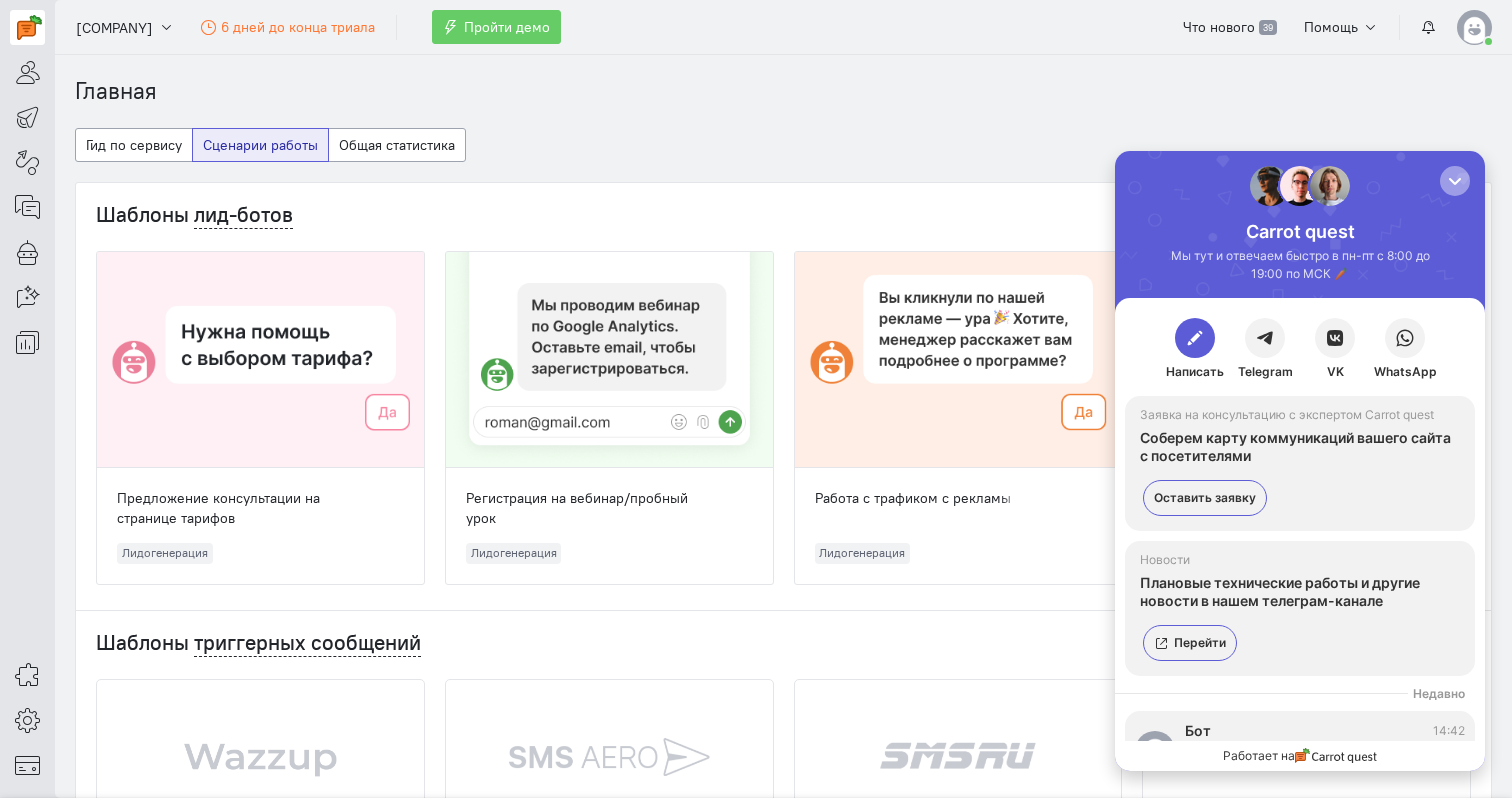 click at bounding box center [1455, 181] 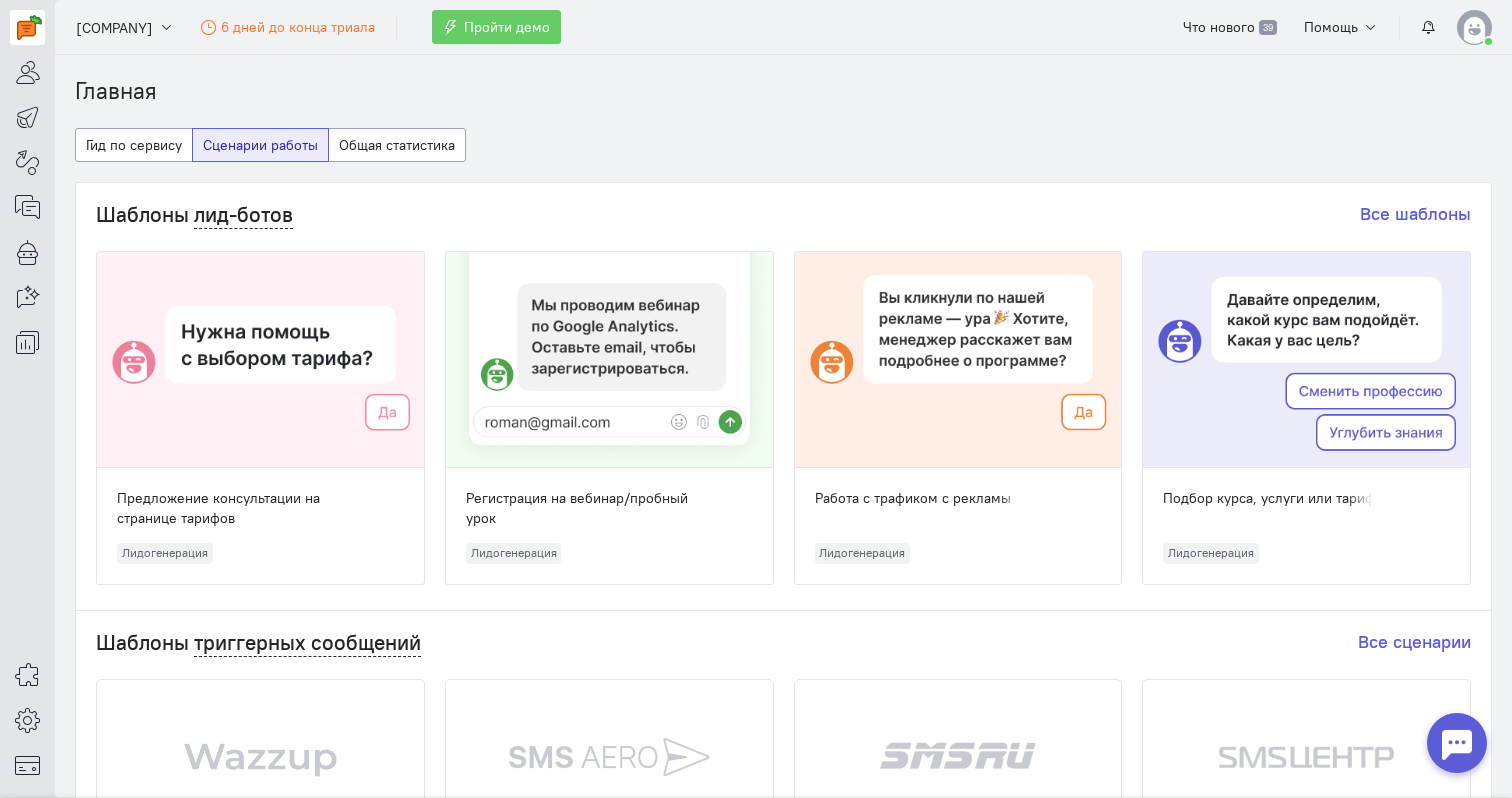 scroll, scrollTop: 0, scrollLeft: 0, axis: both 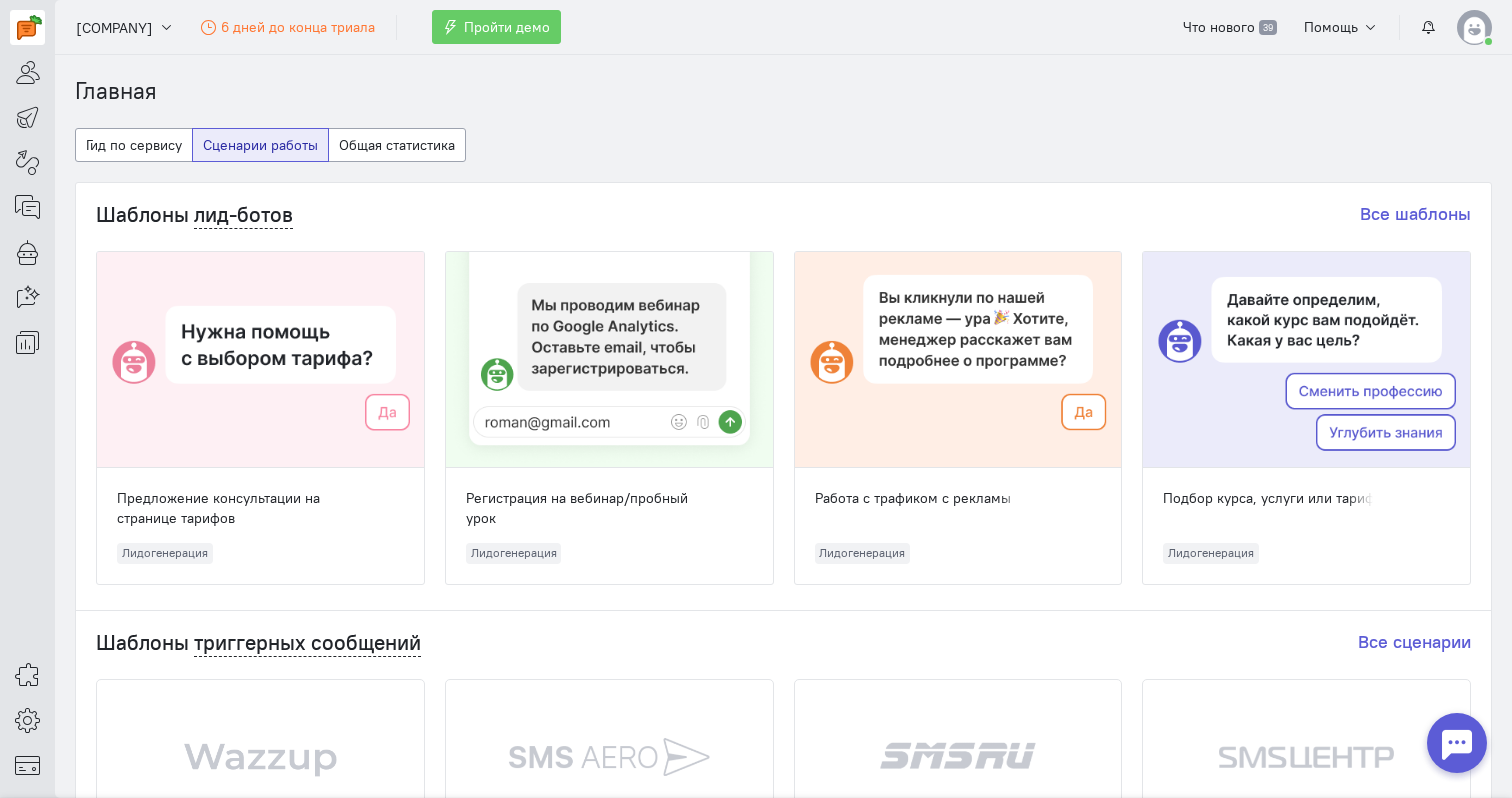 click at bounding box center (1457, 743) 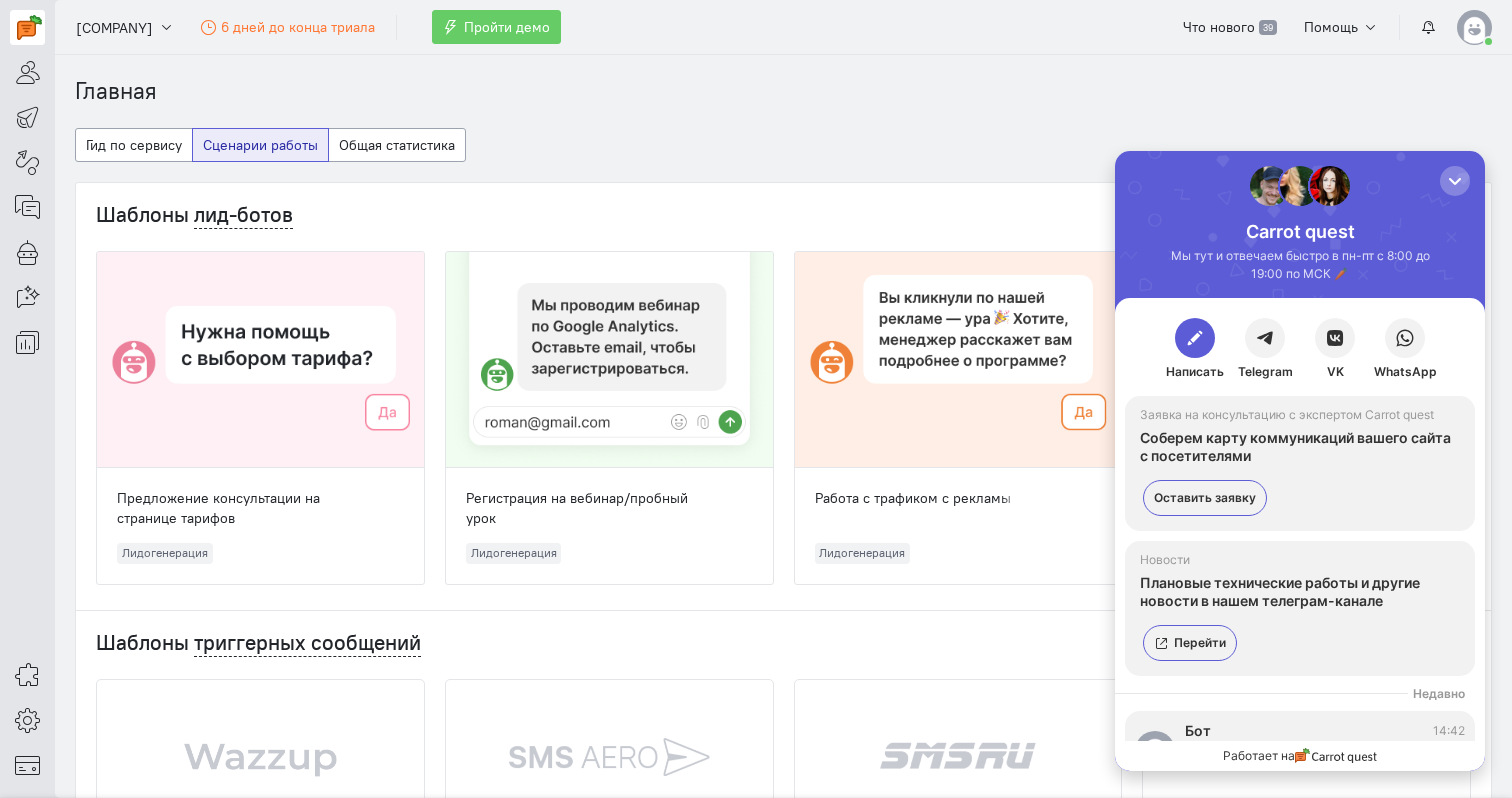 scroll, scrollTop: 0, scrollLeft: 0, axis: both 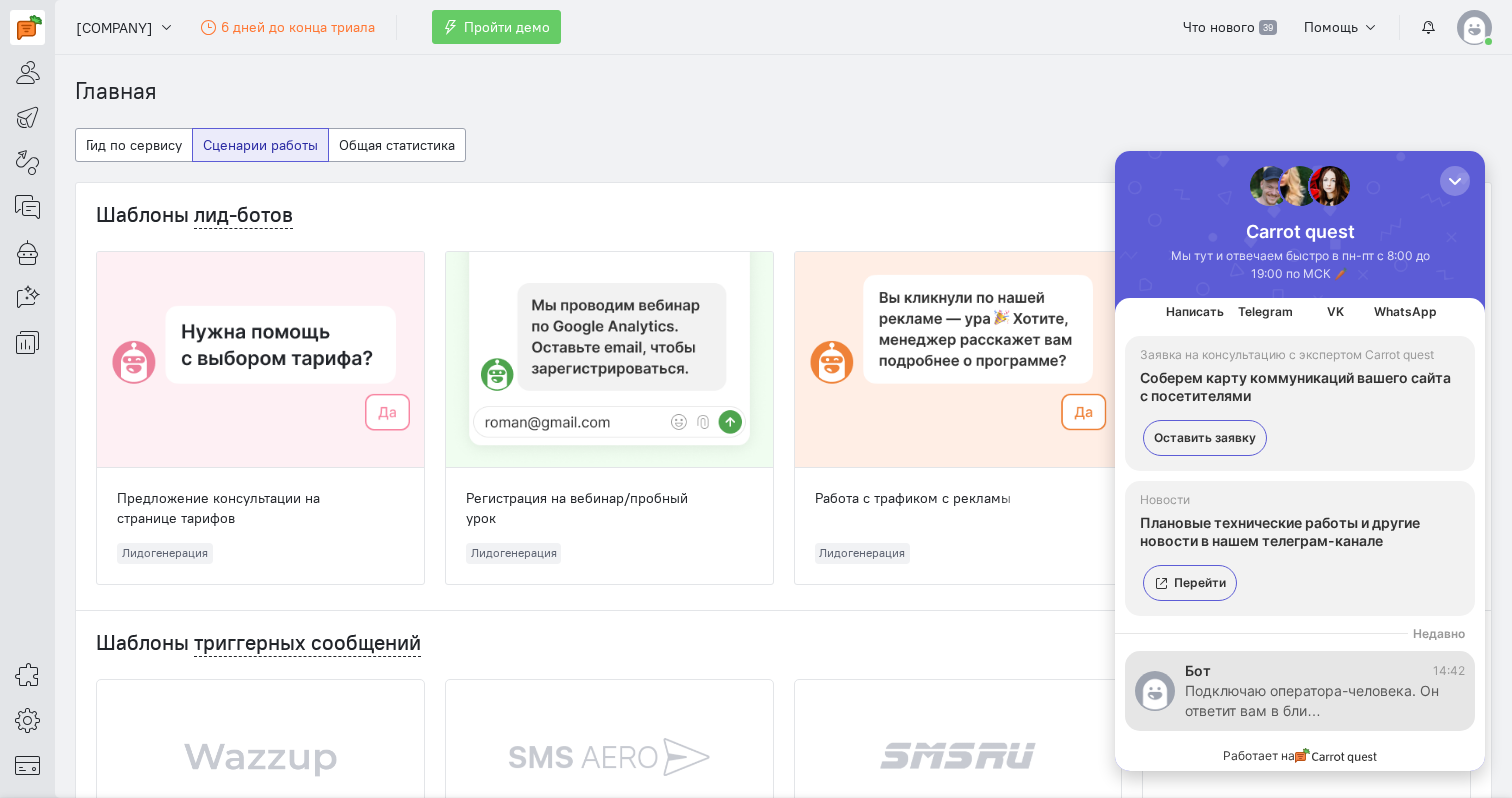 click on "Подключаю оператора-человека. Он ответит вам в бли…" at bounding box center [1315, 701] 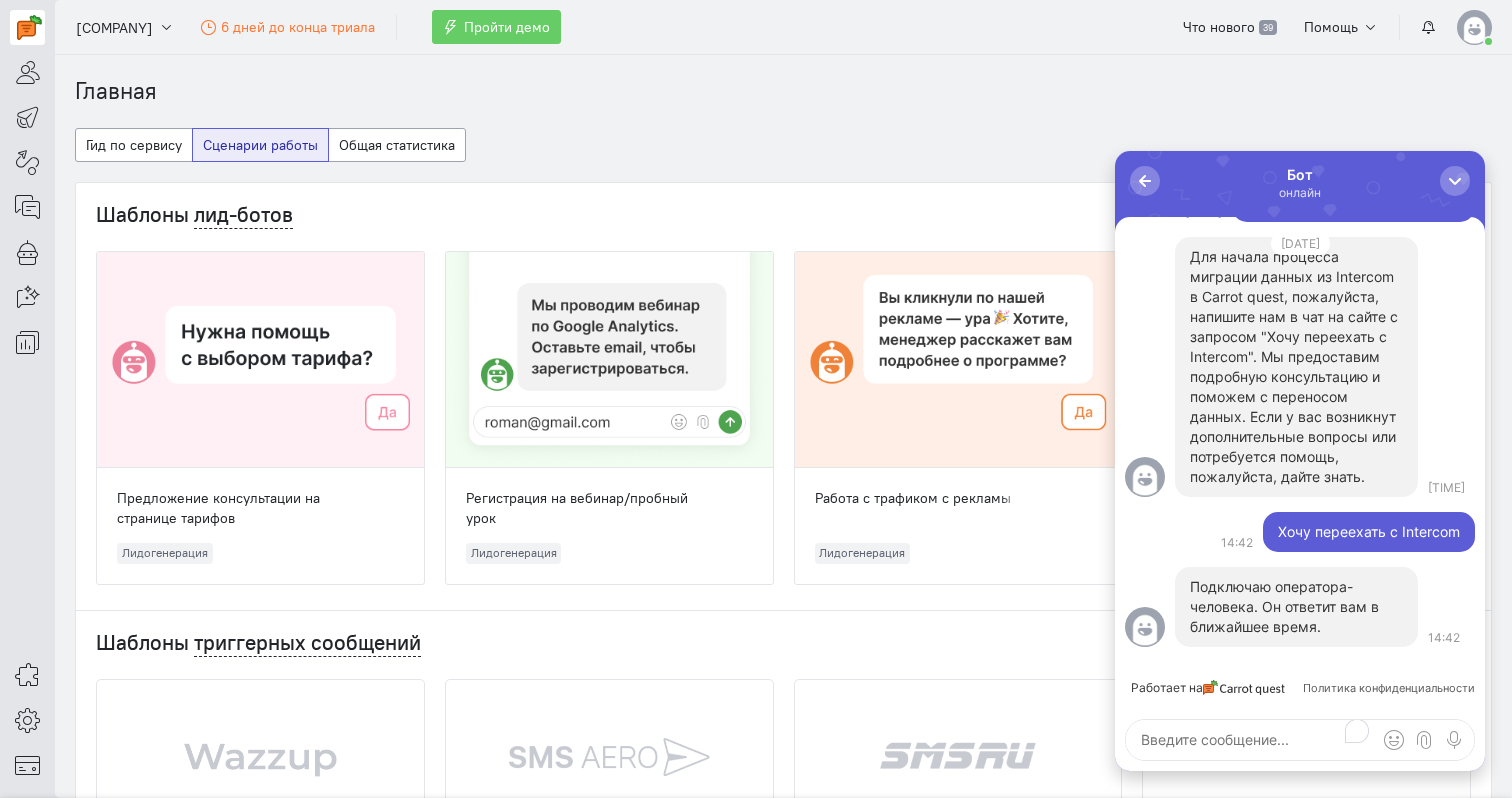 scroll, scrollTop: 0, scrollLeft: 0, axis: both 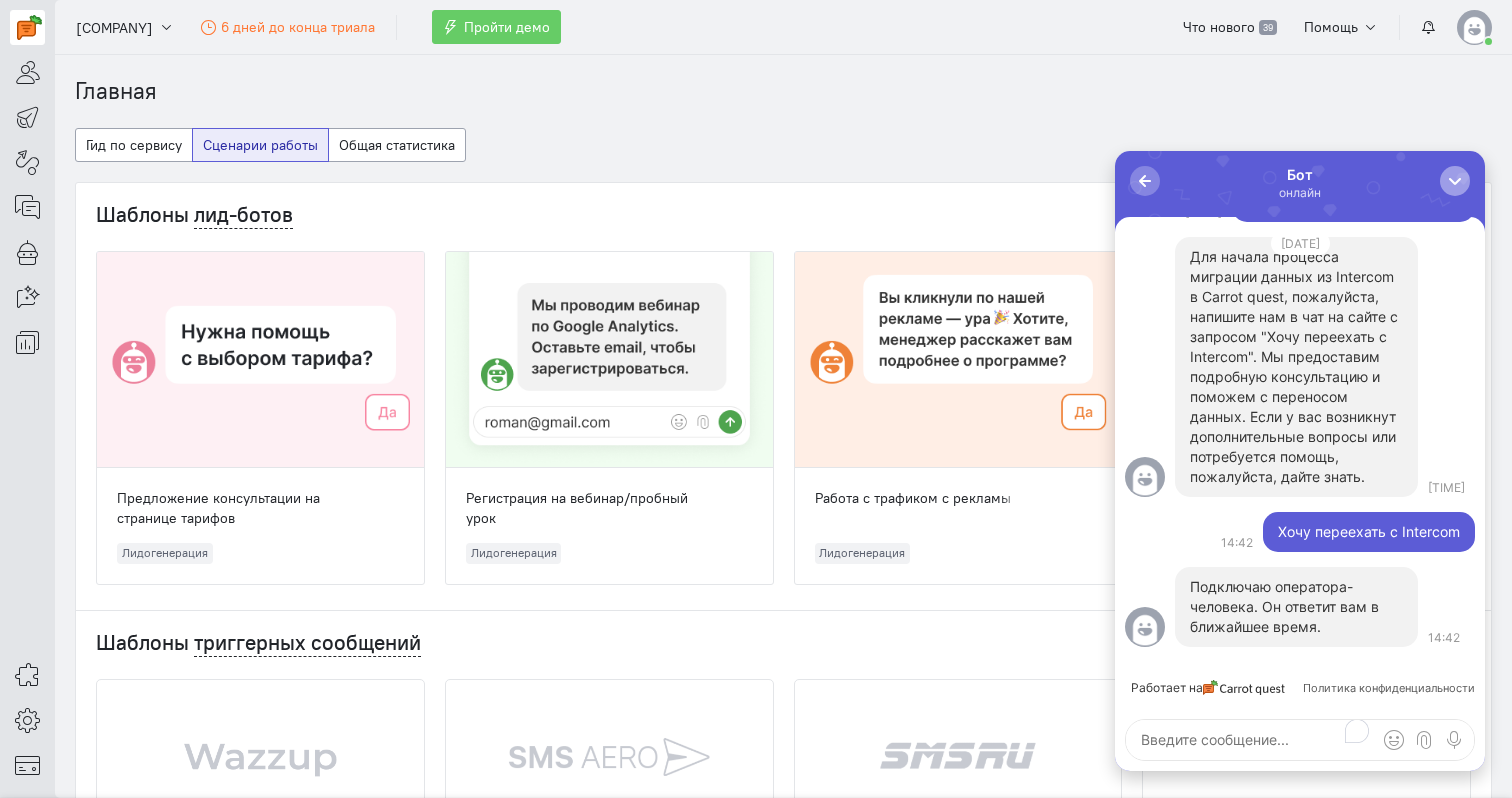 click at bounding box center [1455, 181] 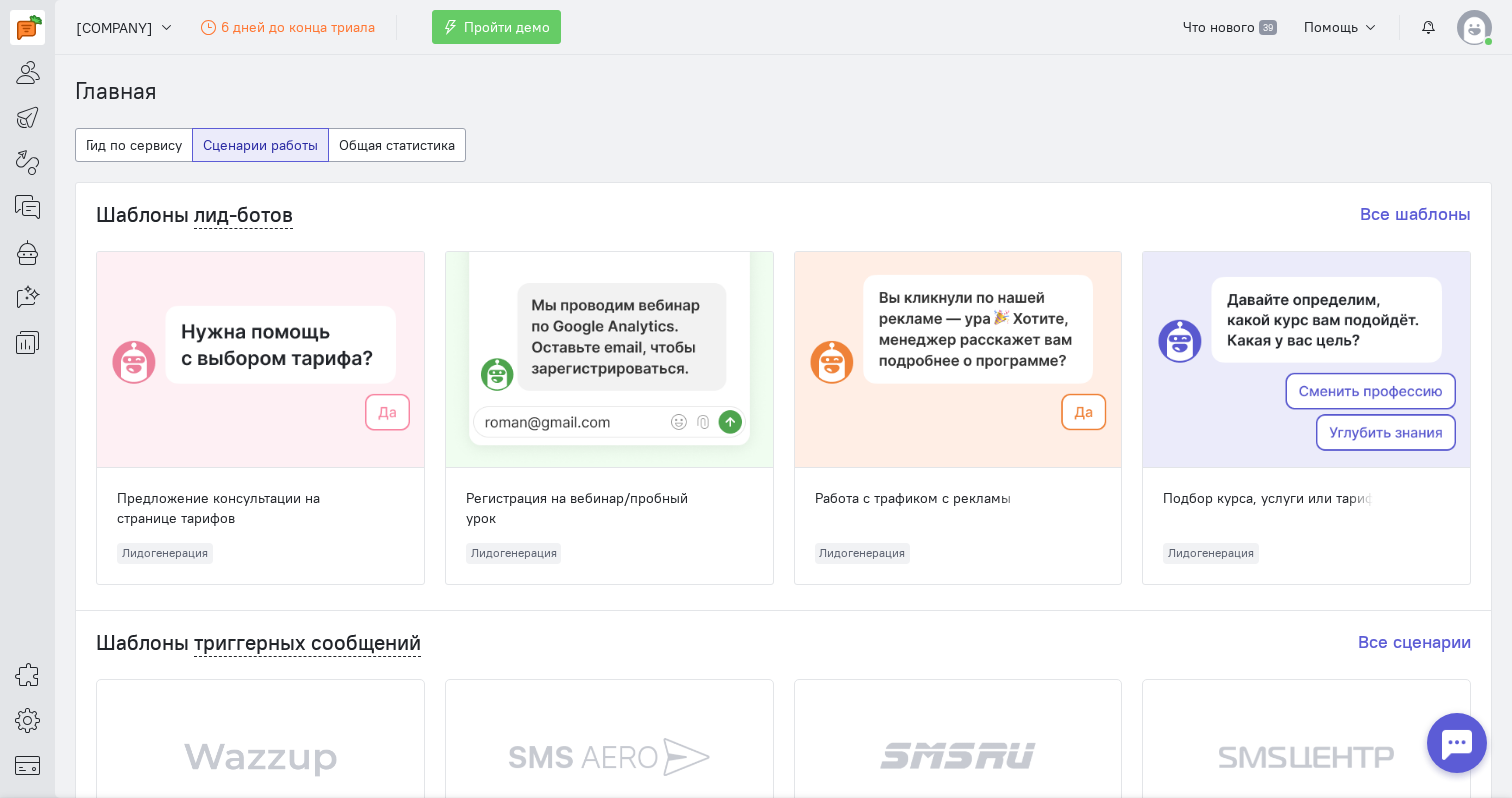 scroll, scrollTop: 0, scrollLeft: 0, axis: both 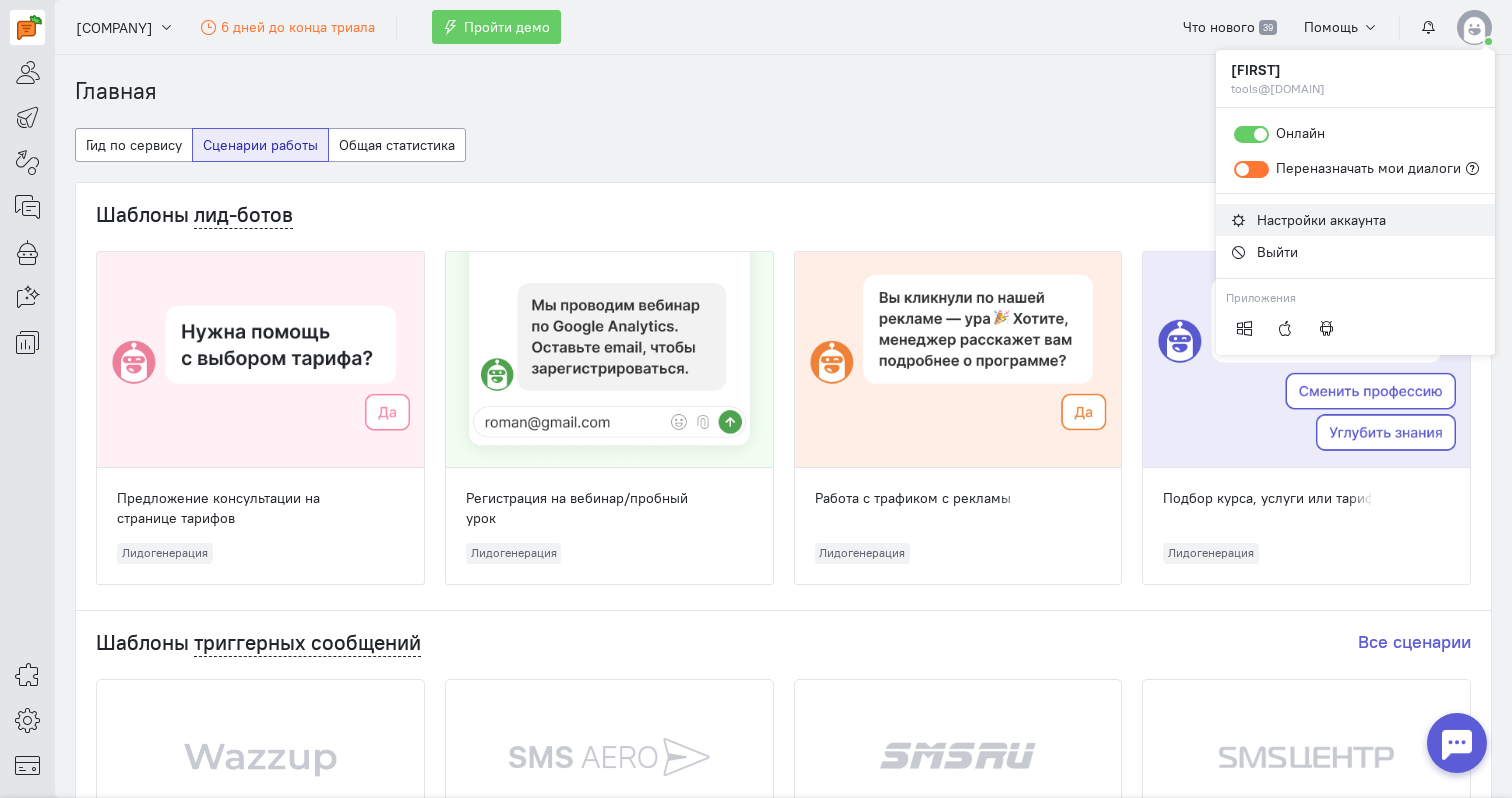 click on "Настройки аккаунта" at bounding box center (1321, 220) 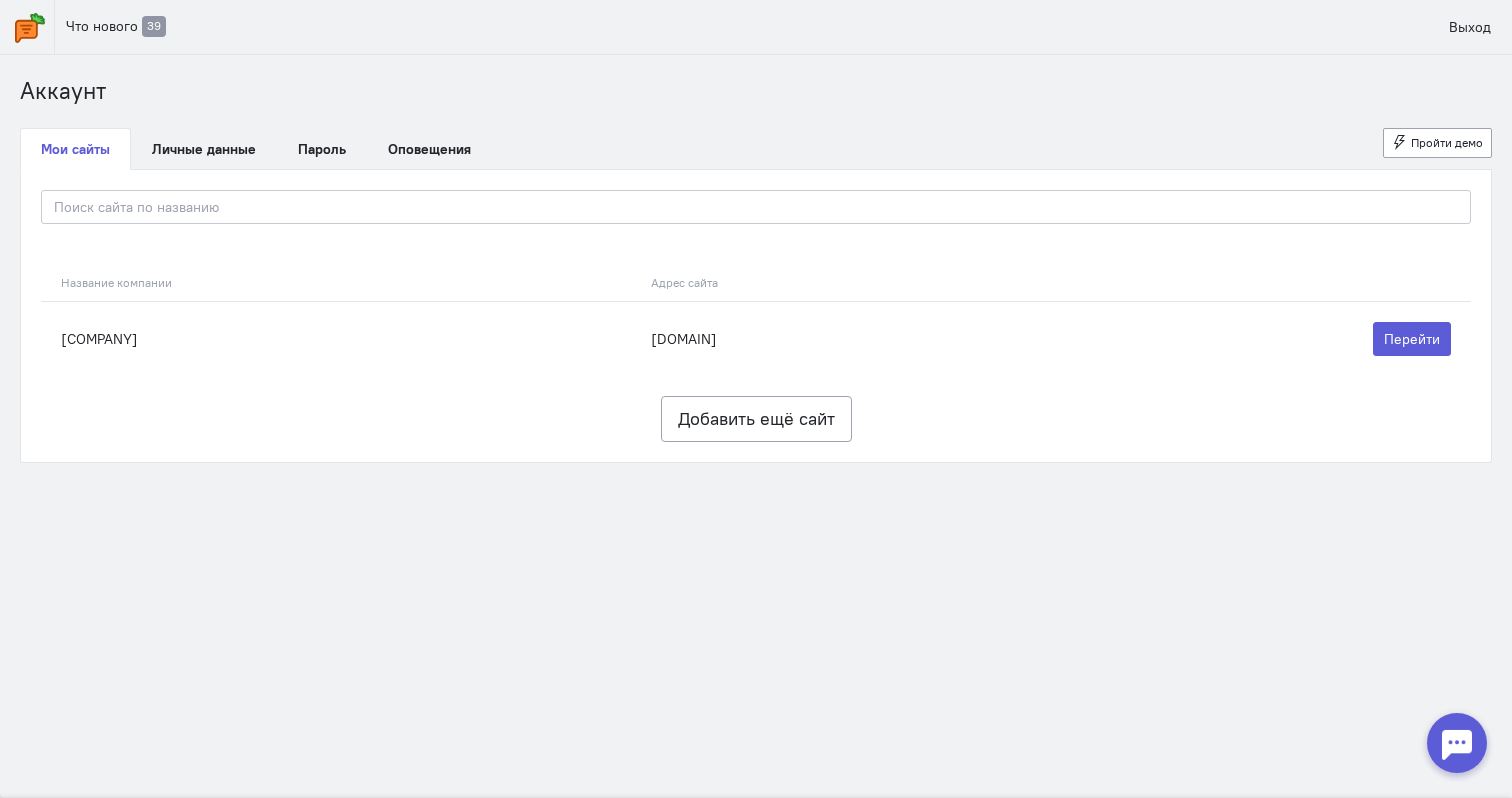 click on "Название компании
Адрес сайта
Перейти
Добавить ещё сайт" at bounding box center (756, 399) 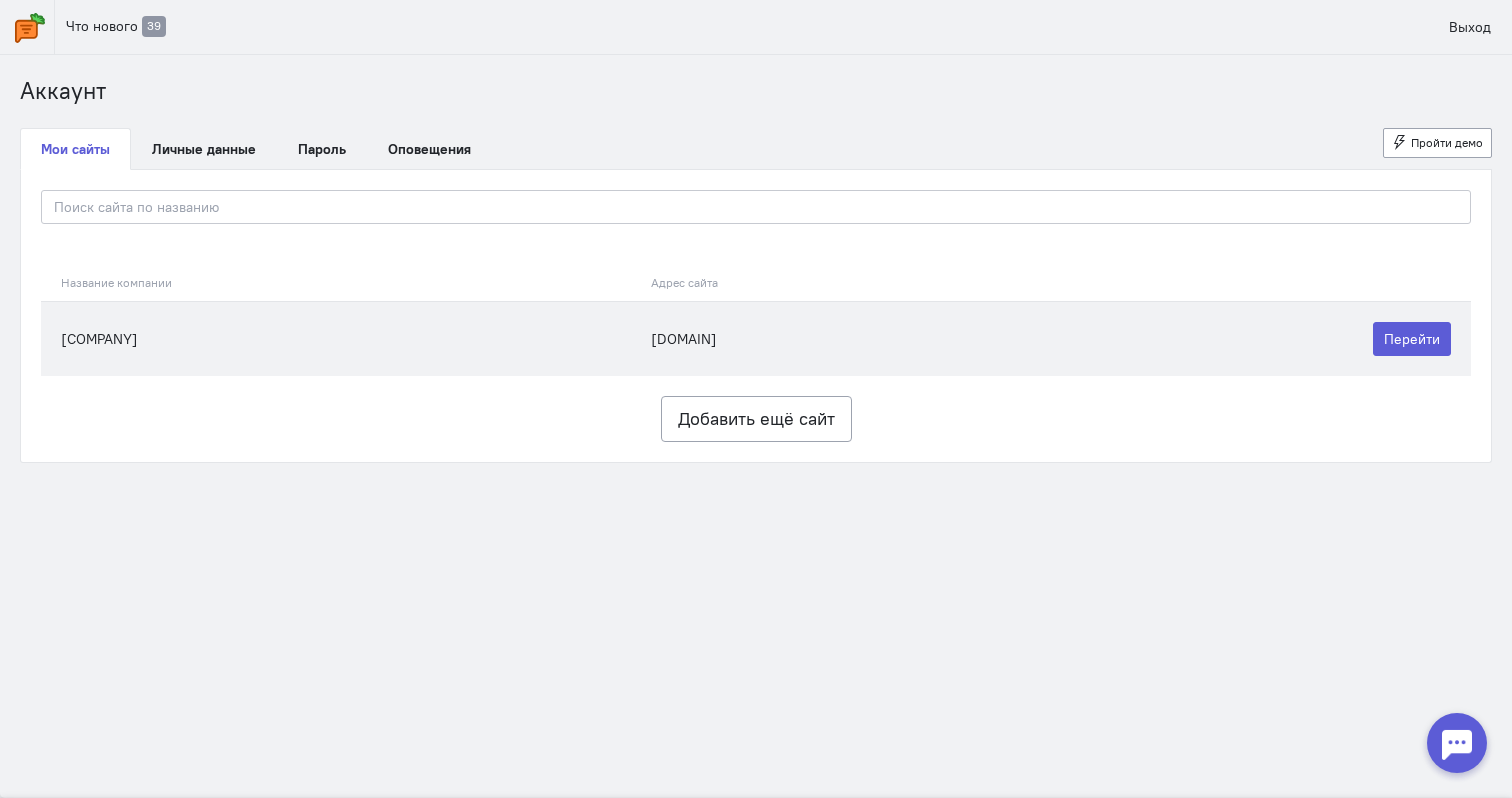 click on "[COMPANY]" at bounding box center [341, 338] 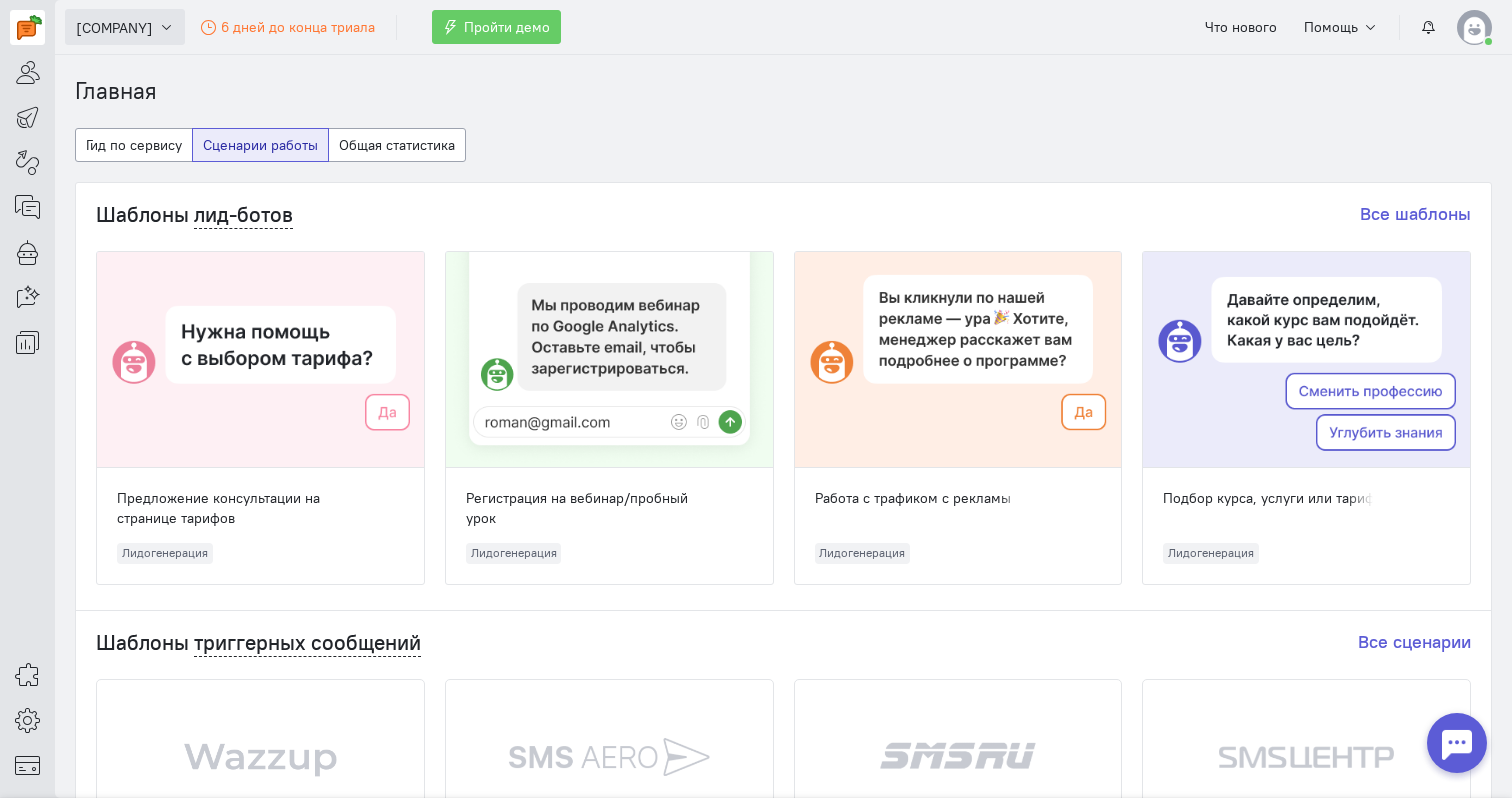 click on "[COMPANY]" at bounding box center (114, 28) 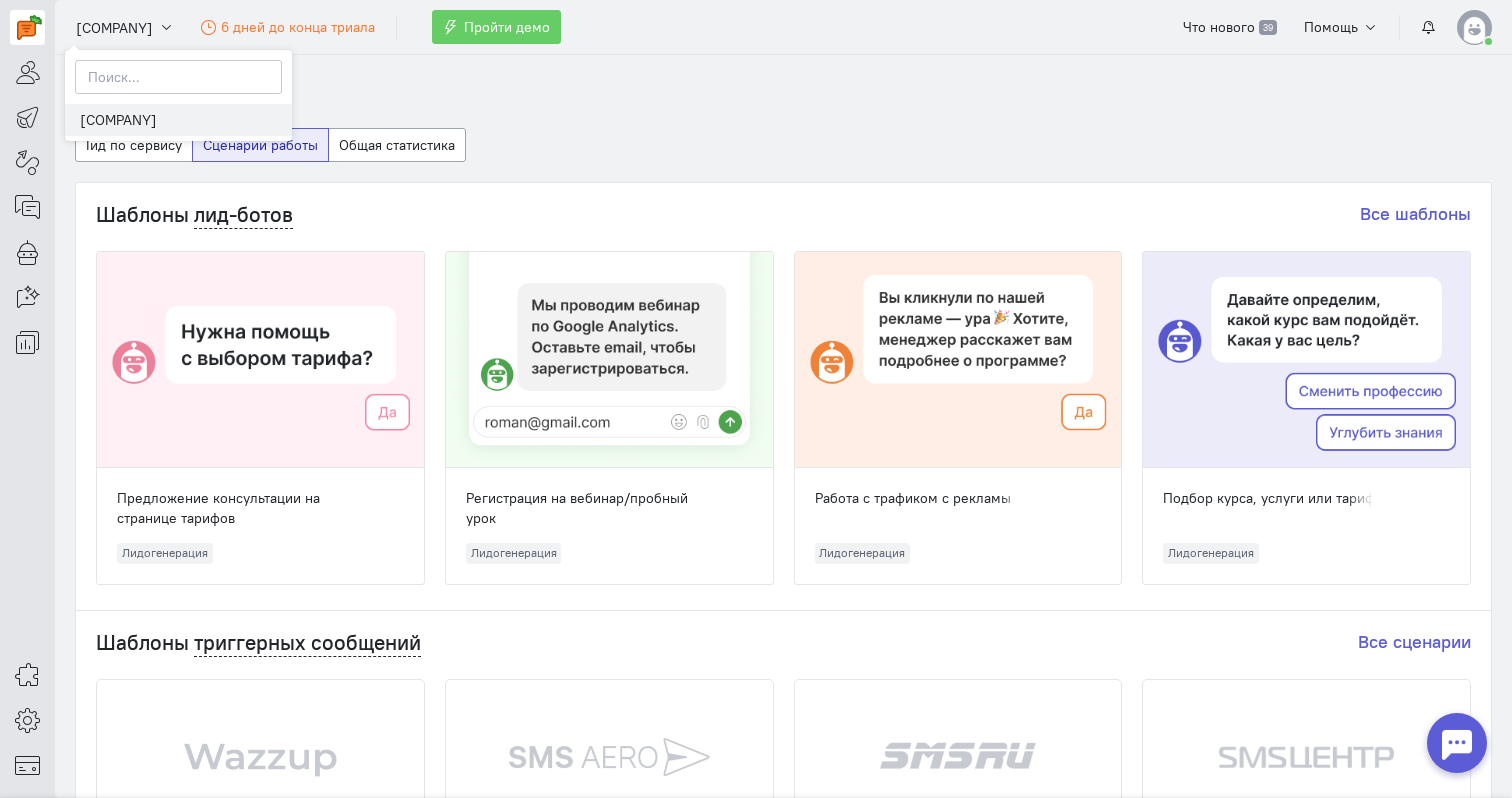 click on "[COMPANY]" at bounding box center (178, 120) 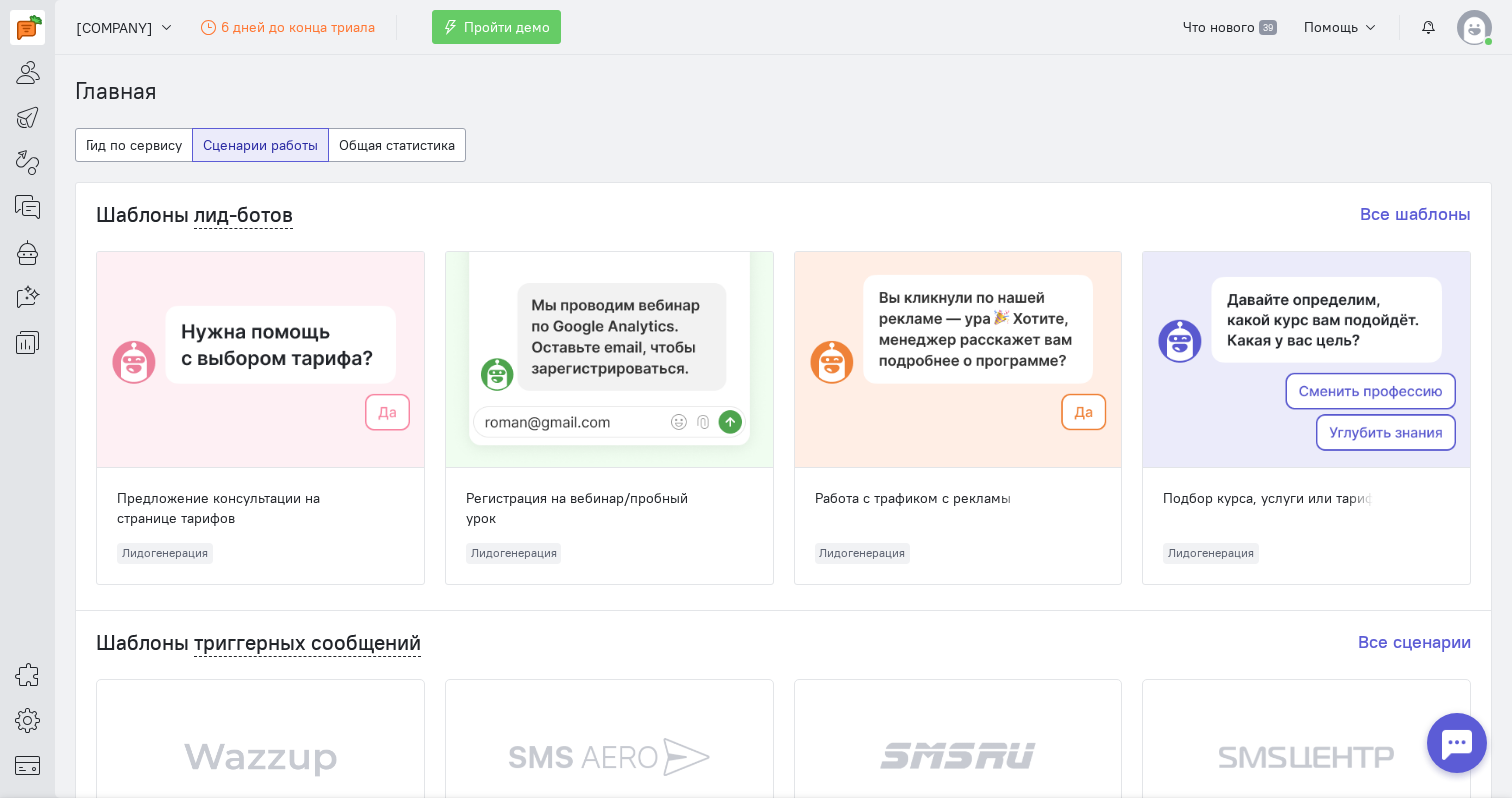 click on "Гид по сервису
Сценарии работы
Общая статистика" at bounding box center [783, 155] 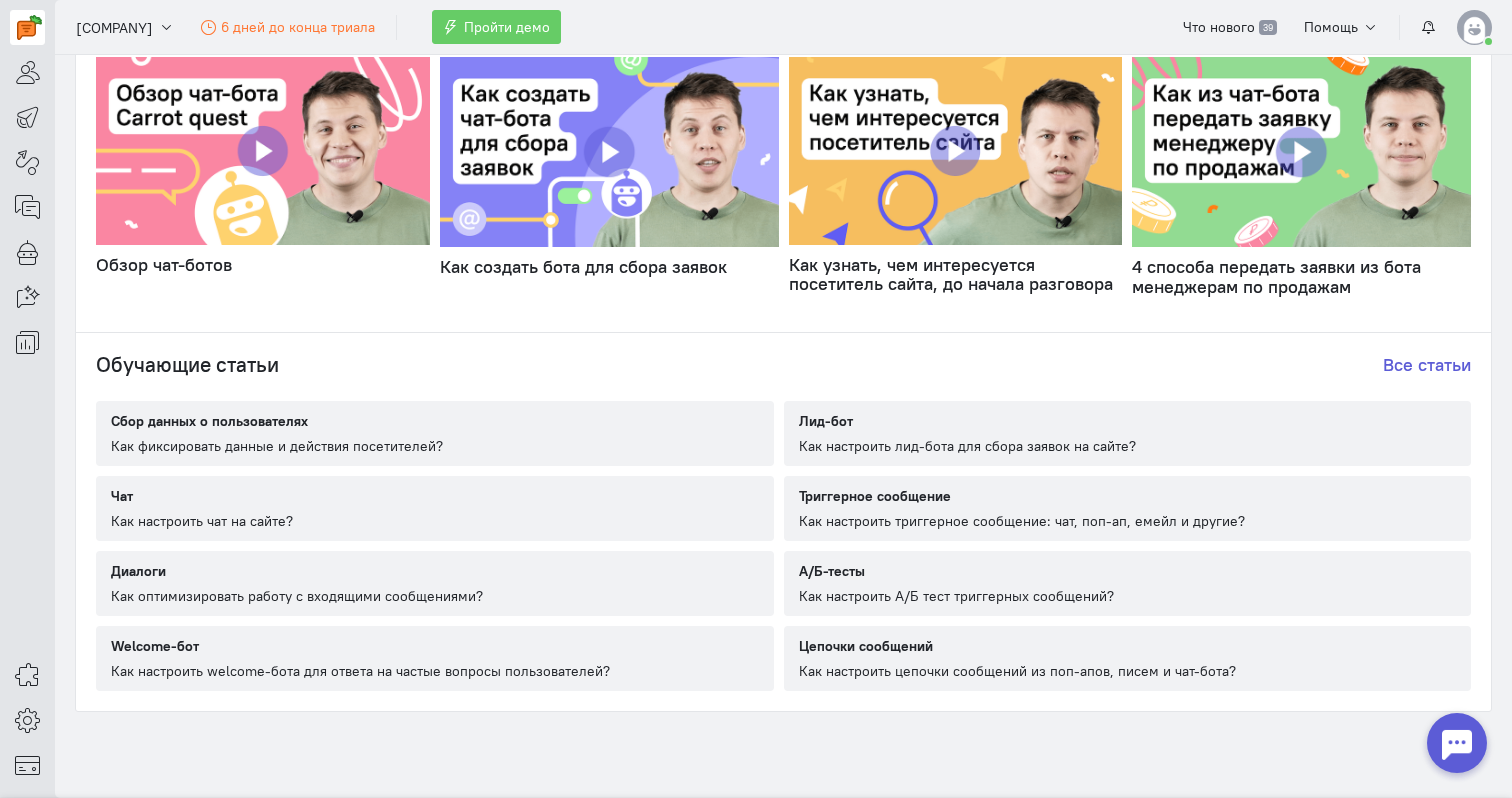 scroll, scrollTop: 1076, scrollLeft: 0, axis: vertical 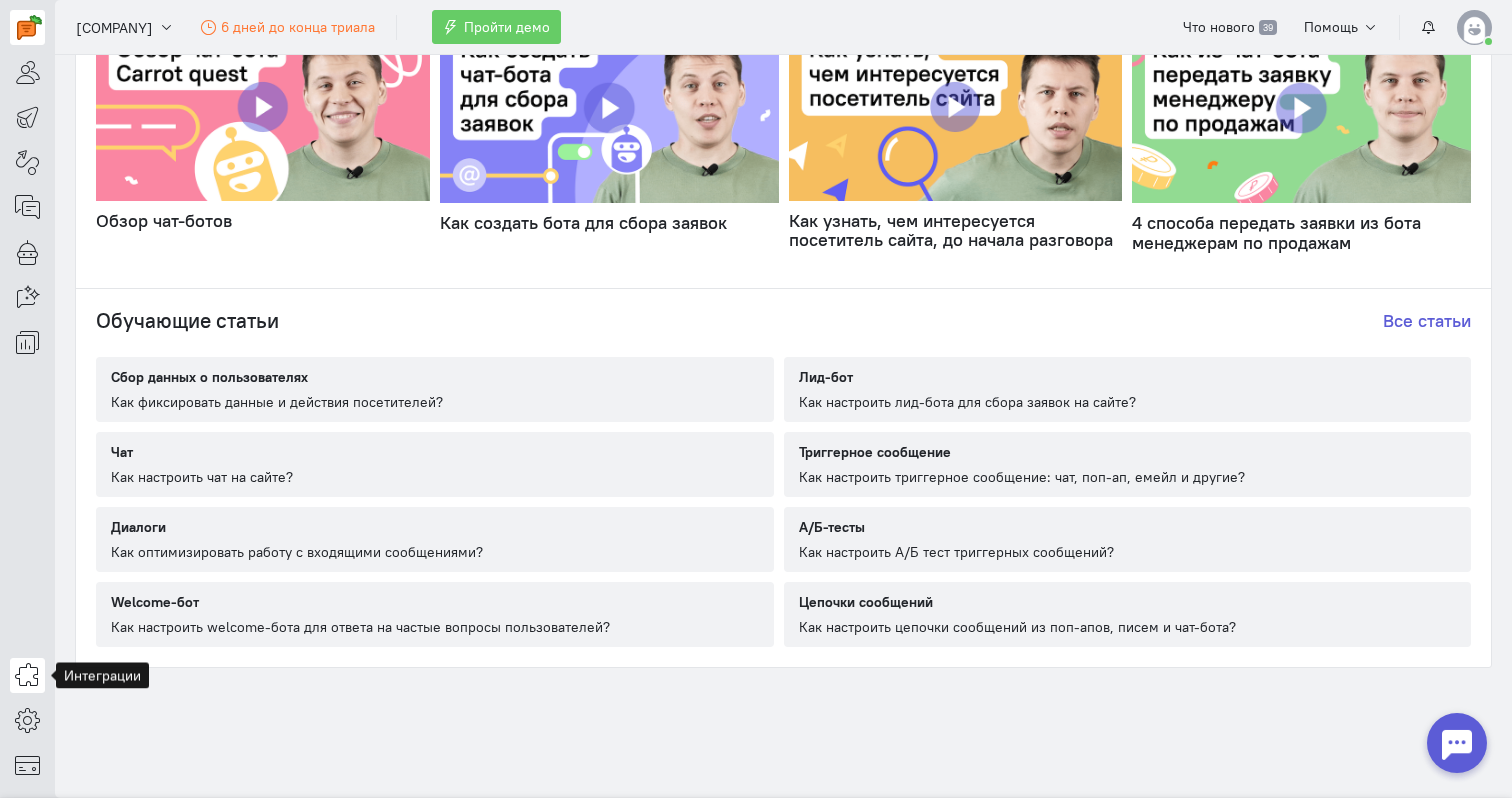 click at bounding box center [27, 675] 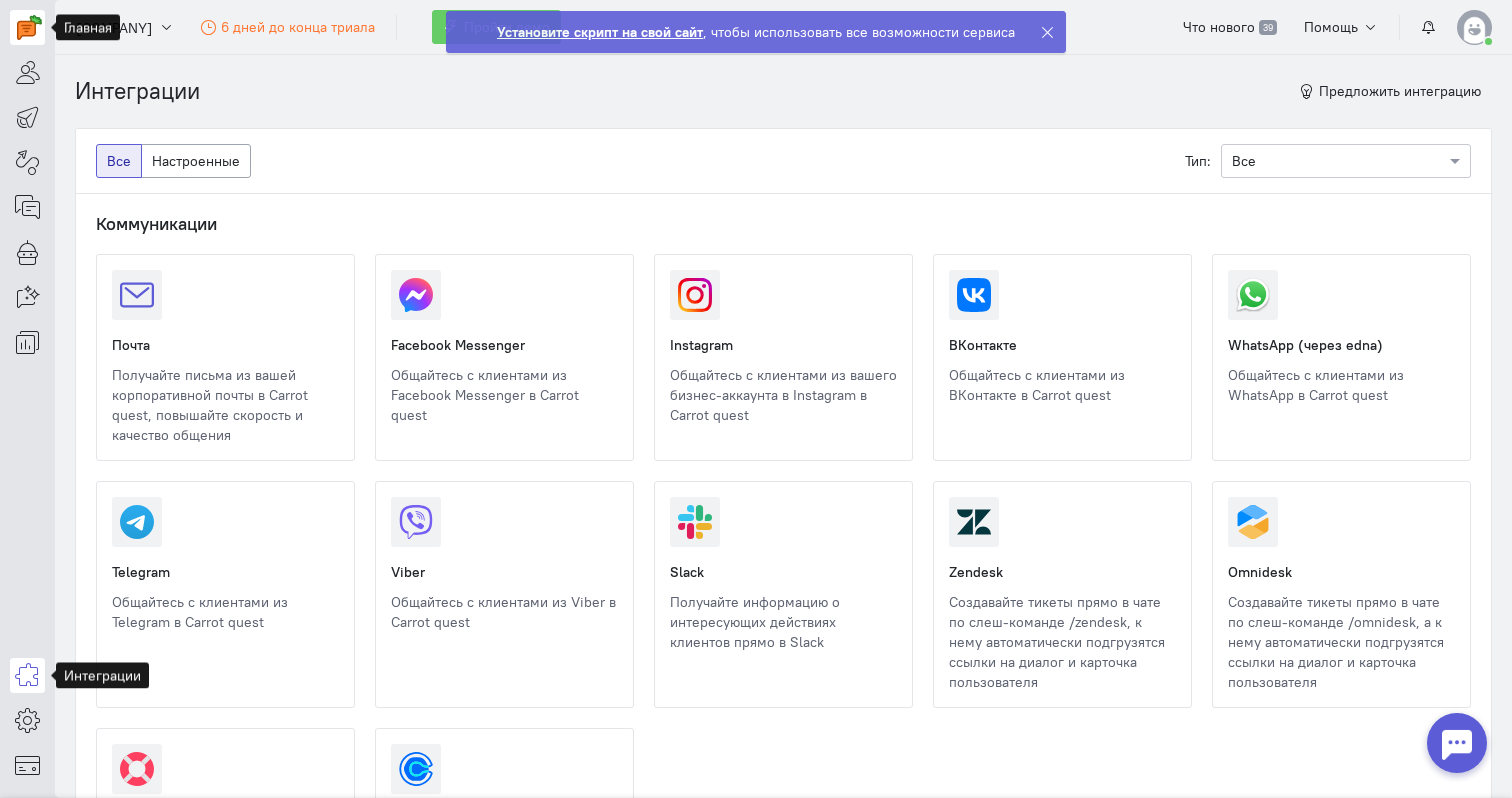 click at bounding box center [29, 27] 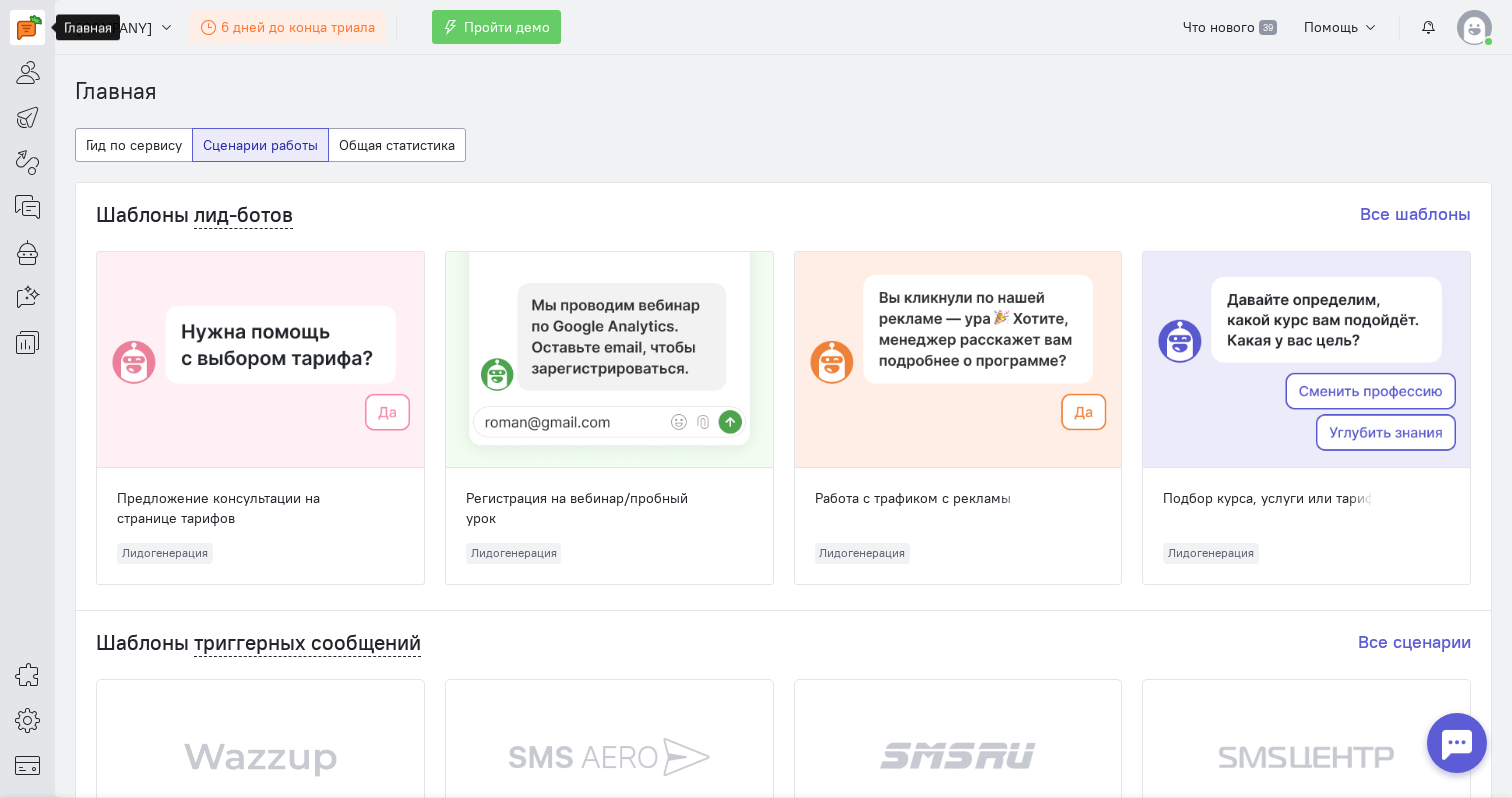 click on "6 дней до конца триала" at bounding box center (298, 27) 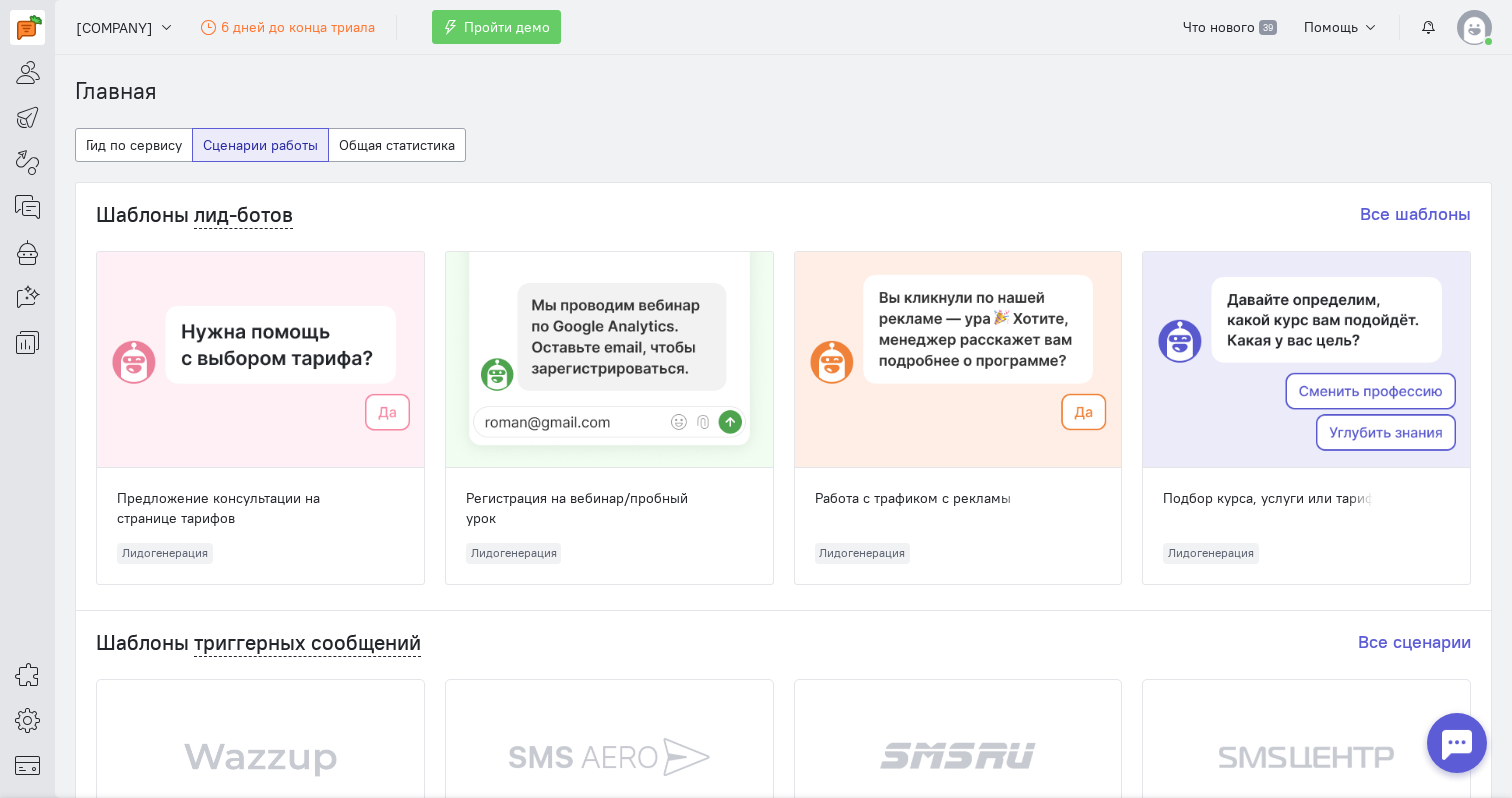 click at bounding box center (1474, 27) 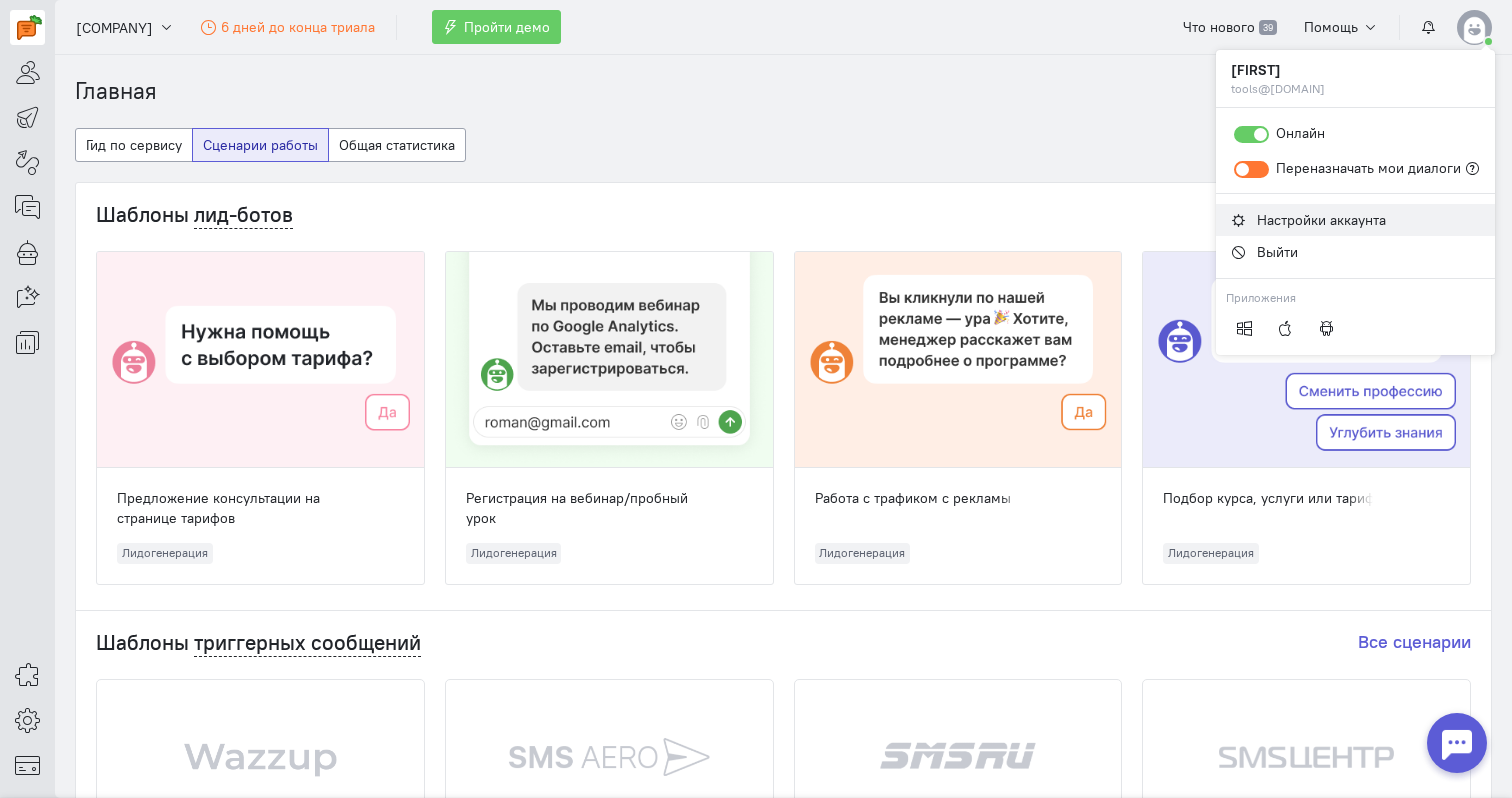 click on "Настройки аккаунта" at bounding box center (1321, 220) 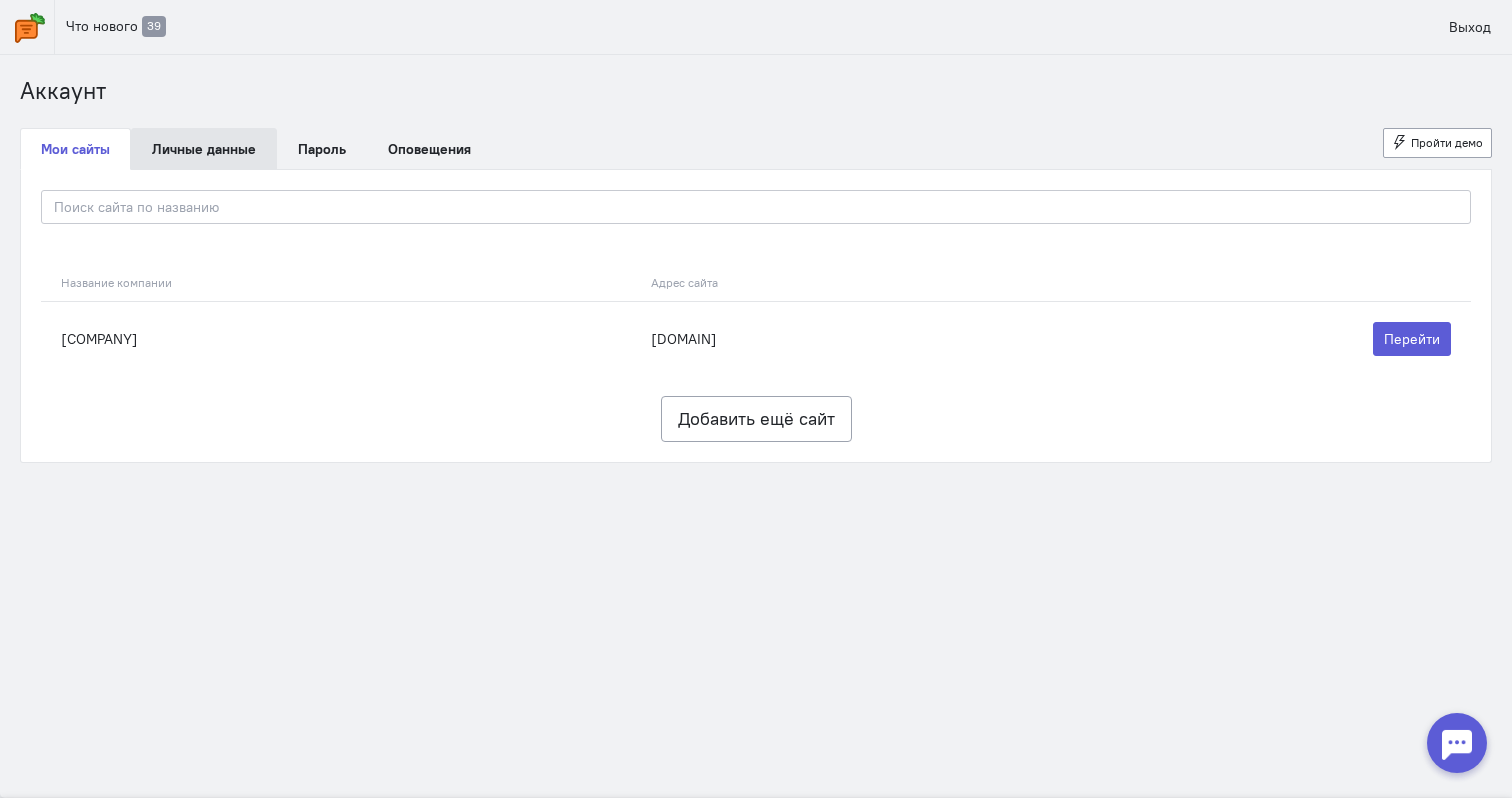 click on "Личные данные" at bounding box center (204, 149) 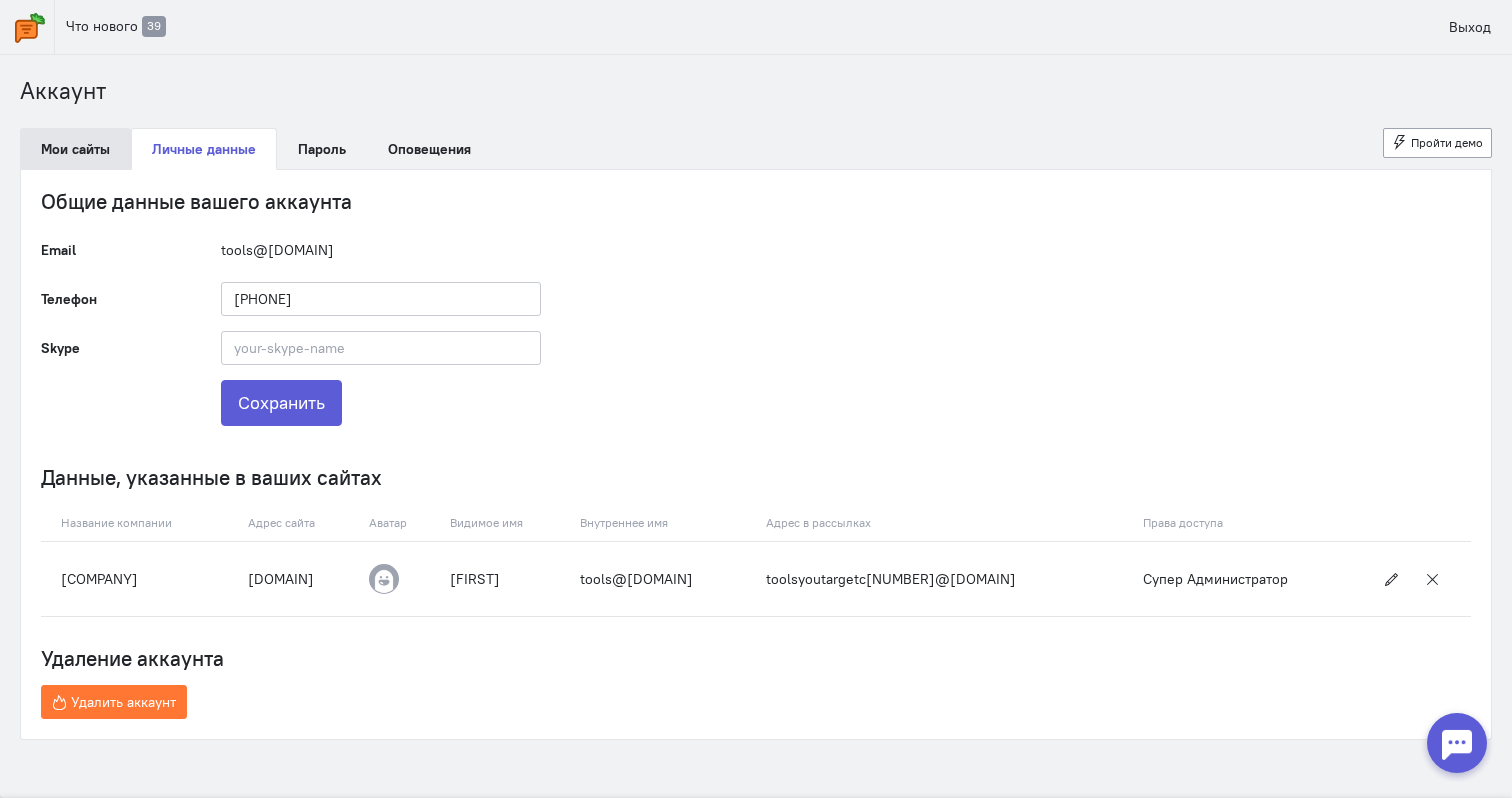 click on "Мои сайты" at bounding box center (75, 149) 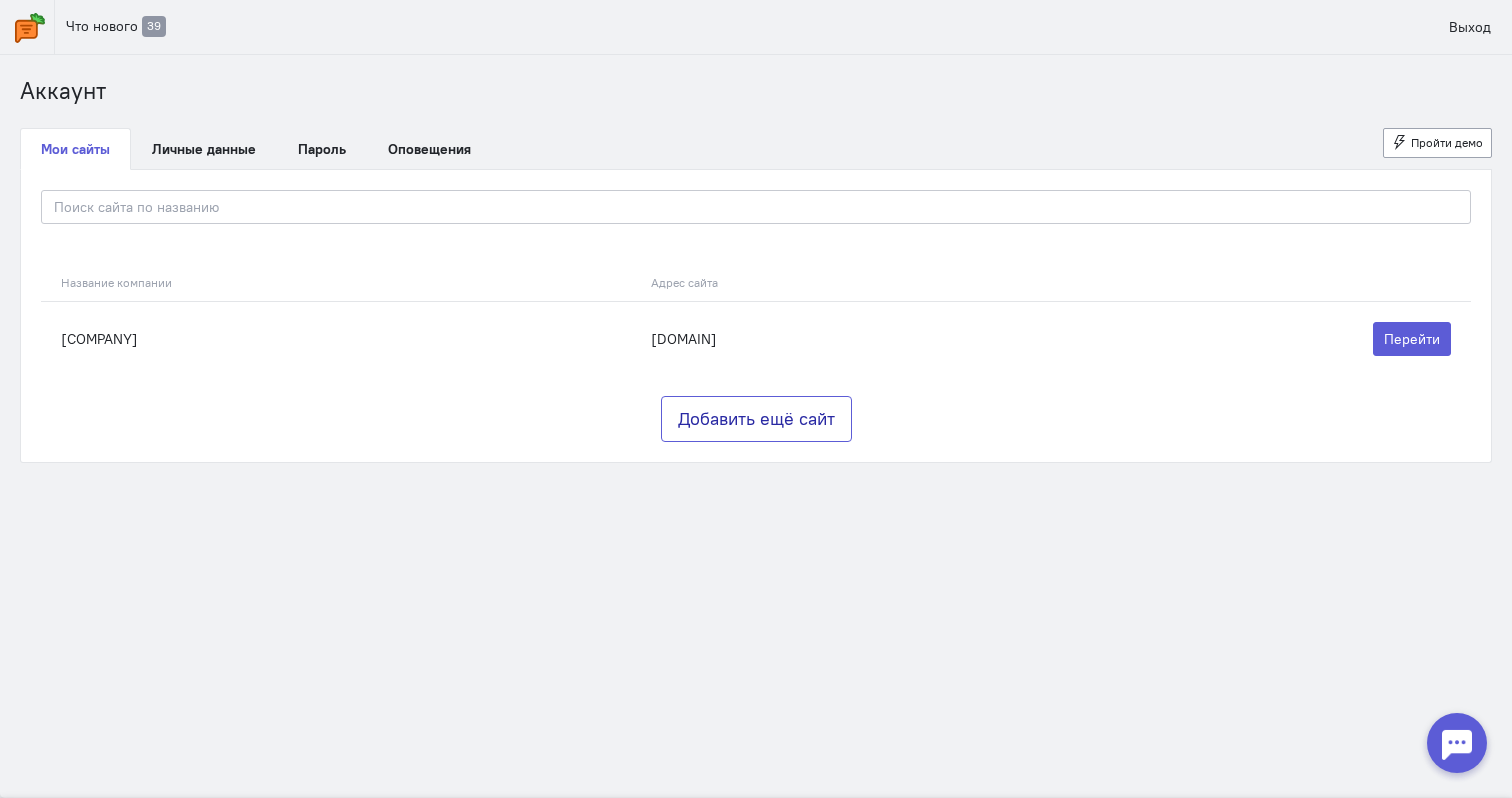 click on "Добавить ещё сайт" at bounding box center [756, 419] 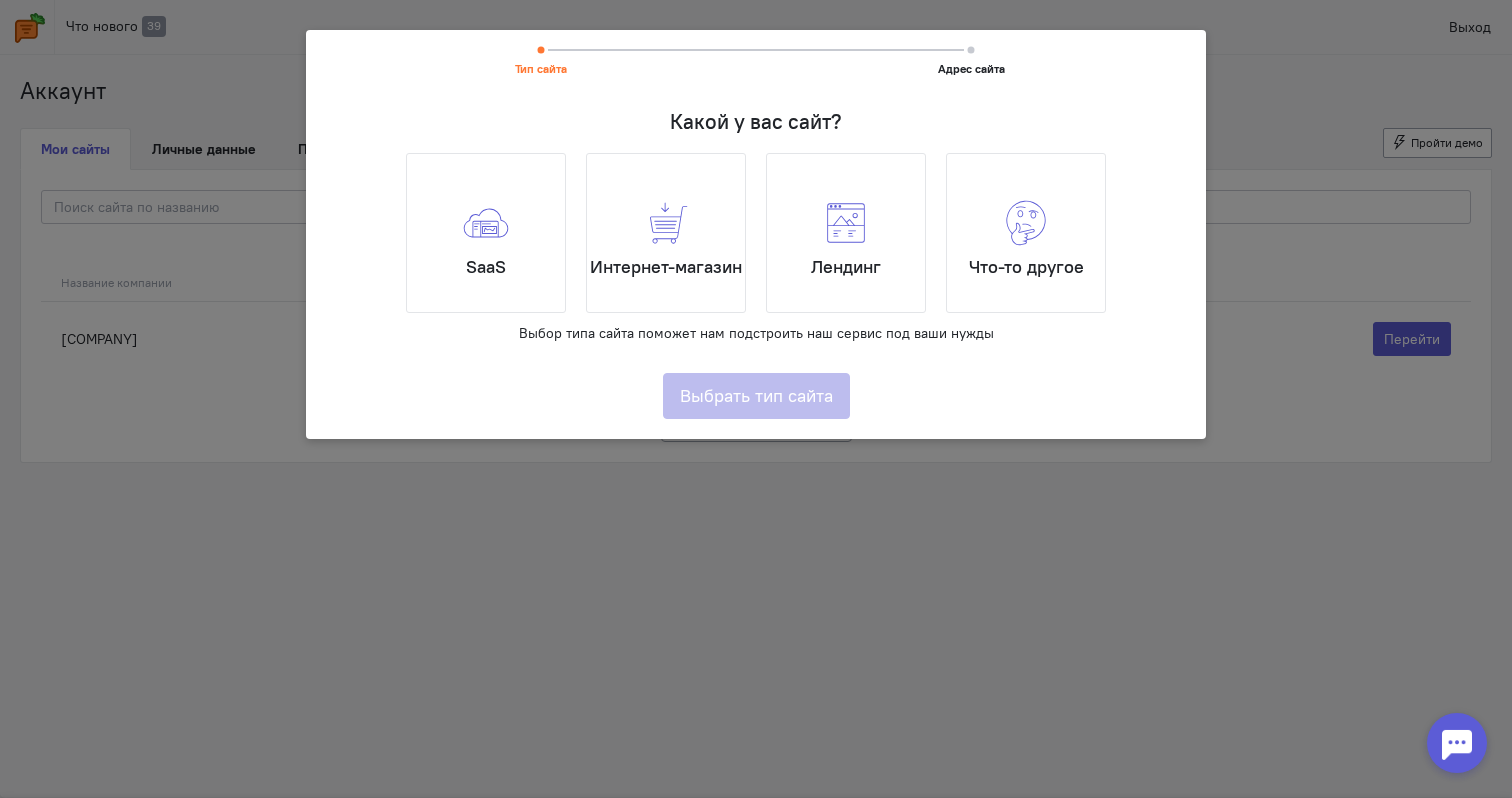 click on "SaaS" 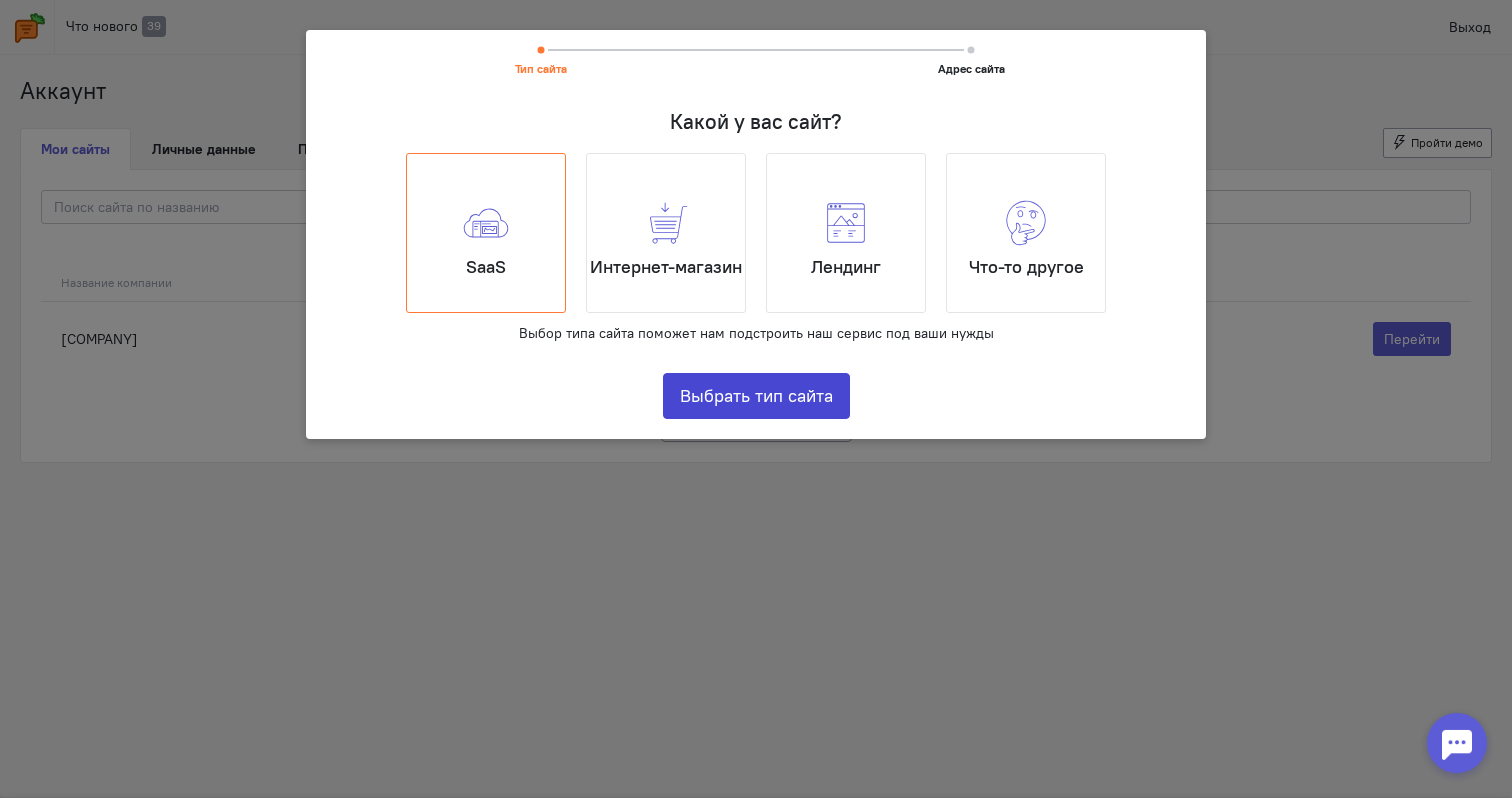 click on "Выбрать тип сайта" 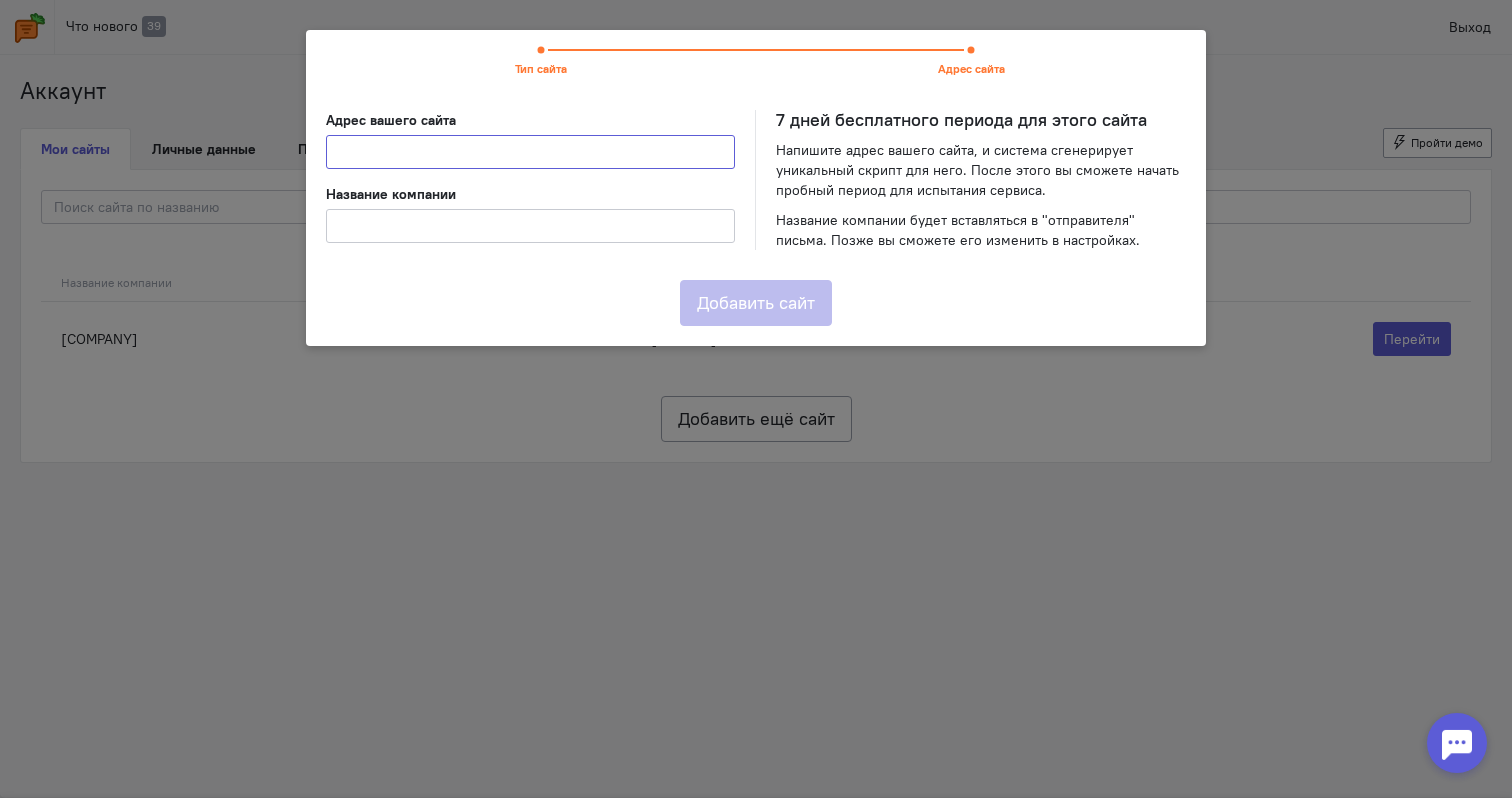 click 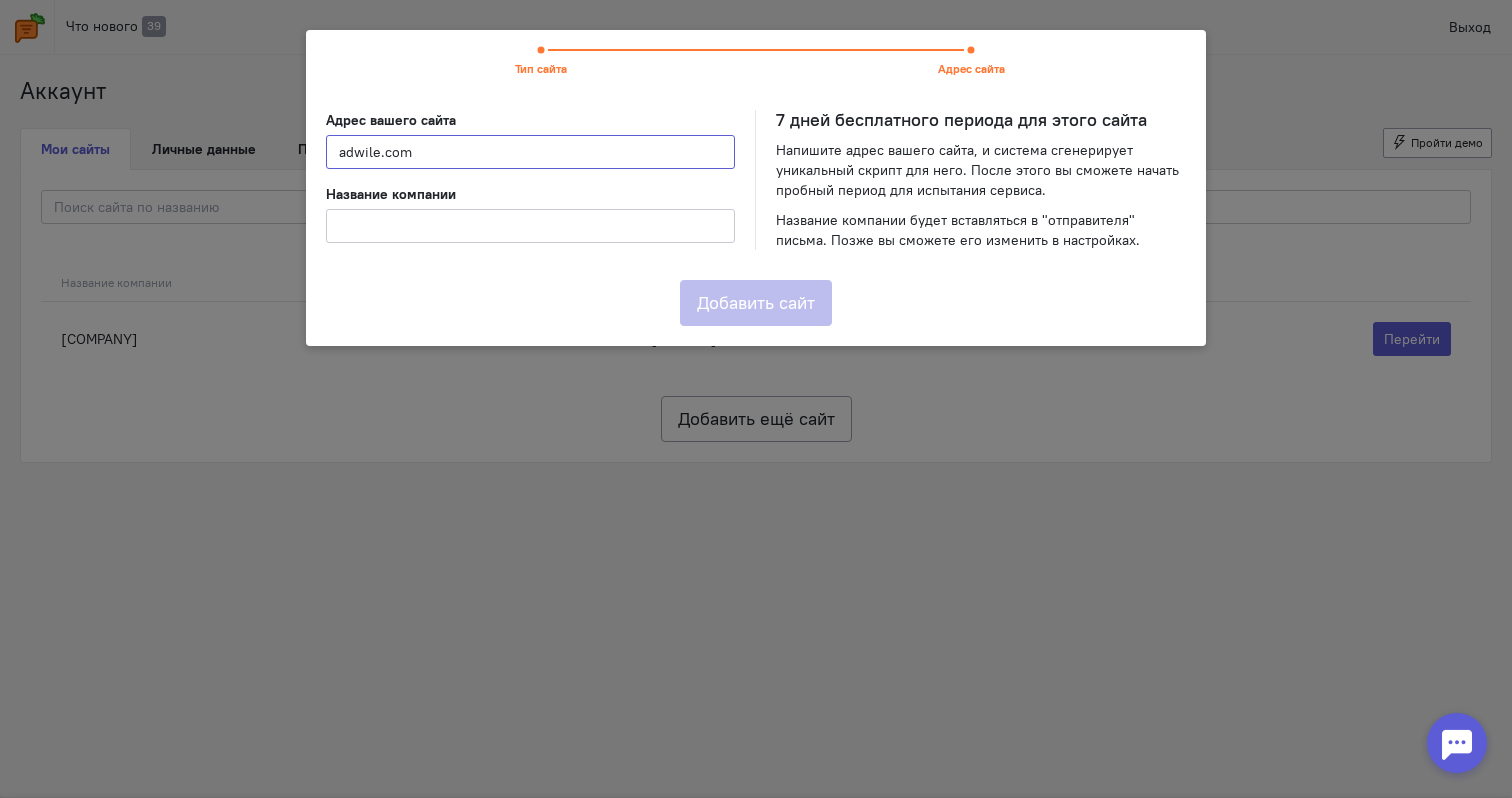 type on "adwile.com" 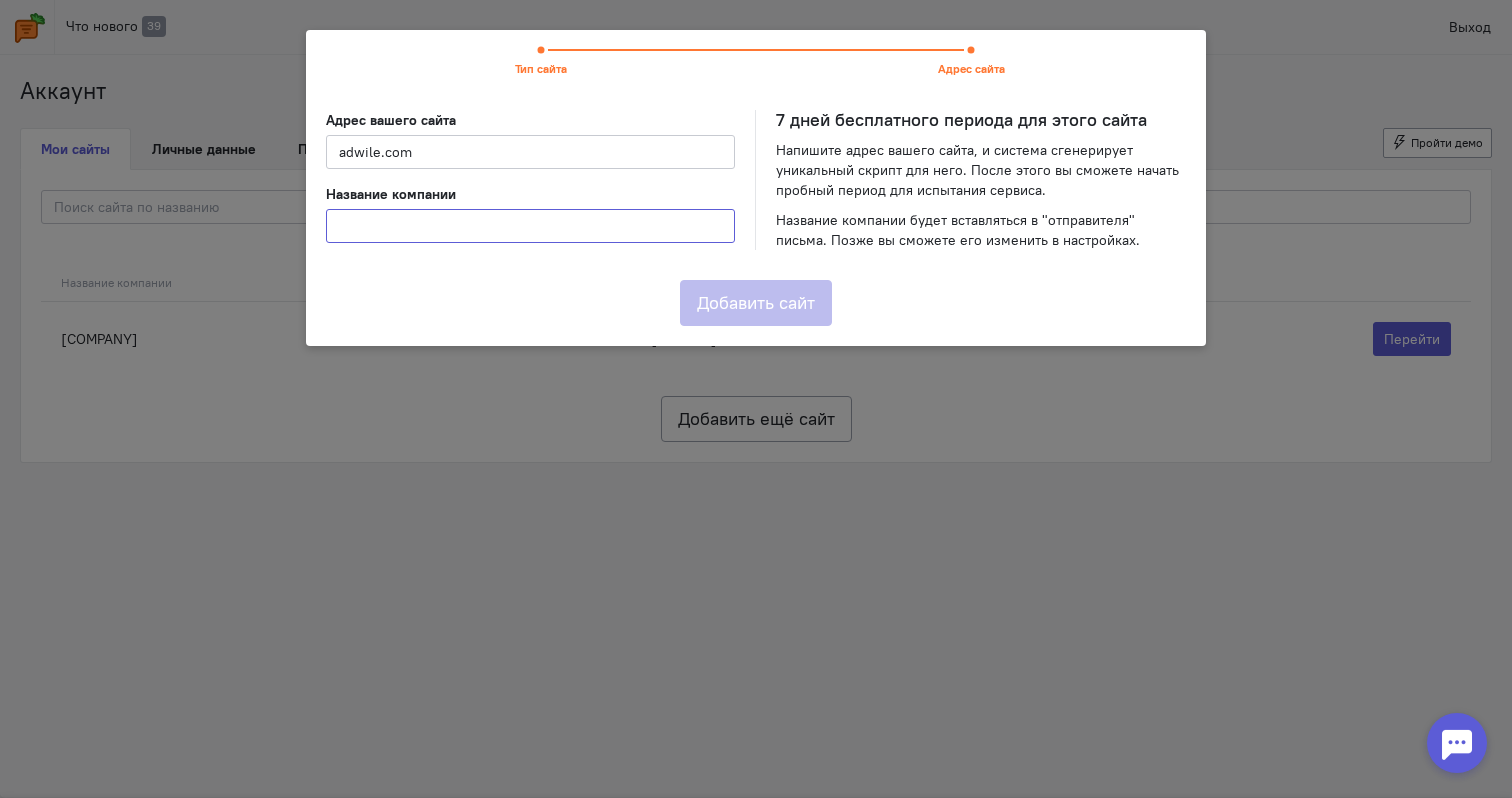 click 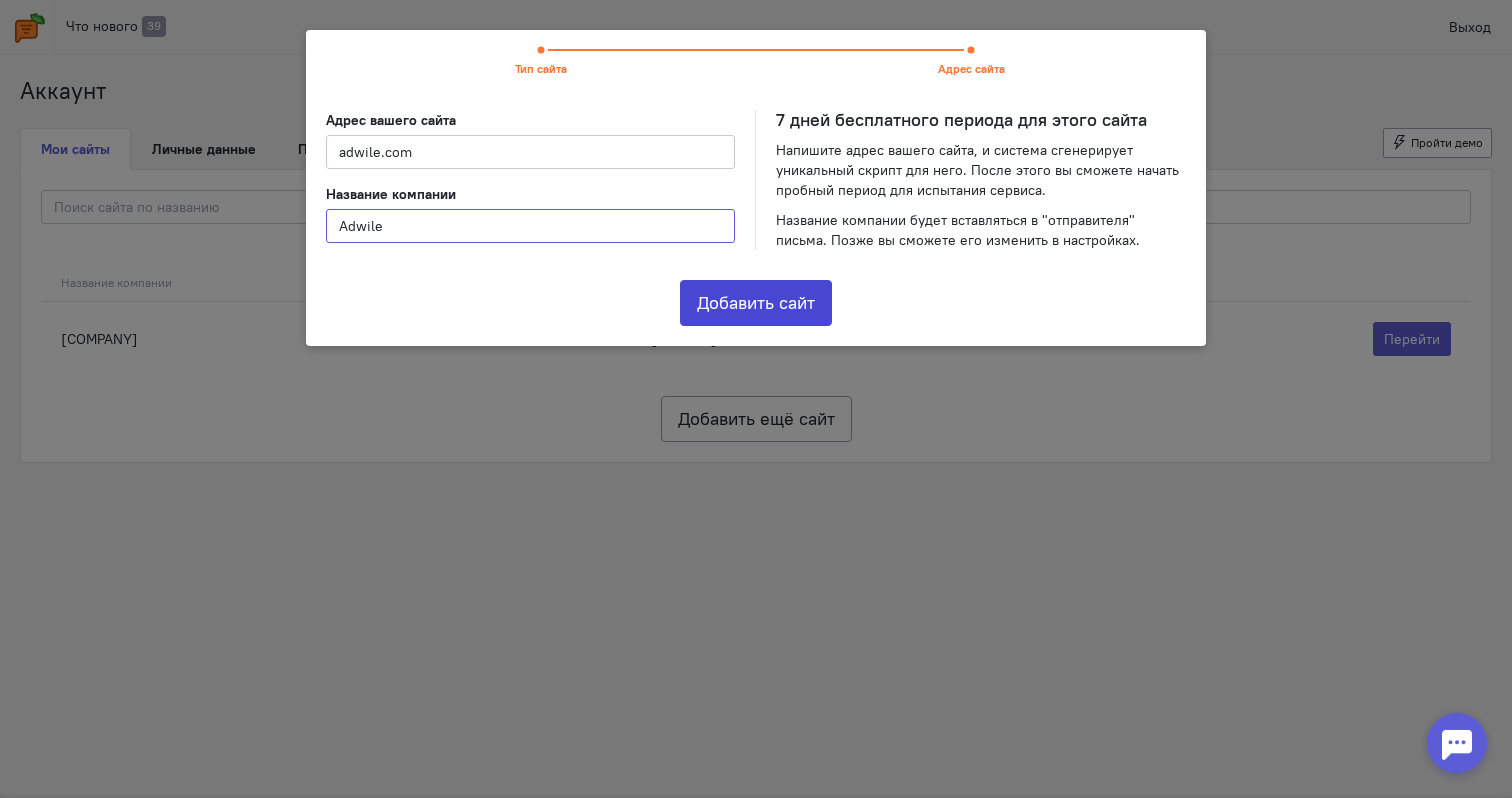 type on "Adwile" 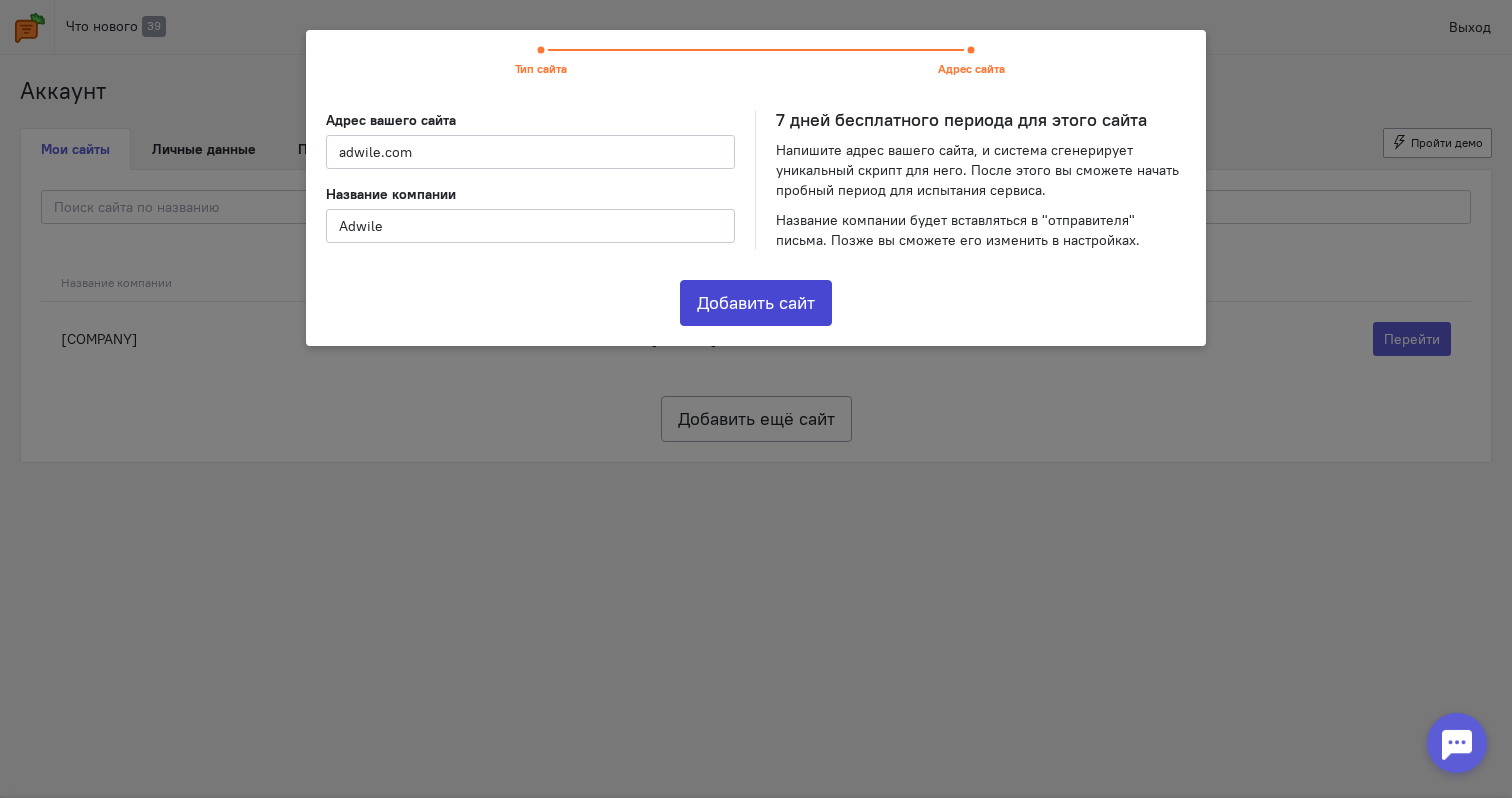 click on "Добавить сайт" 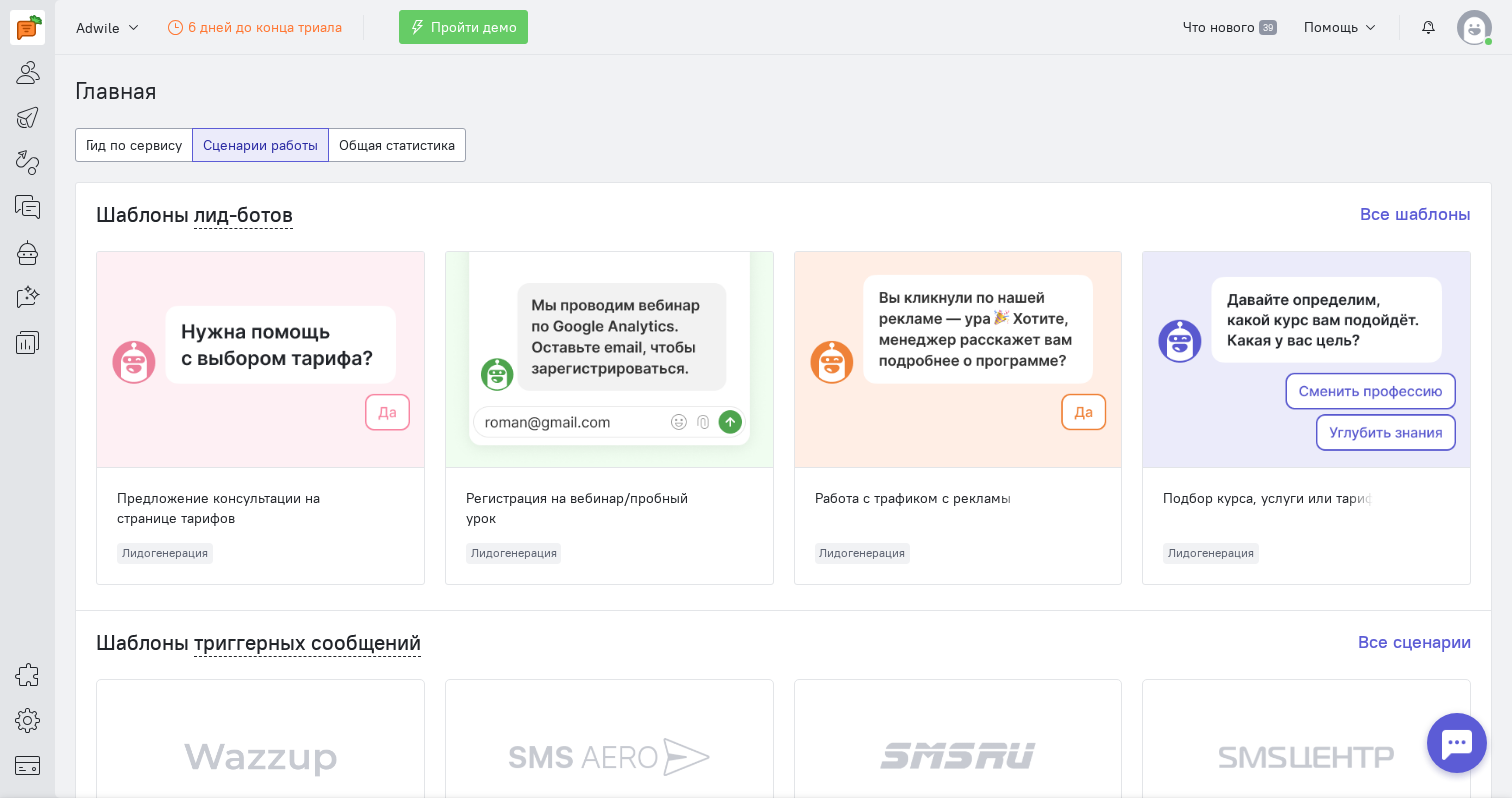 click at bounding box center [1474, 27] 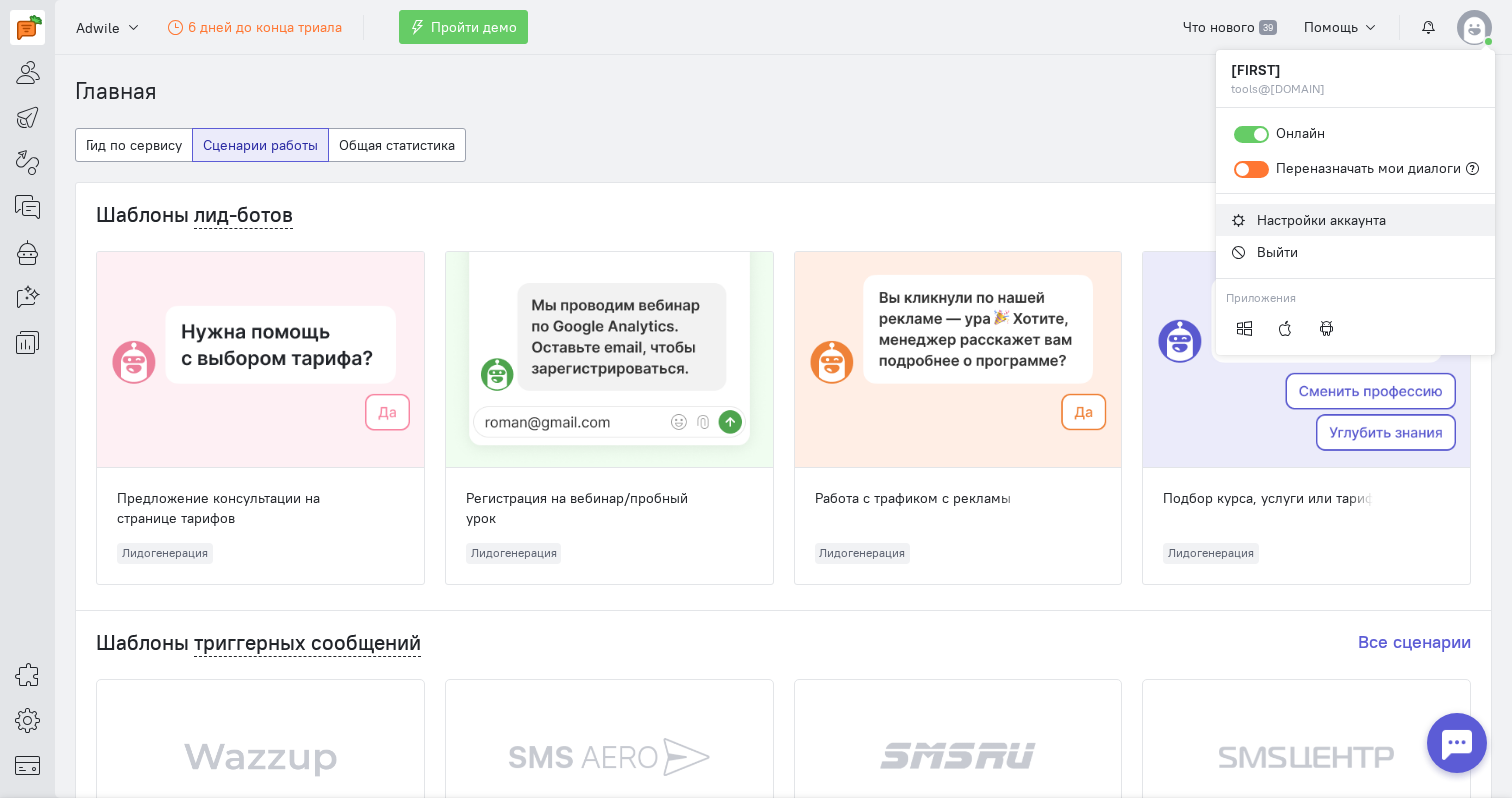 click on "Настройки аккаунта" at bounding box center (1321, 220) 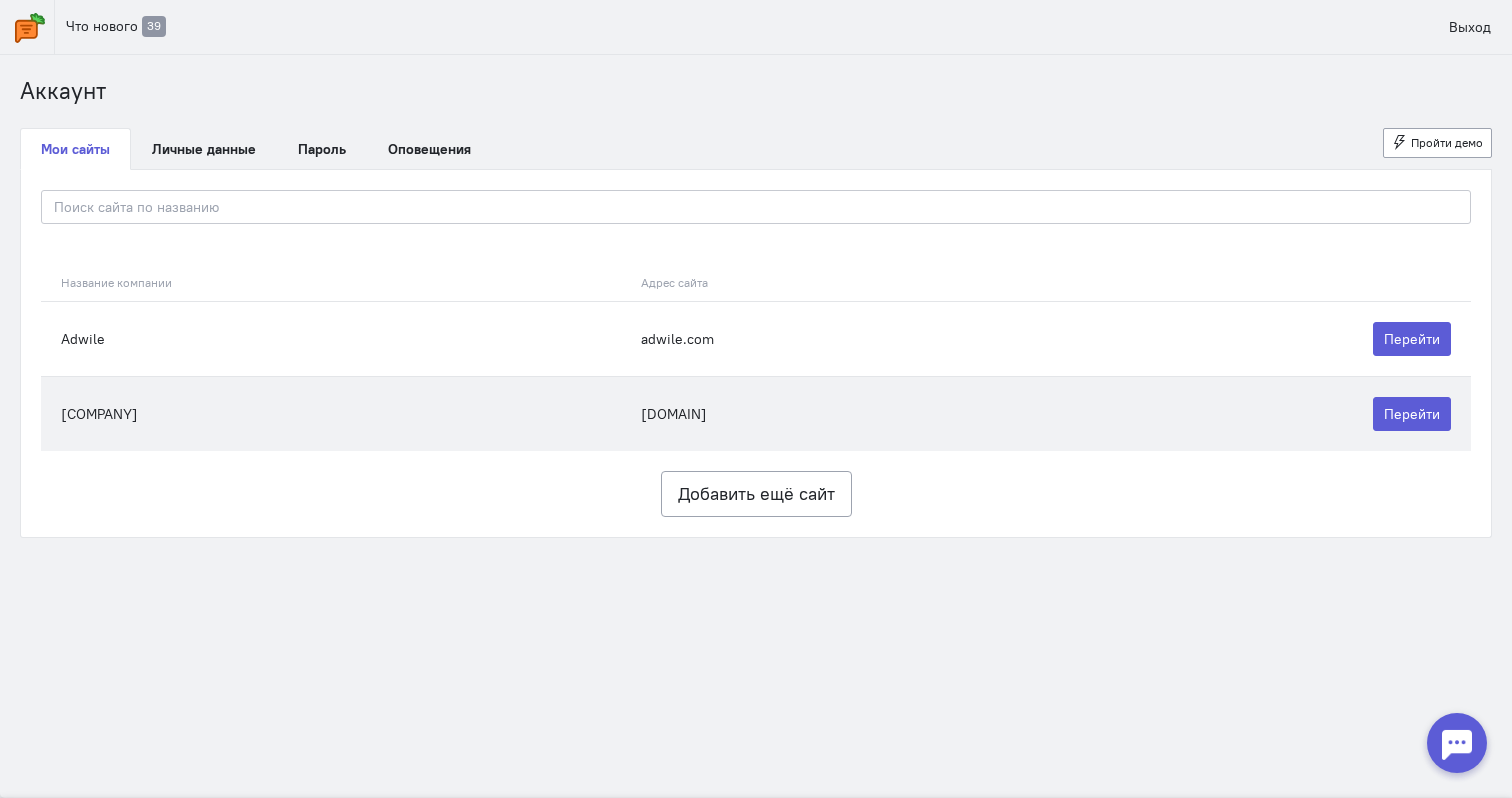 click on "[COMPANY]" at bounding box center [336, 413] 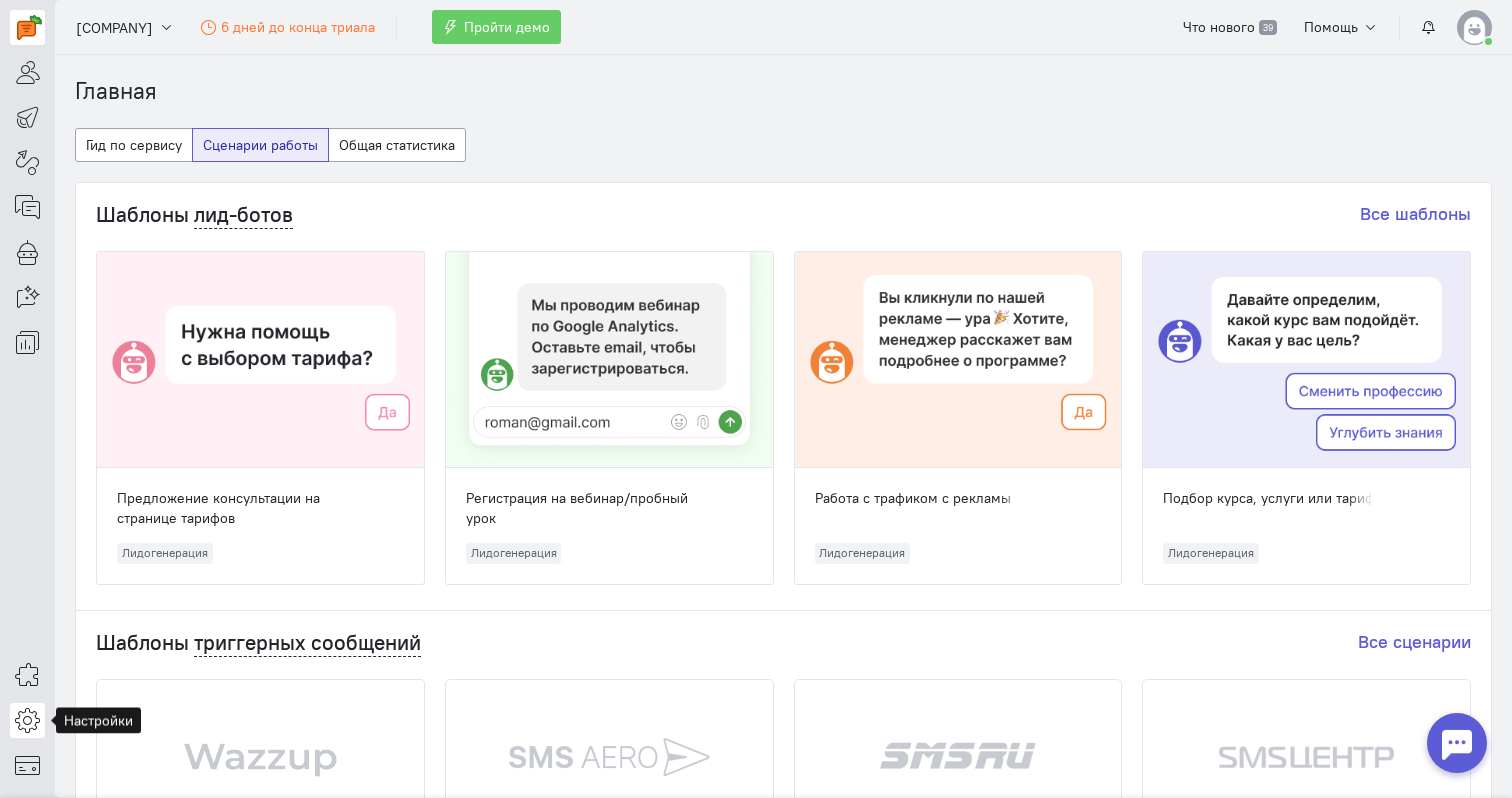 click at bounding box center (27, 720) 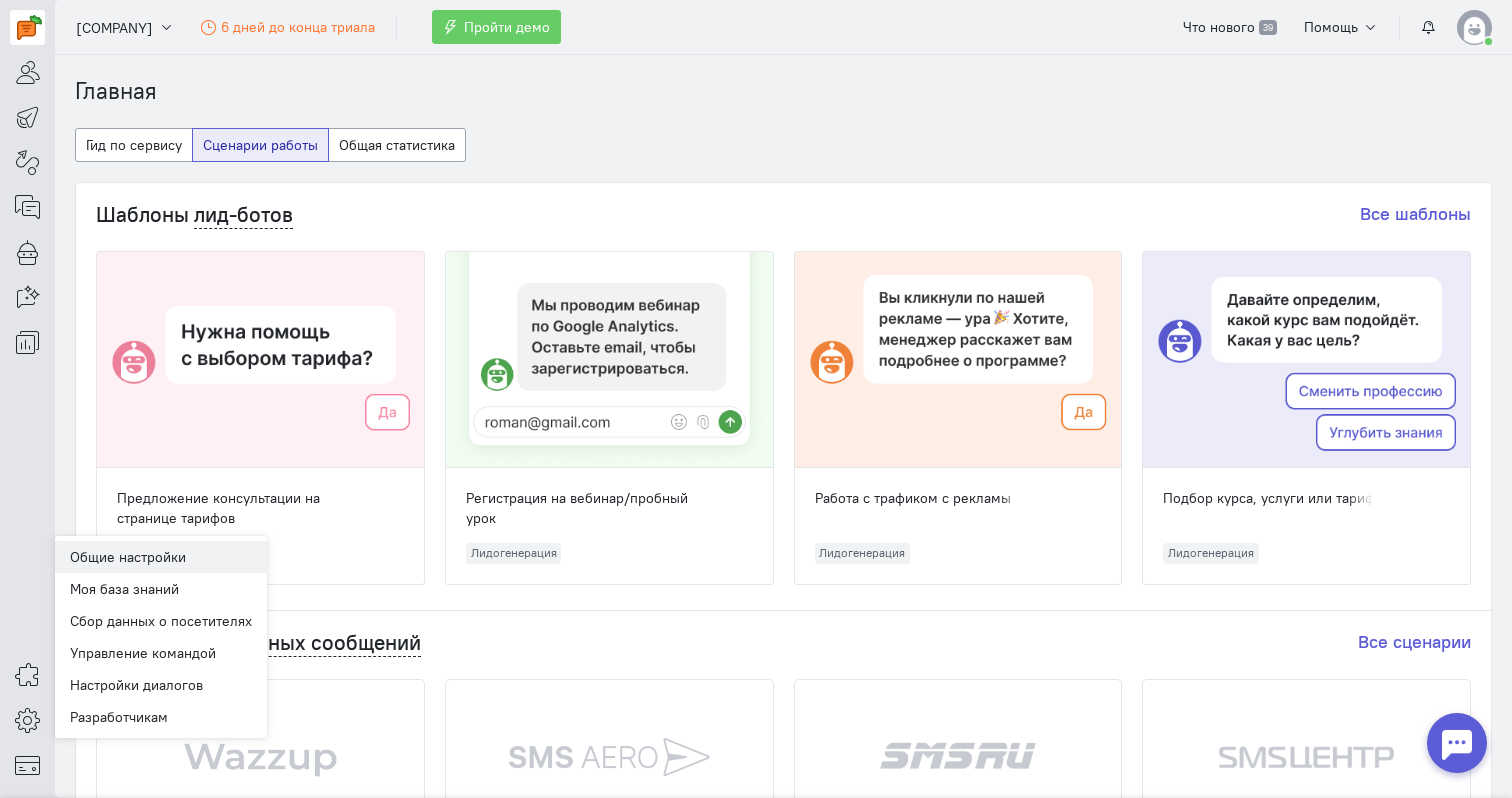 click on "Общие настройки" at bounding box center [161, 557] 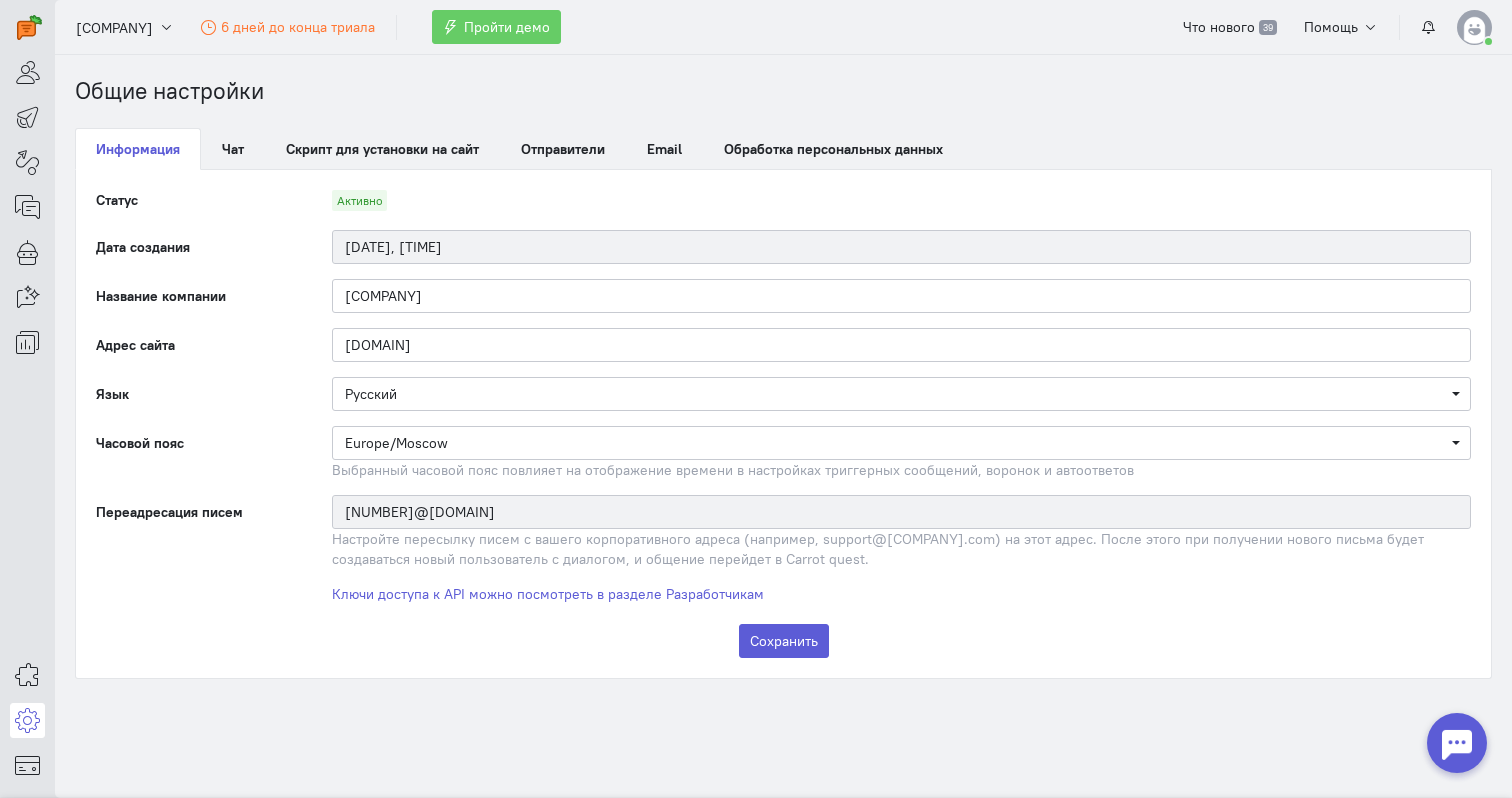 scroll, scrollTop: 0, scrollLeft: 0, axis: both 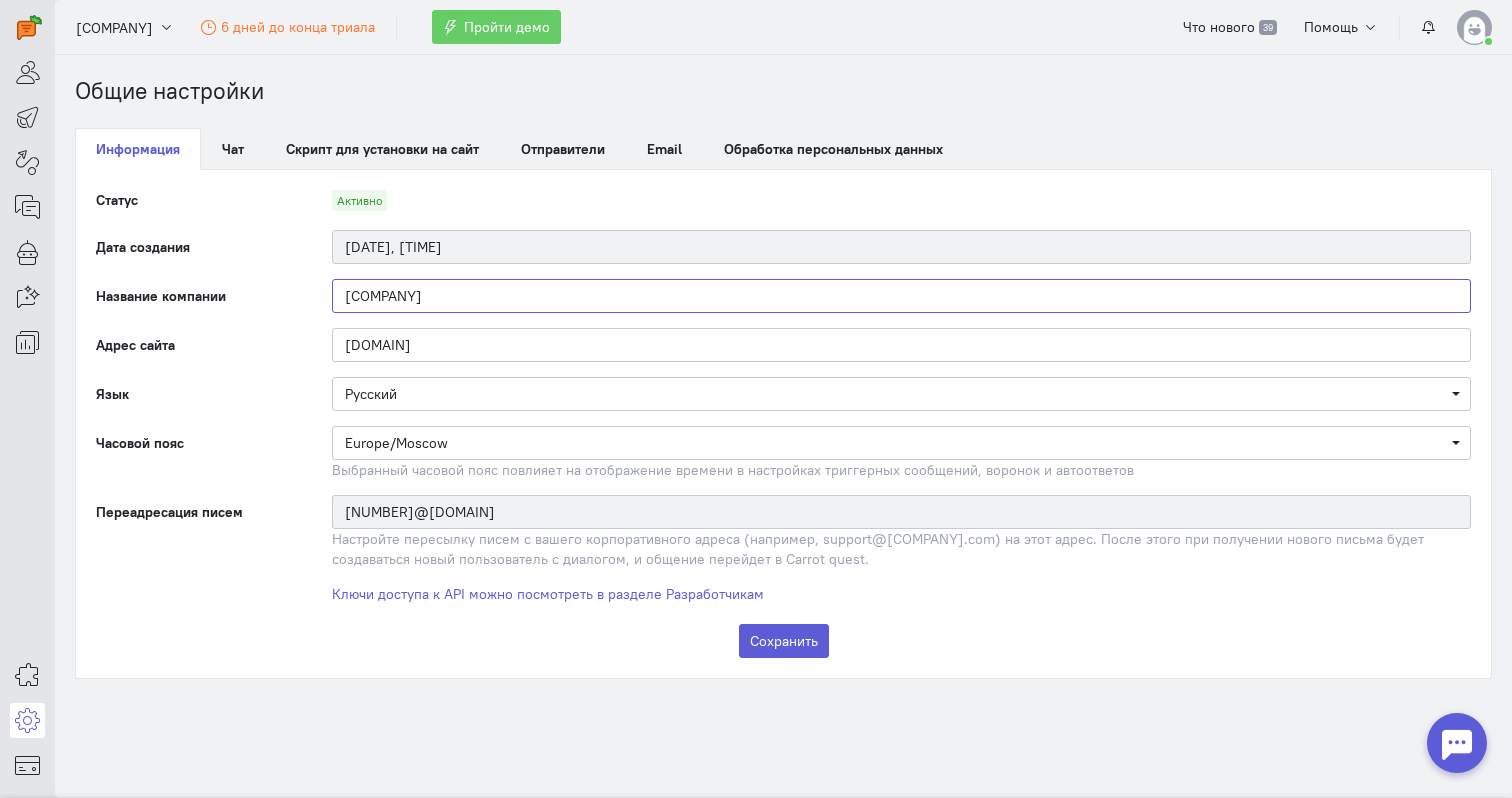 click on "[COMPANY]" at bounding box center (901, 296) 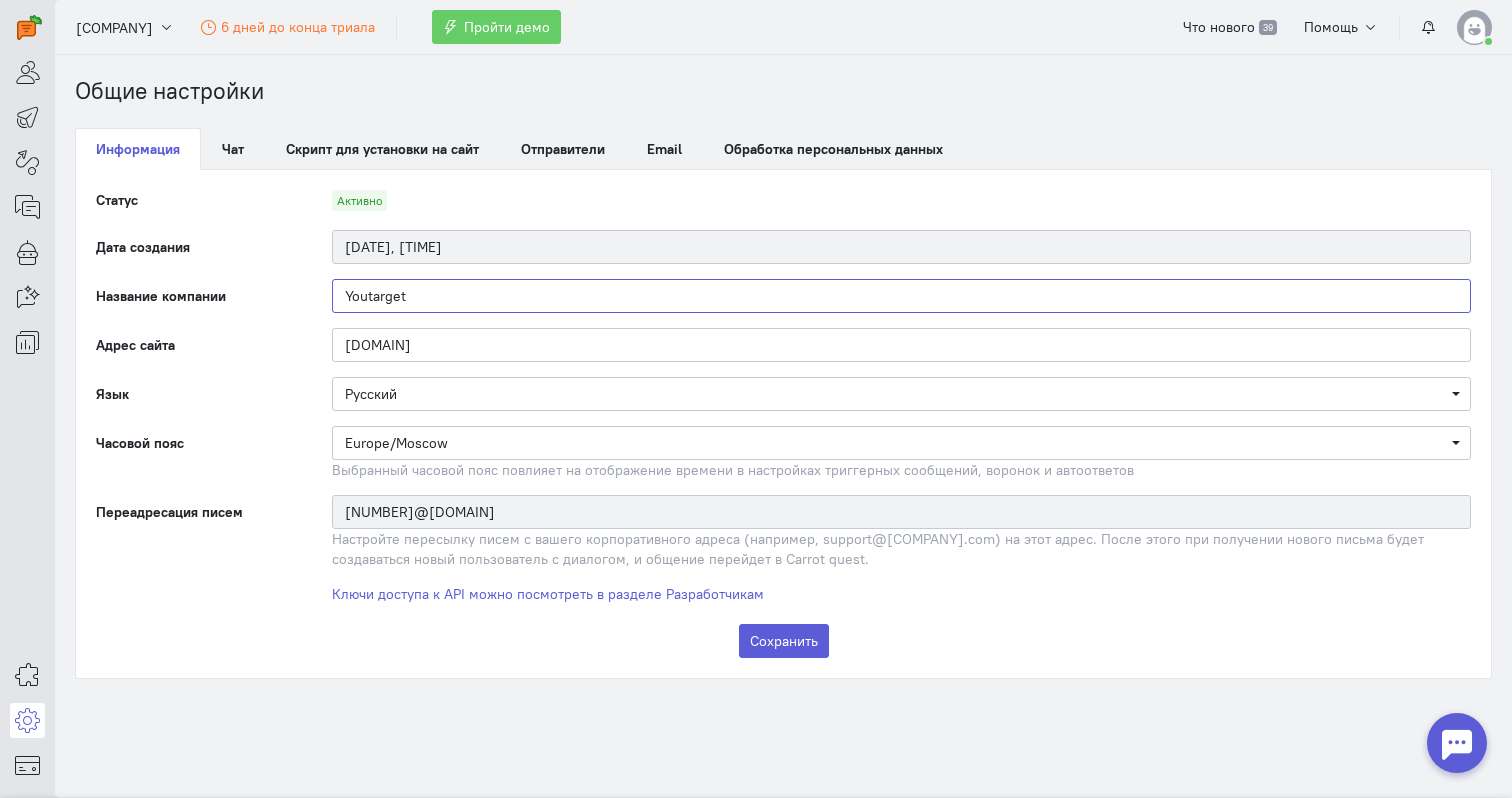 type on "Youtarget" 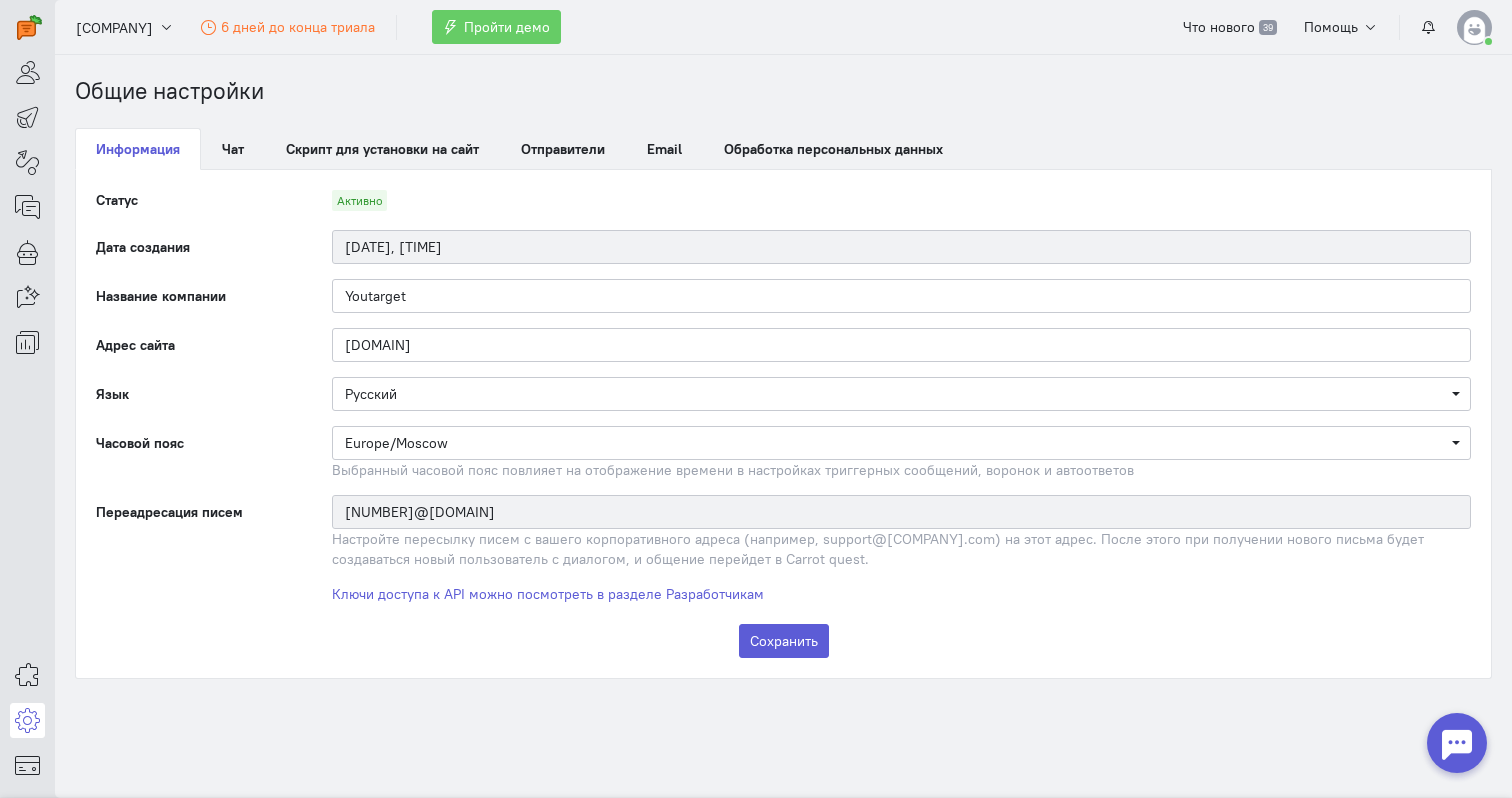 click on "Активно" at bounding box center [901, 202] 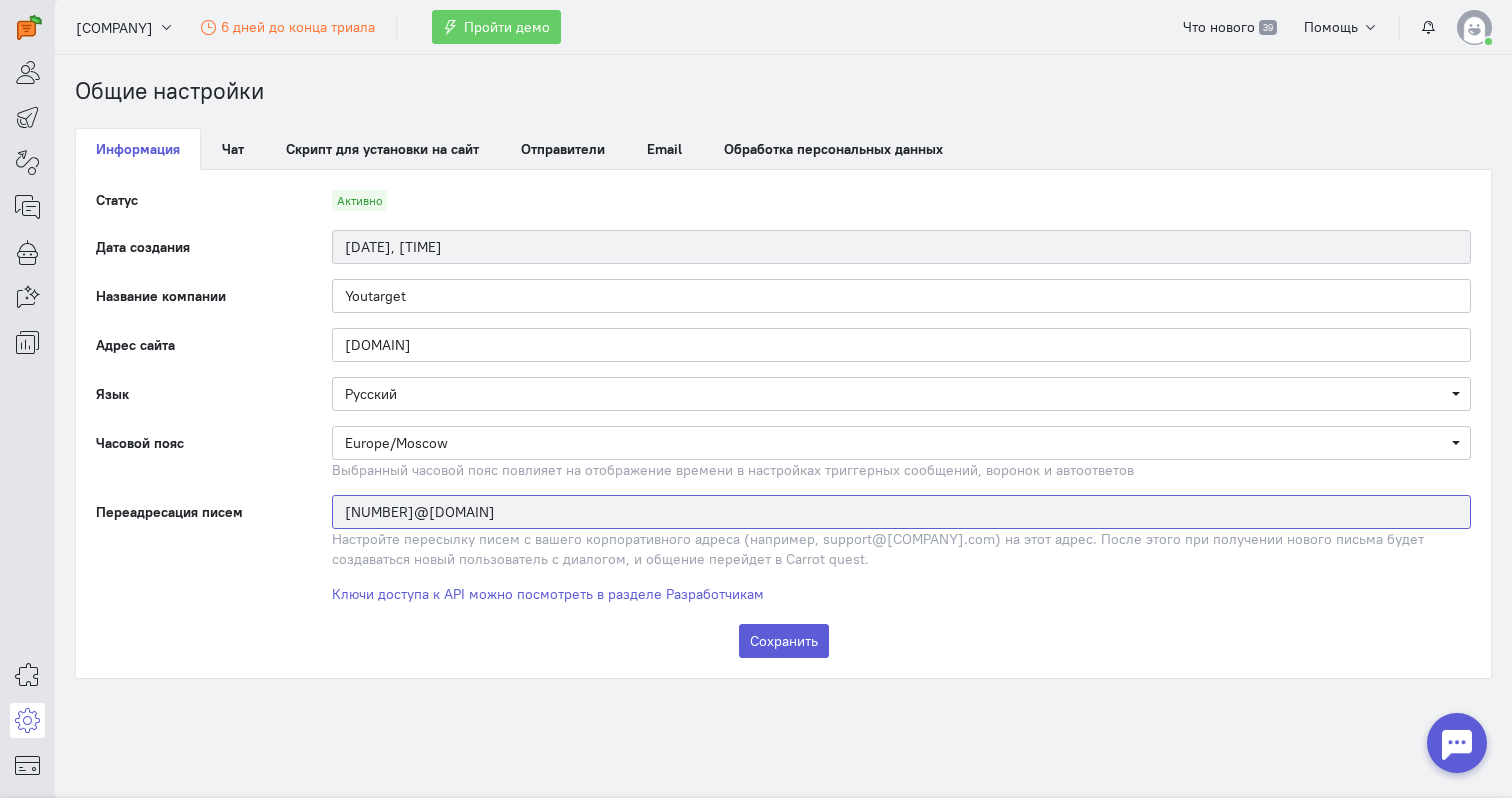 click on "[NUMBER]@[DOMAIN]" at bounding box center [901, 512] 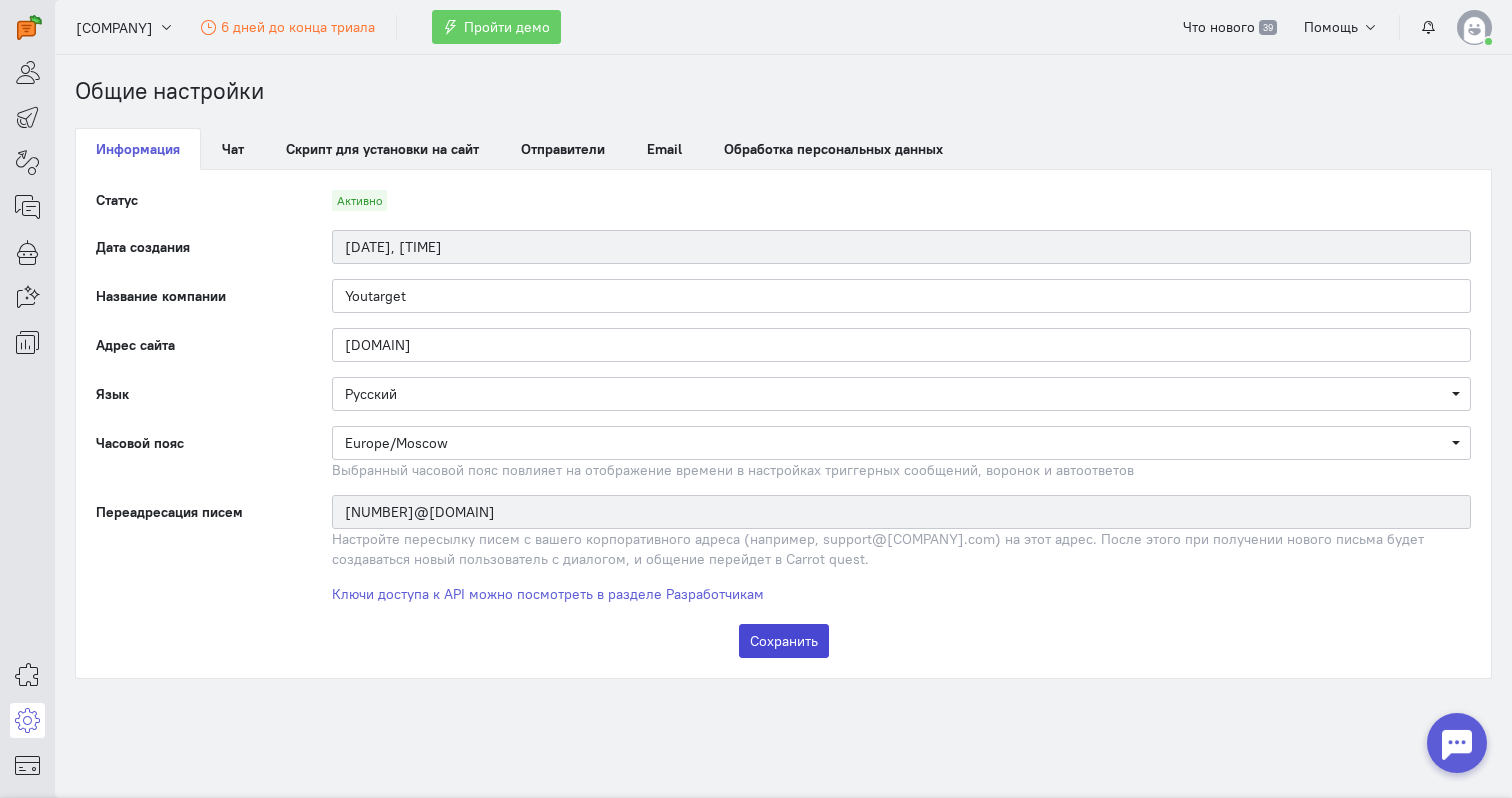 click on "Сохранить" at bounding box center (784, 641) 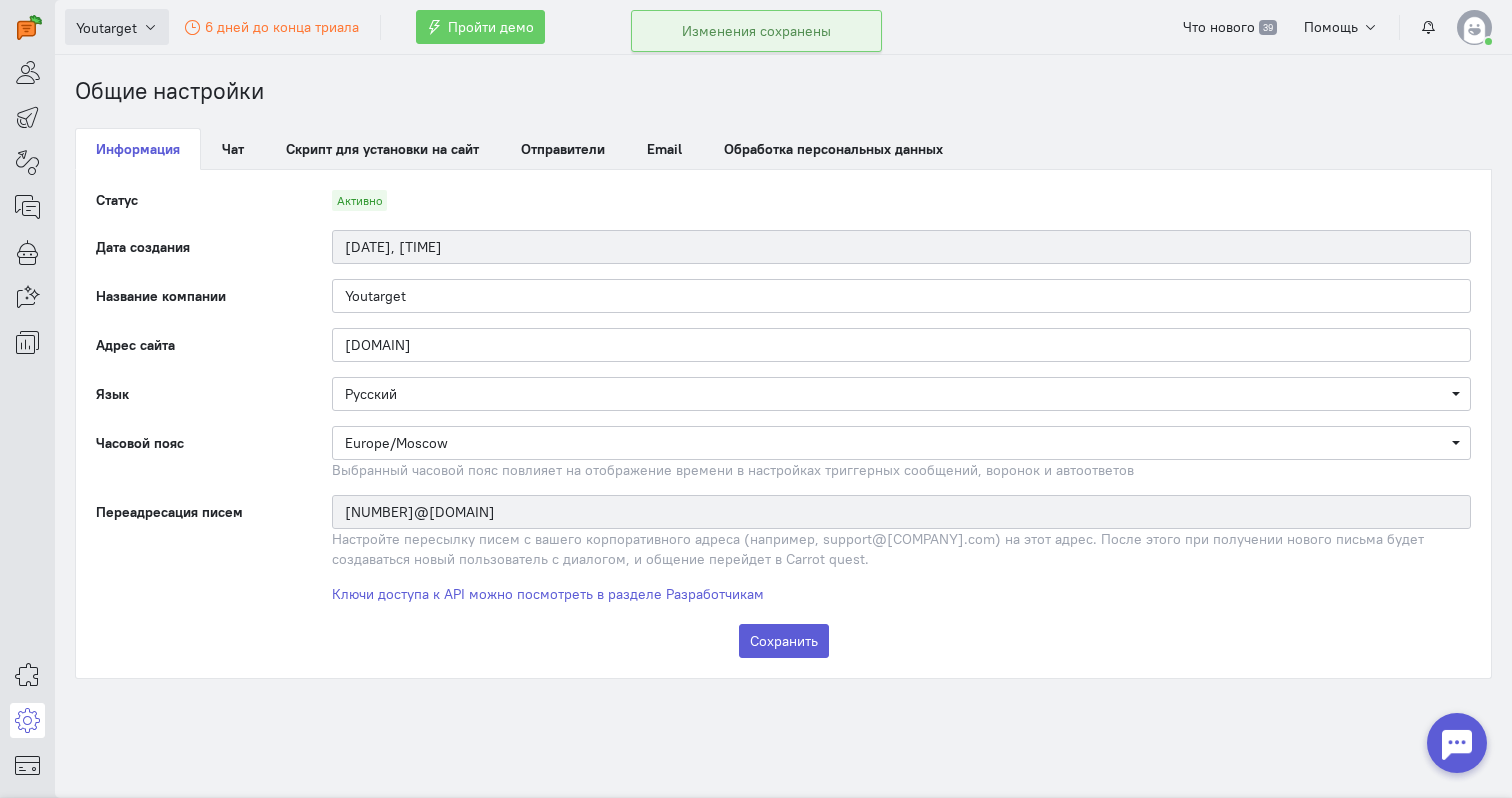 click on "Youtarget" at bounding box center [117, 27] 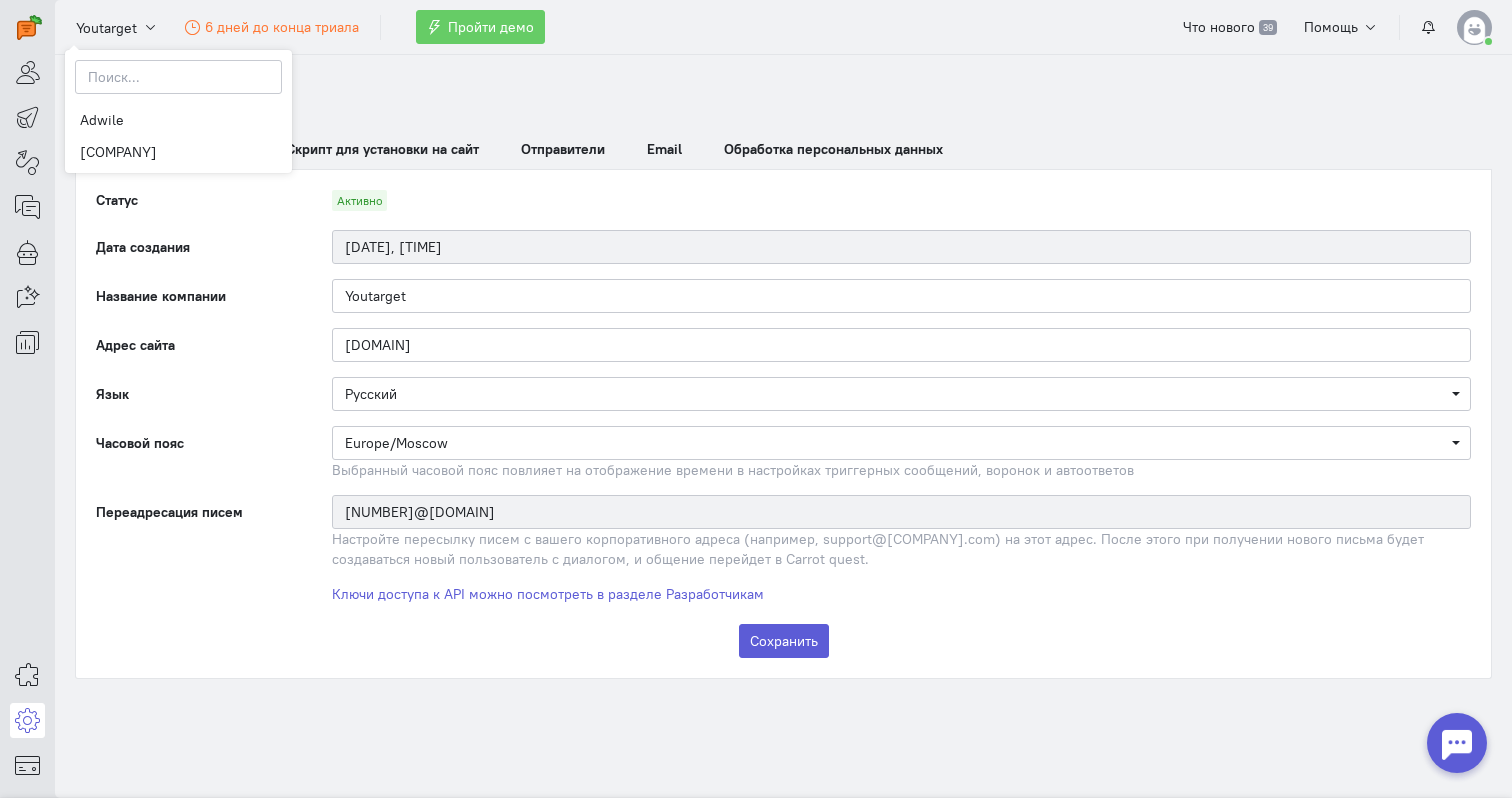 click on "Общие настройки
Информация
Чат
Скрипт для установки на сайт
Отправители
Email
Обработка персональных данных
Основные настройки чата
Задайте цвет, фон и приветствие, чтобы чат подходил под стиль вашего сайта
Показать
Видимость чата
Видимый
Виджет чата видно всегда
ПК и планшеты
Ширина экрана >480 px
Смартфоны" at bounding box center [783, 377] 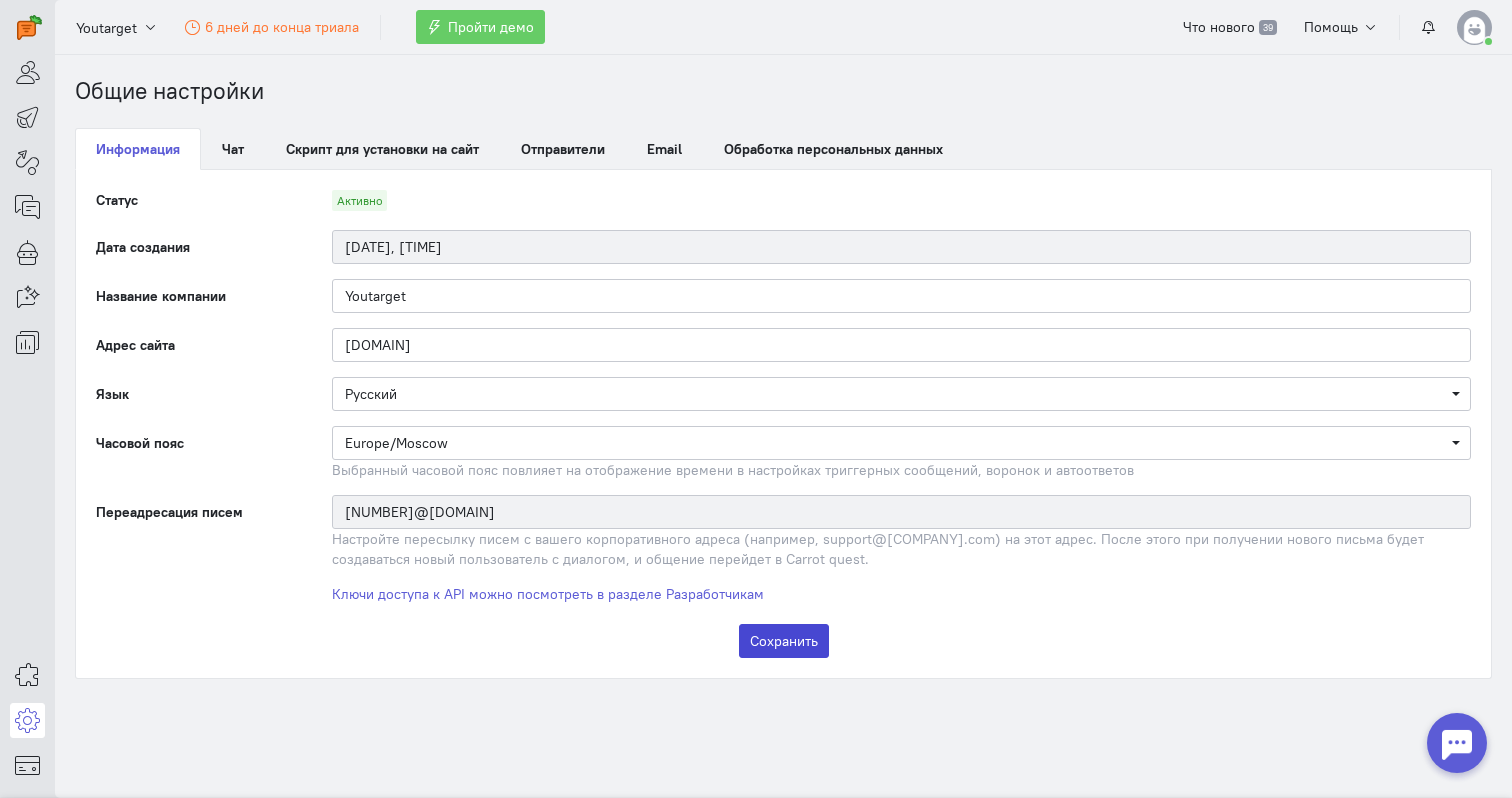click on "Сохранить" at bounding box center (784, 641) 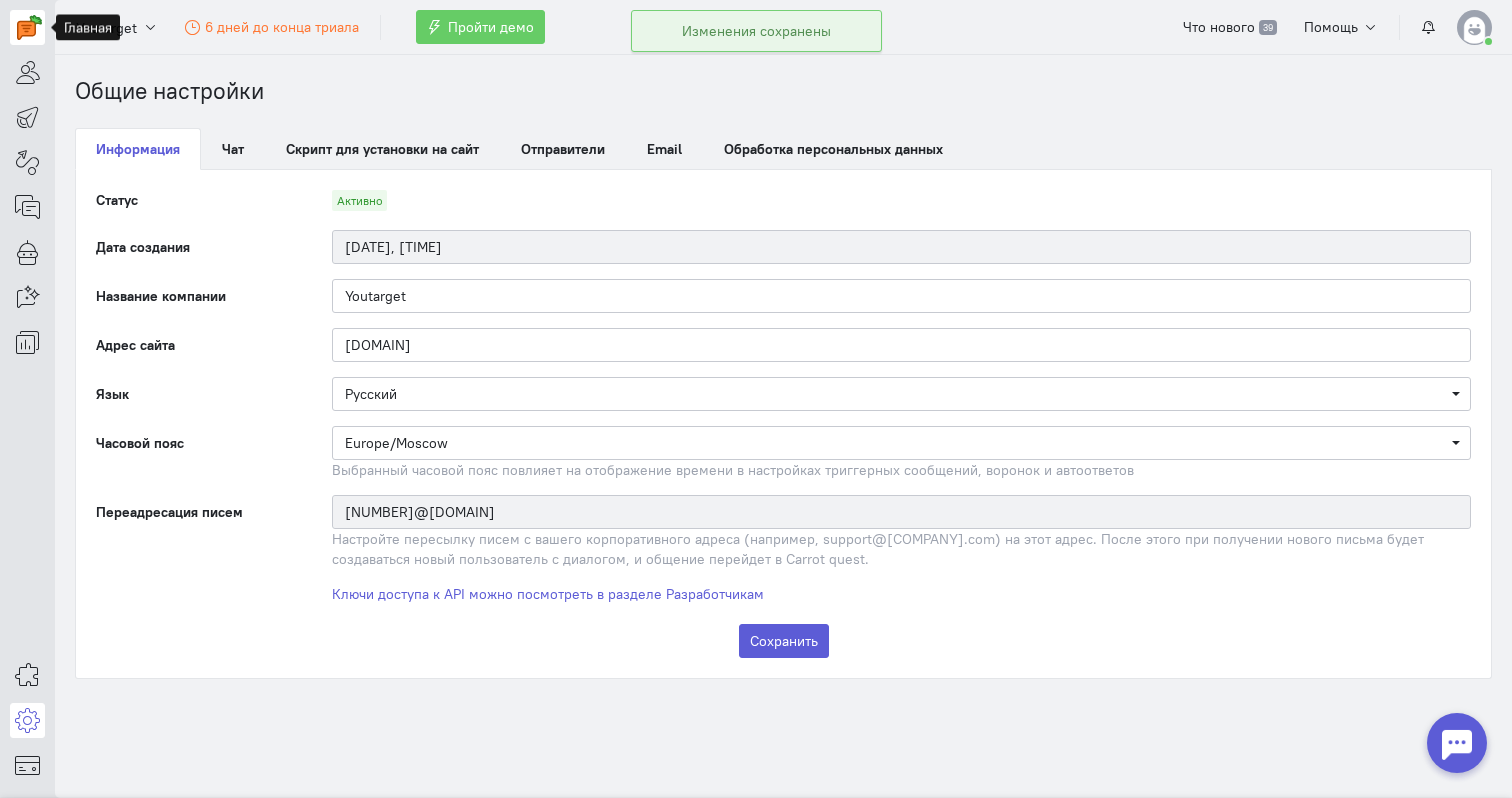 click at bounding box center (29, 27) 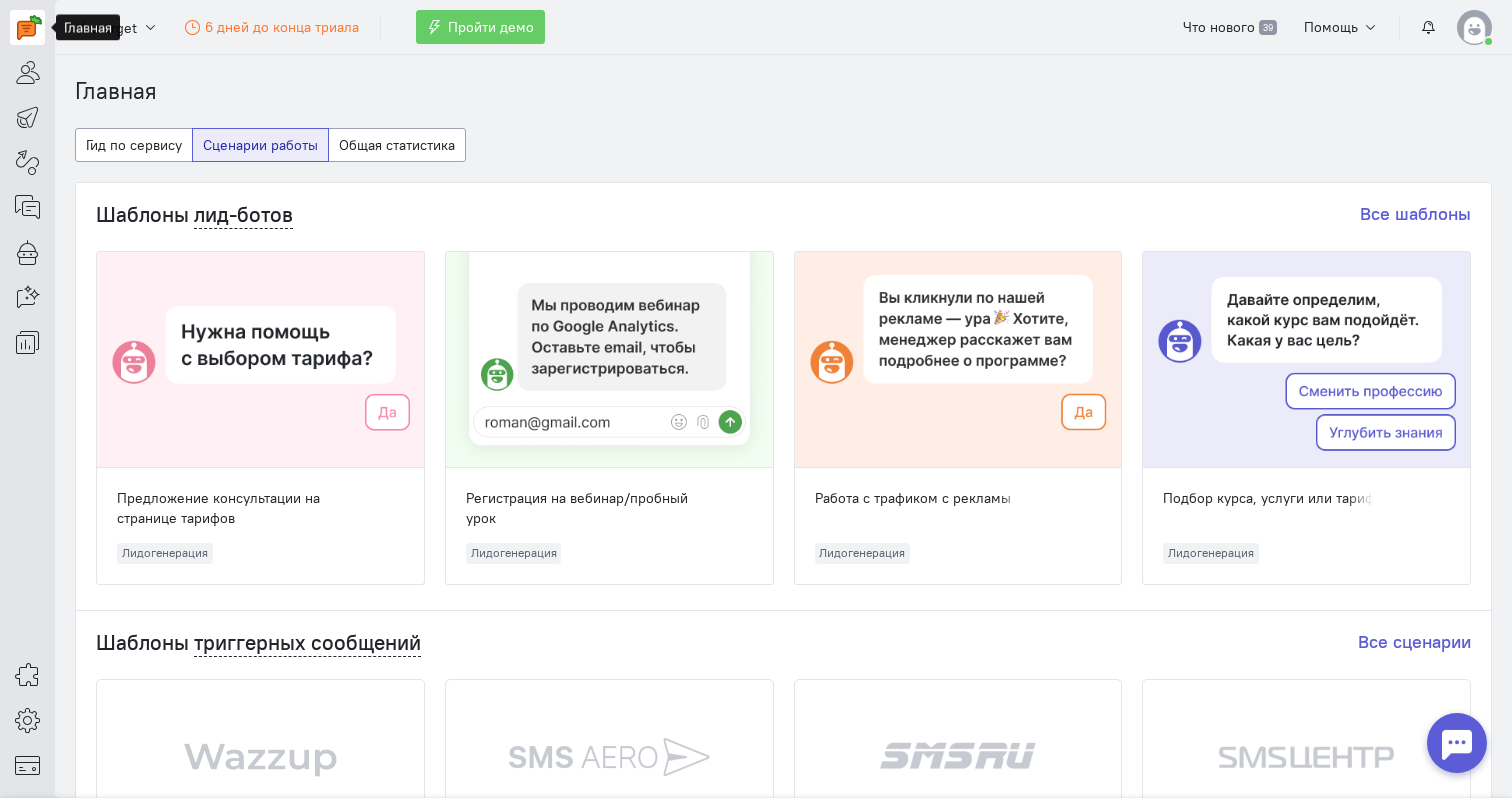 click on "Шаблоны
лид-ботов
Все шаблоны
Предложение консультации на странице тарифов
Лидогенерация
Регистрация на вебинар/пробный урок
Лидогенерация
Работа с трафиком с рекламы
Лидогенерация
Подбор курса, услуги или тарифа" at bounding box center [783, 394] 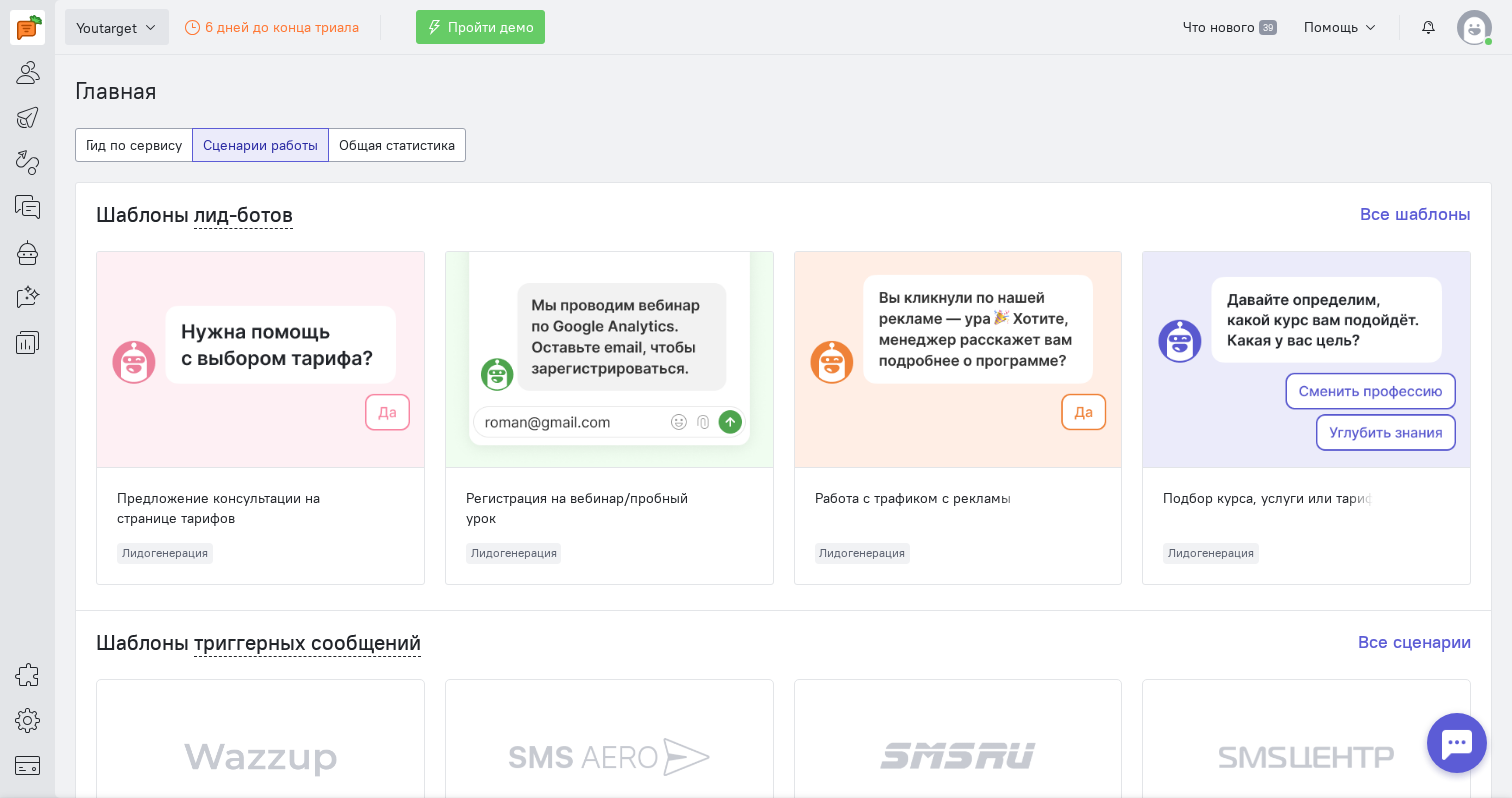 click on "Youtarget" at bounding box center (106, 28) 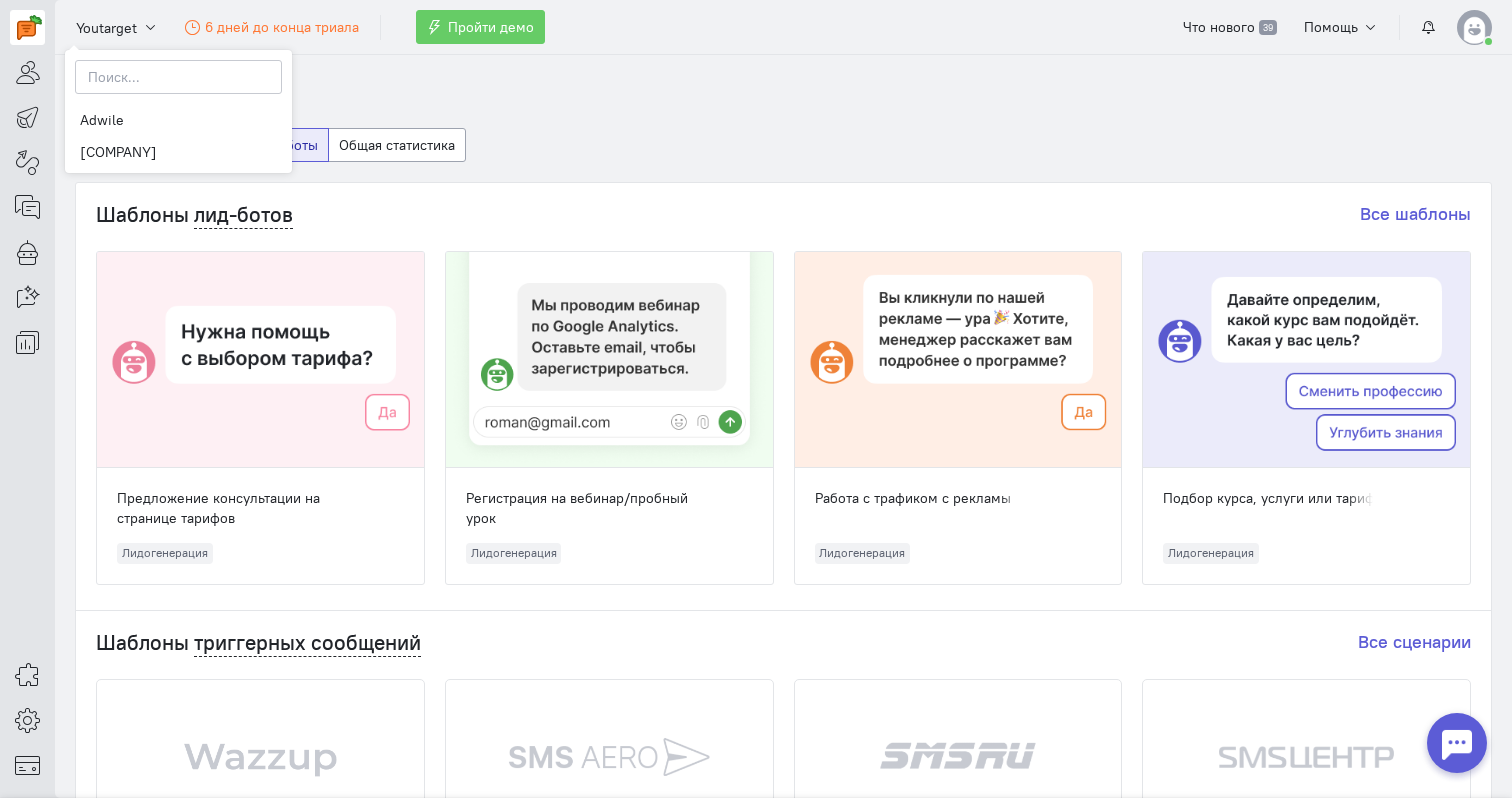 click on "Главная
Гид по сервису
Сценарии работы
Общая статистика
Шаблоны
лид-ботов
Все шаблоны
Предложение консультации на странице тарифов
Лидогенерация
Регистрация на вебинар/пробный урок
Лидогенерация" at bounding box center (783, 909) 